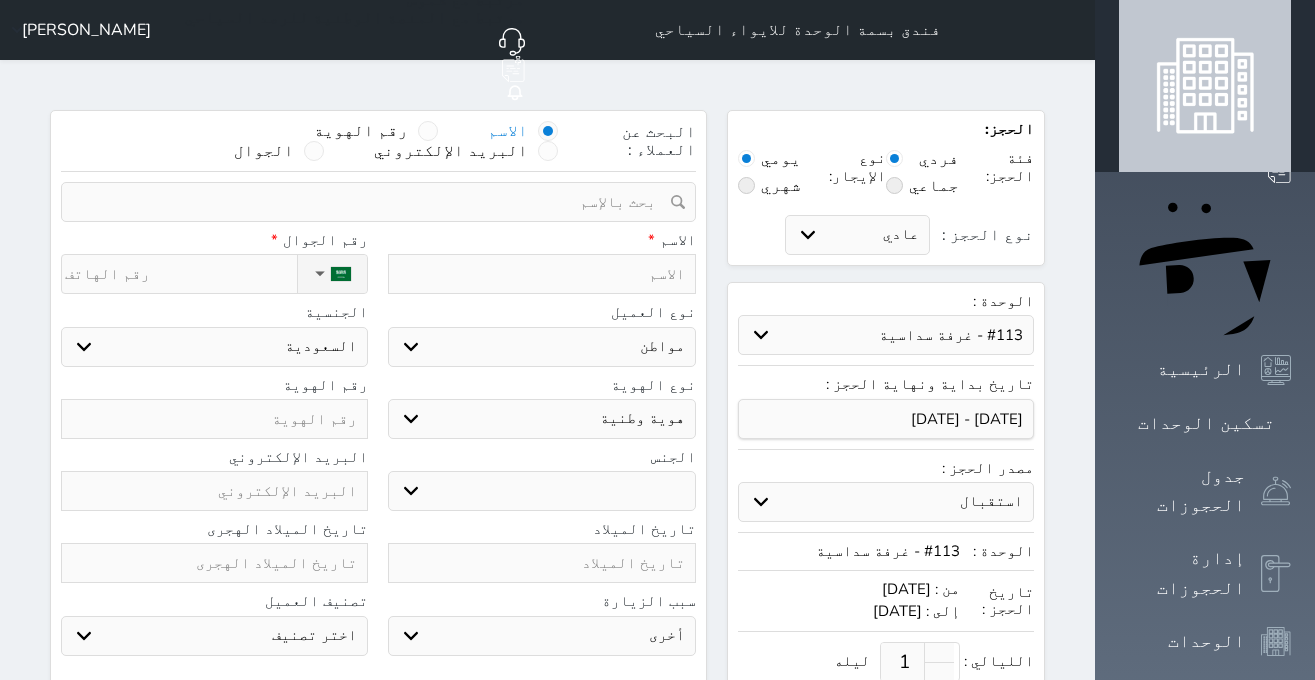 select on "86444" 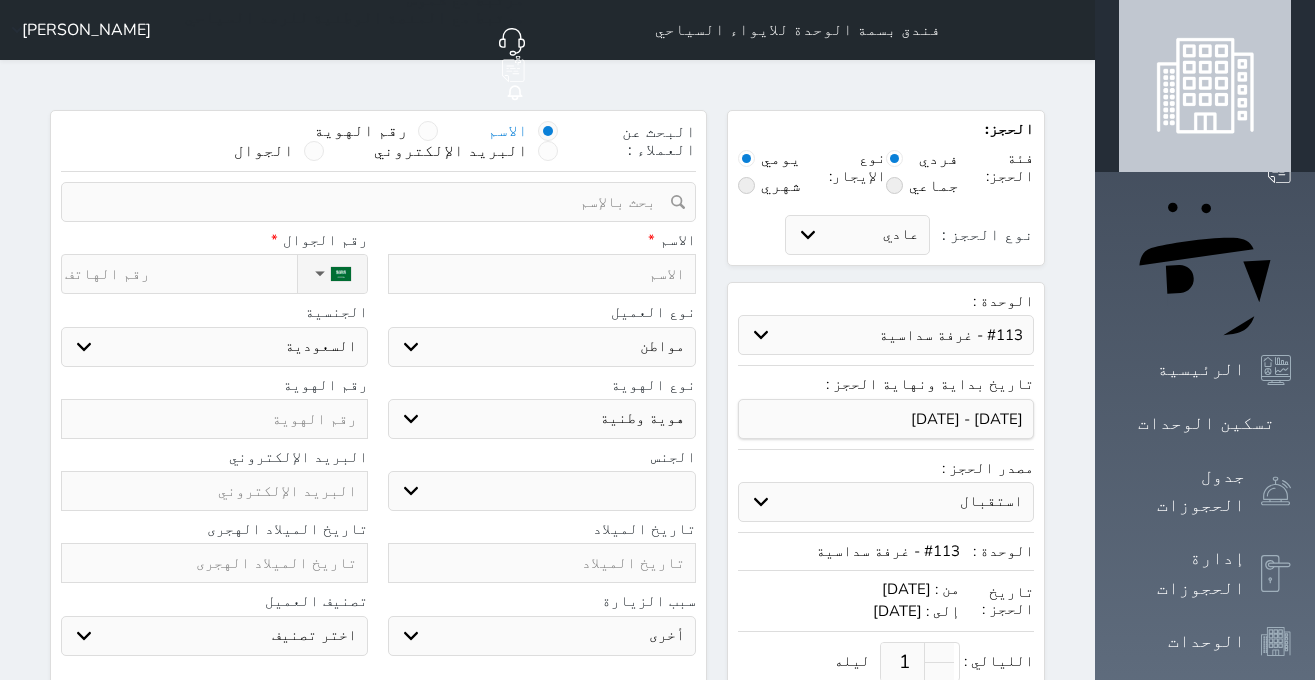 click at bounding box center (541, 274) 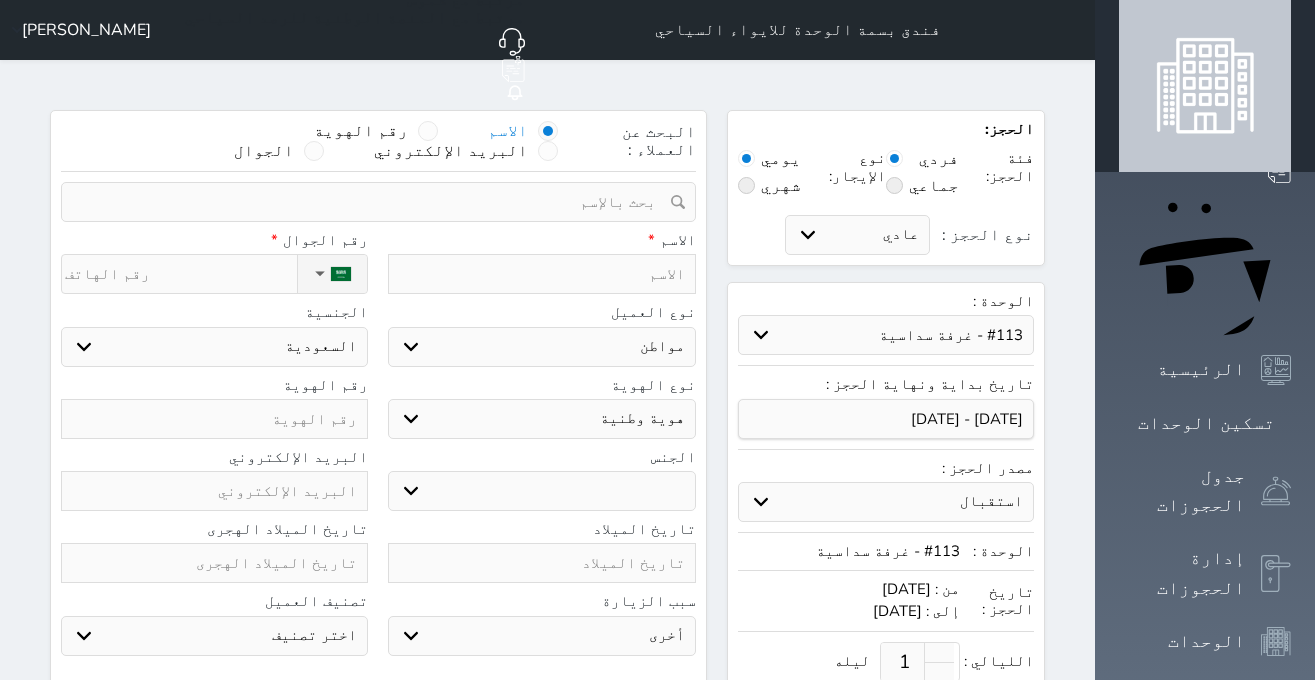 type on "س" 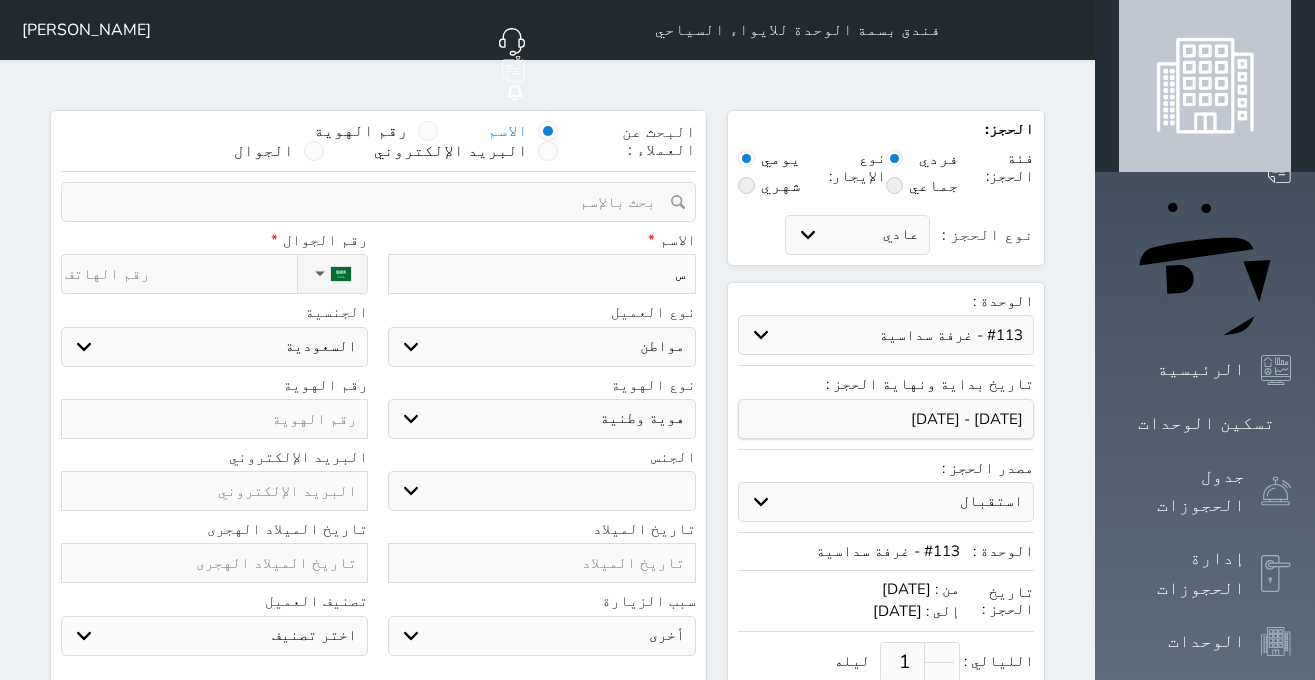 select 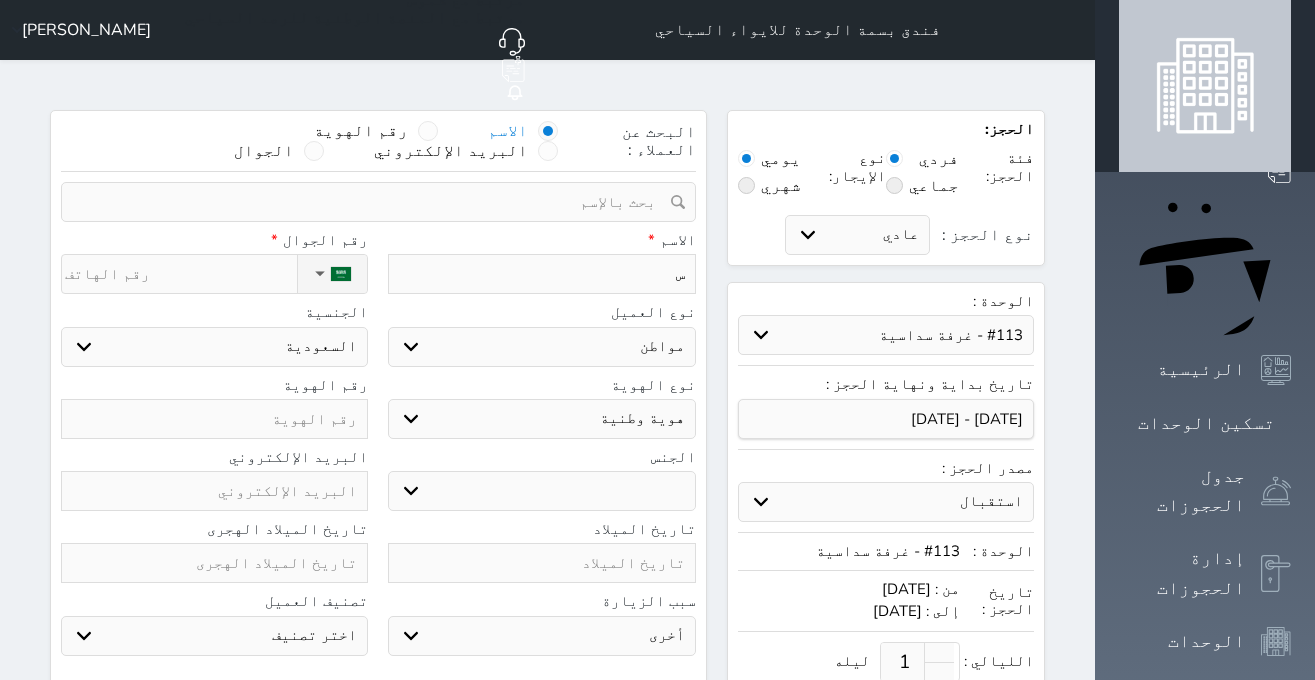 type on "سل" 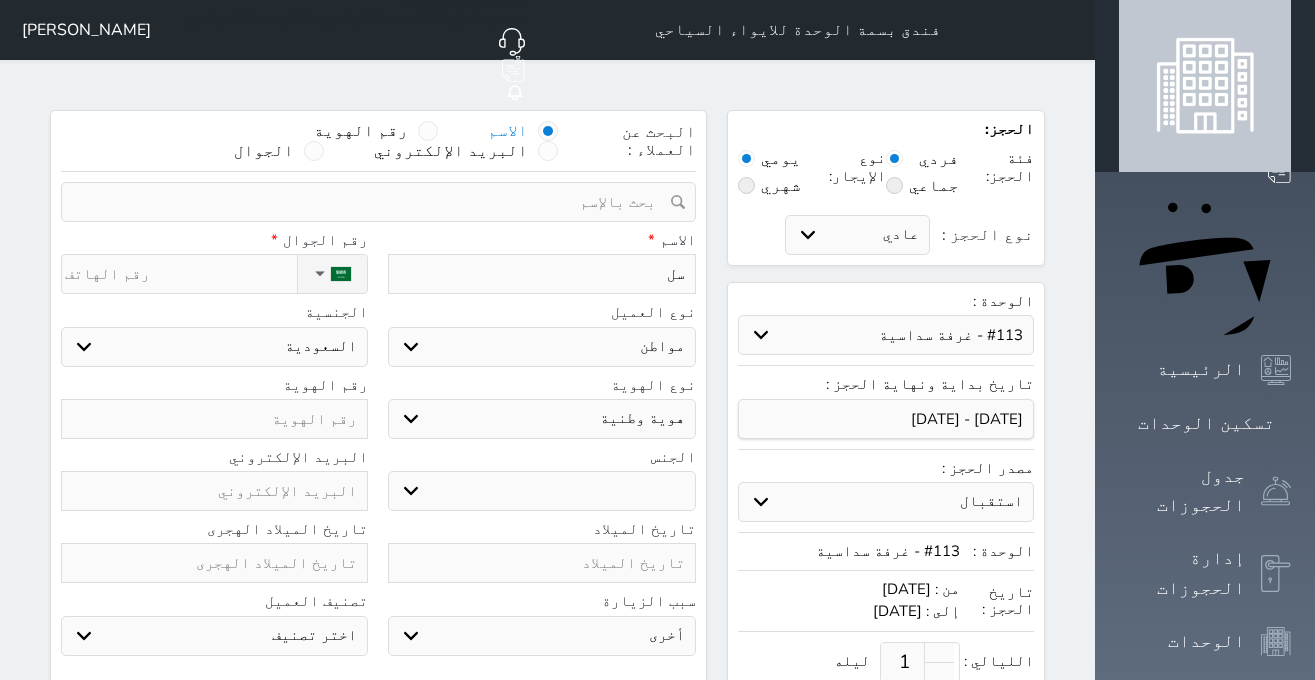 type on "سلم" 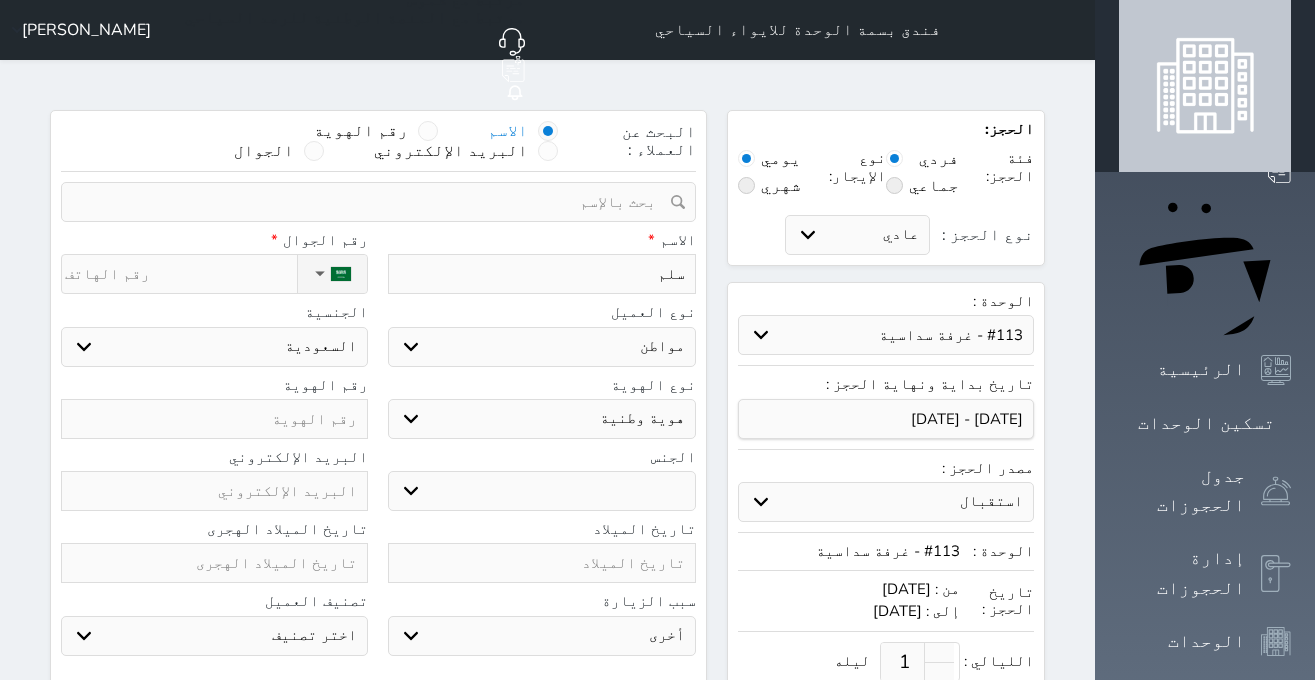 type on "سلمى" 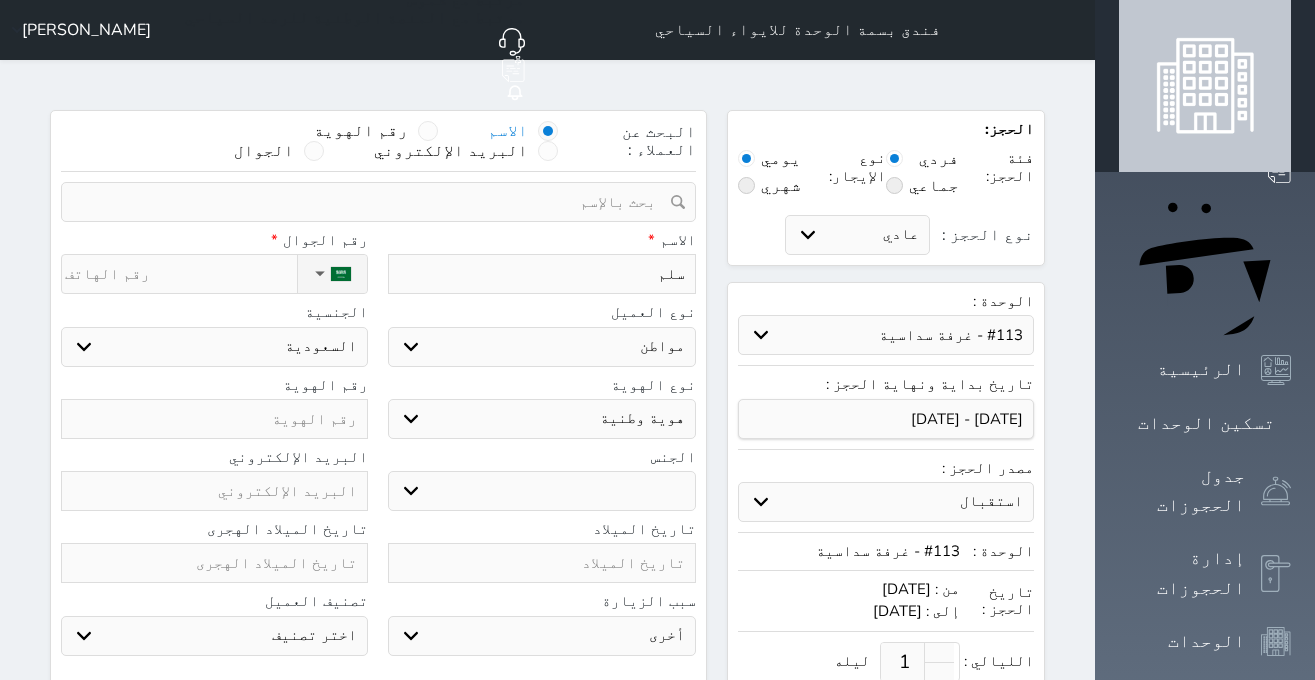 select 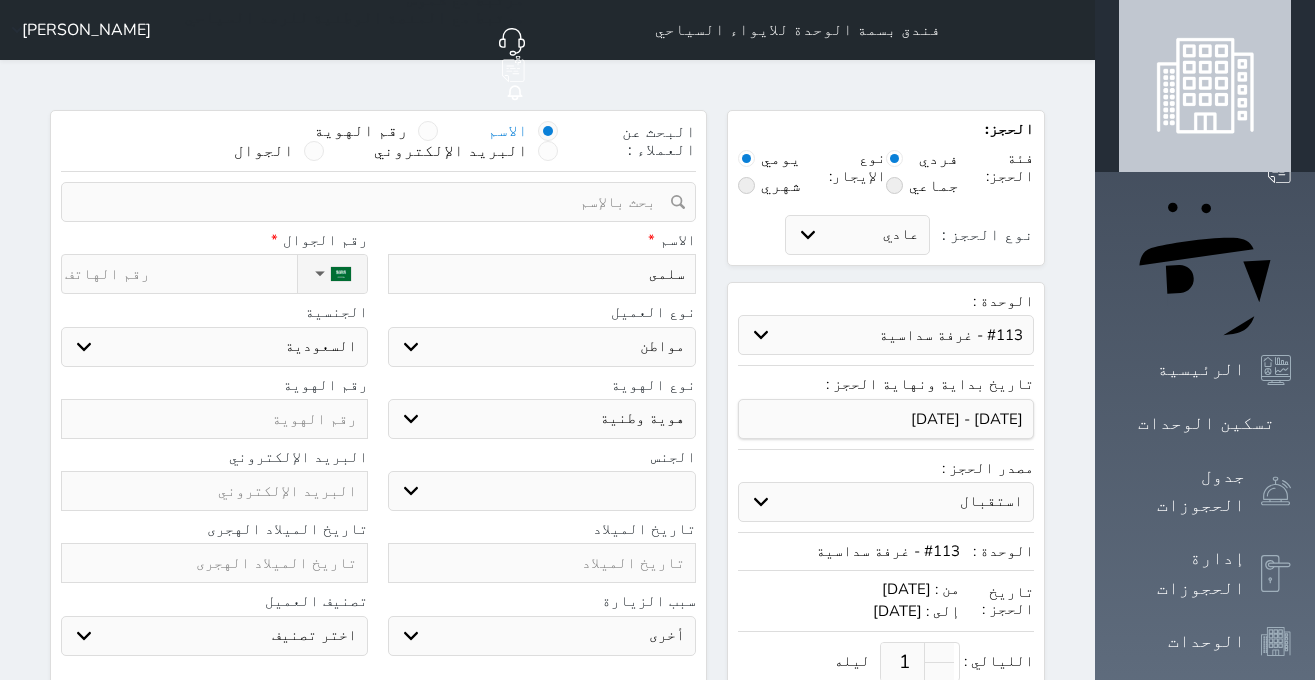 type on "سلمى" 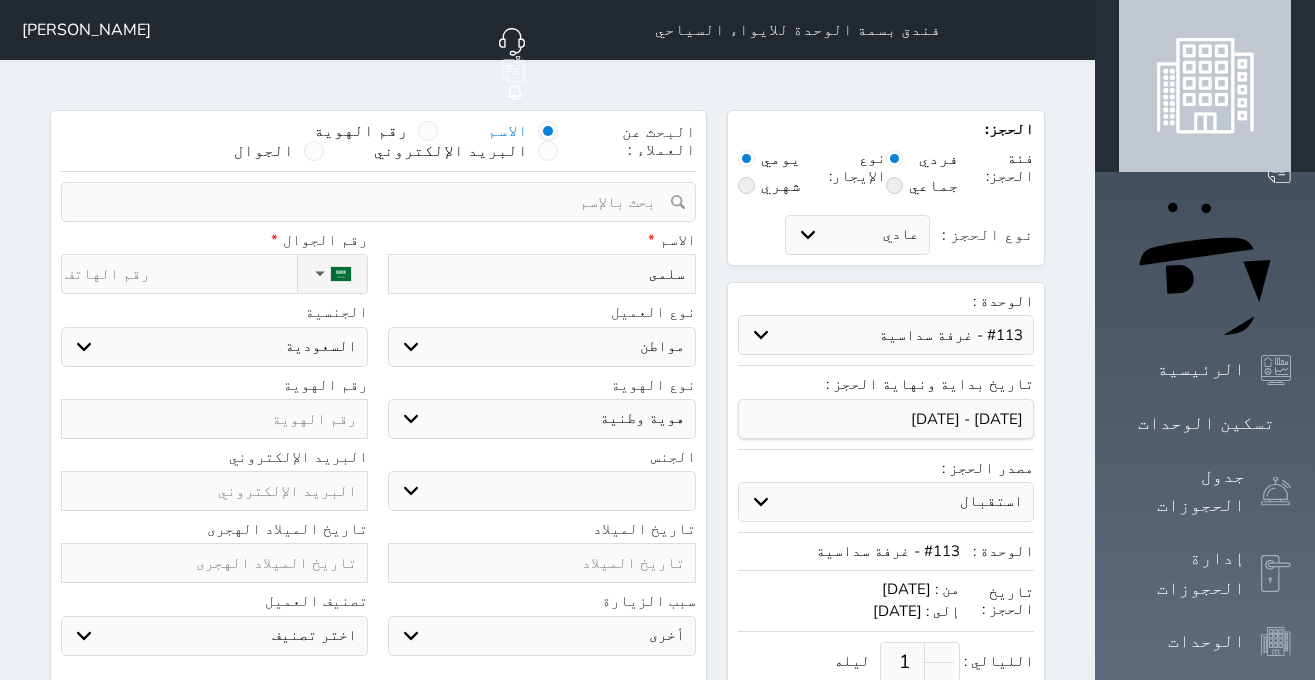 type on "سلمى م" 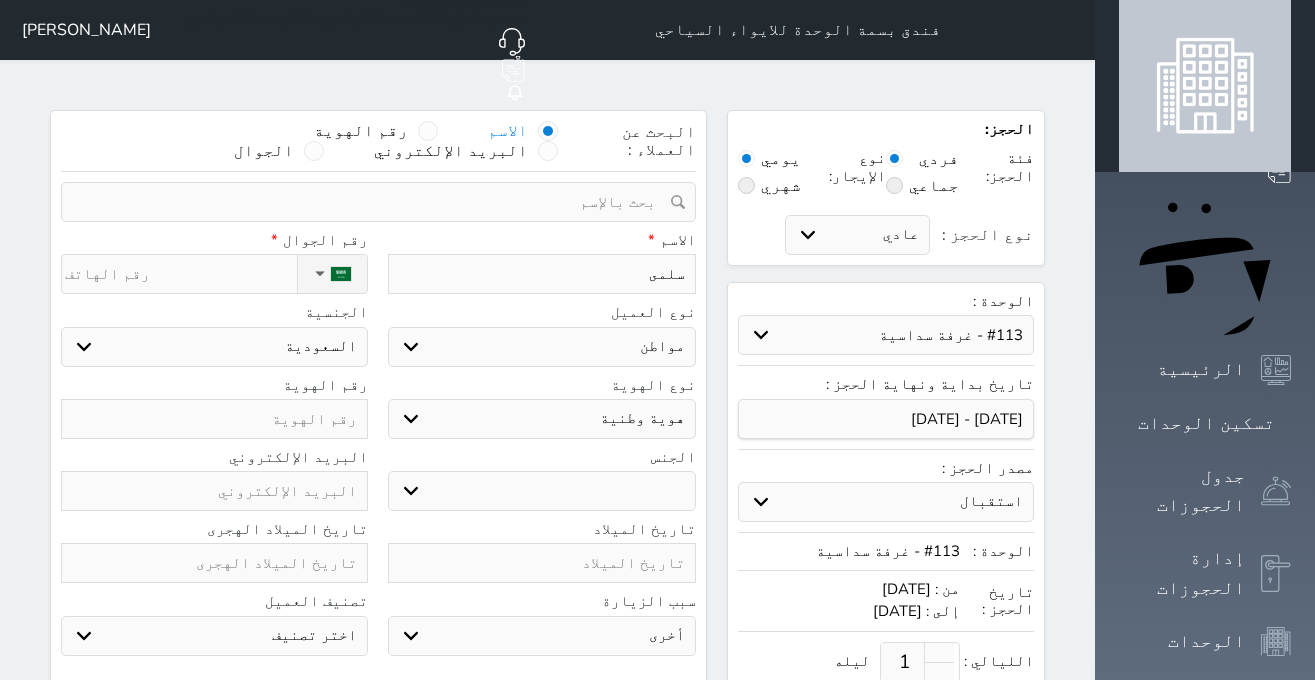 select 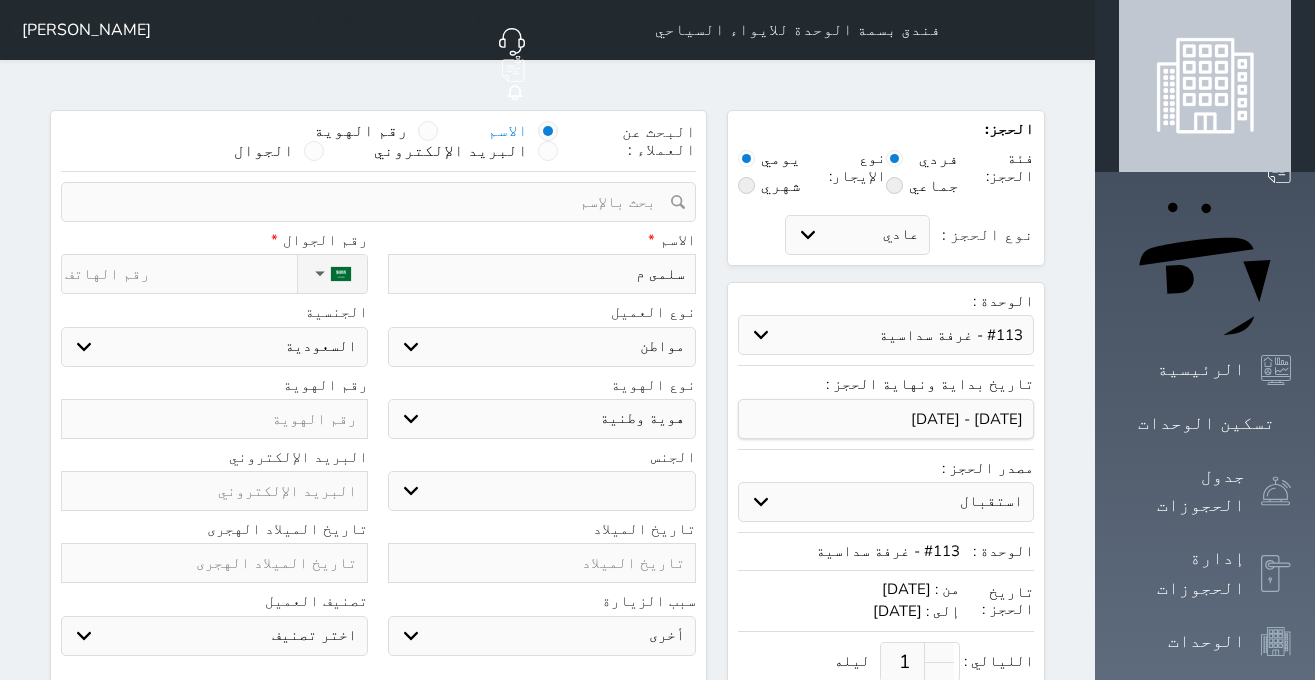 type on "سلمى مح" 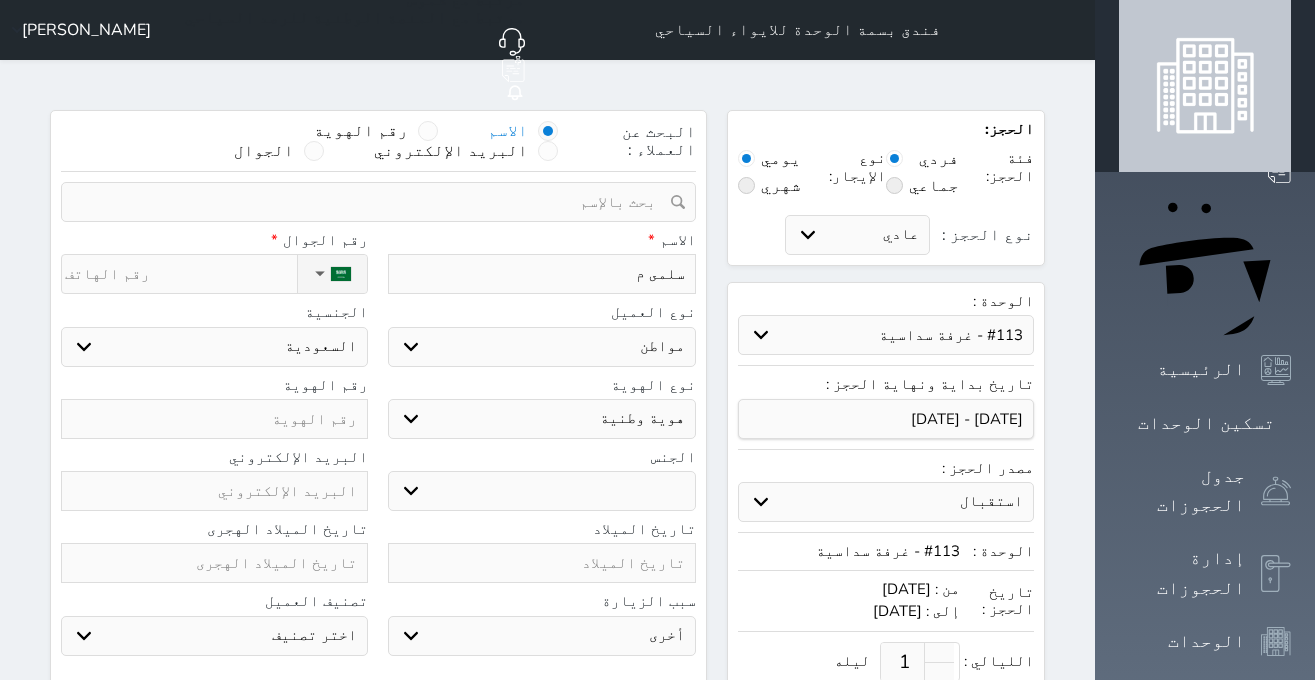 select 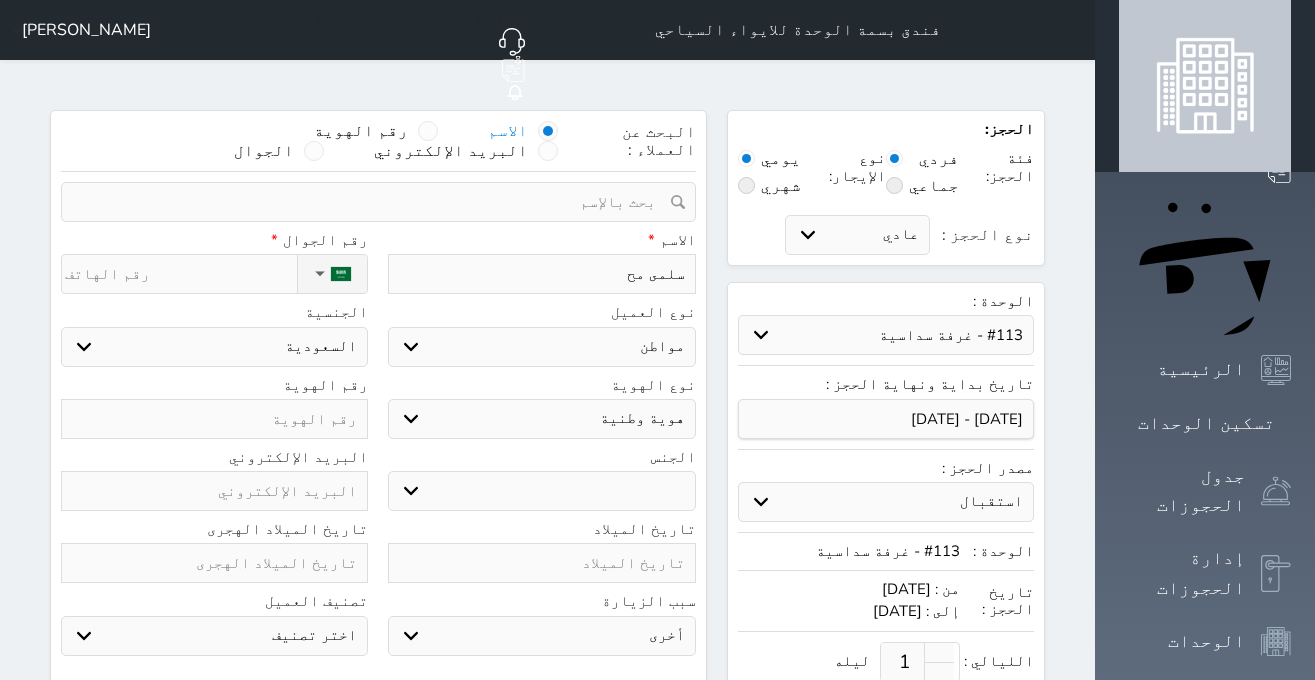 type on "سلمى محم" 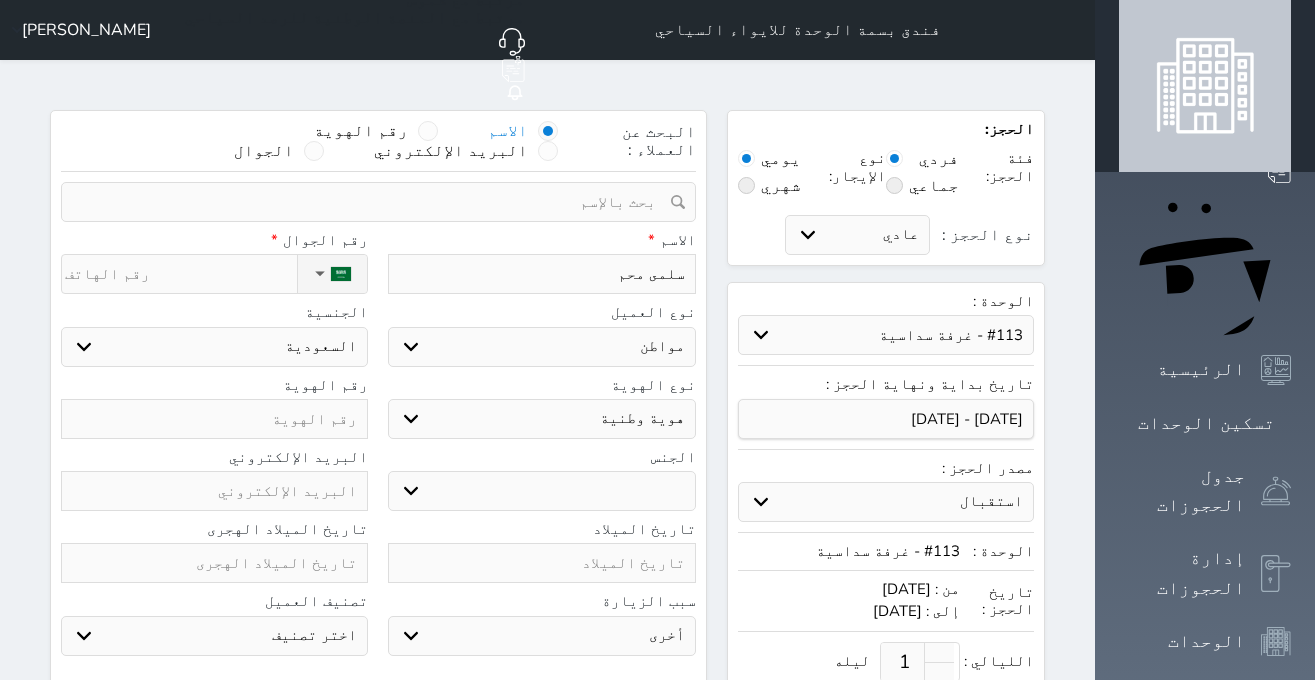 type on "[PERSON_NAME]" 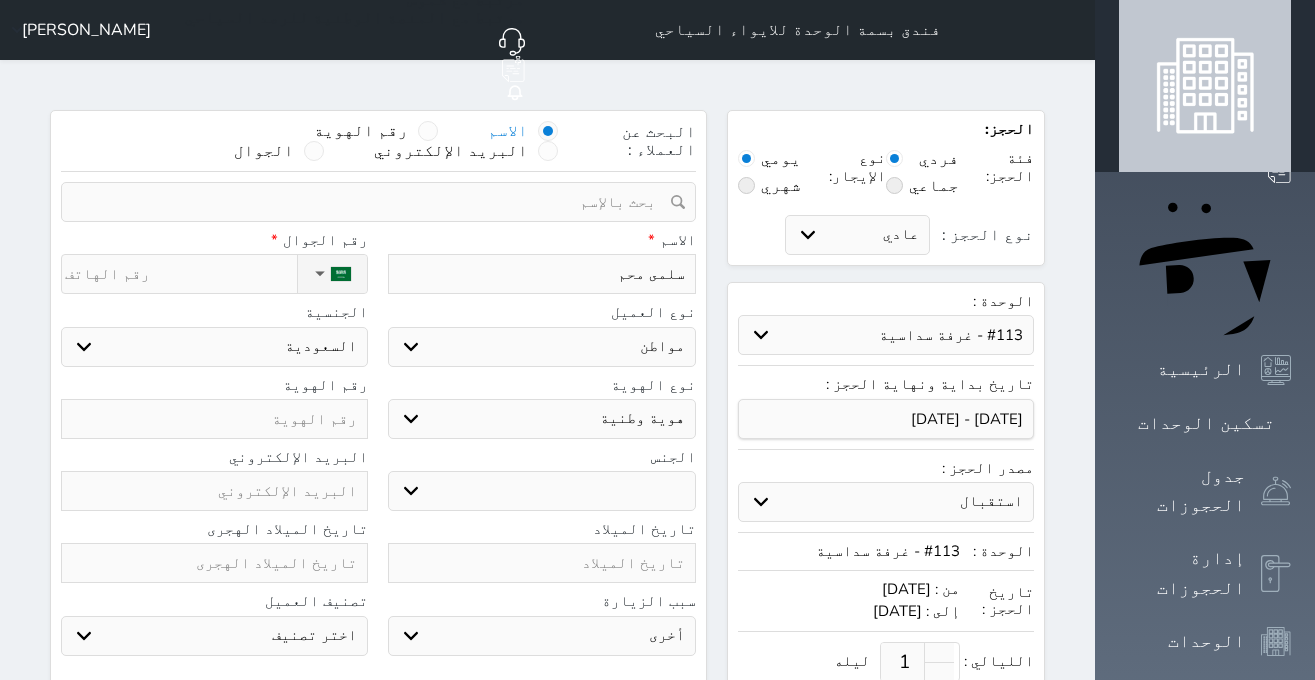 select 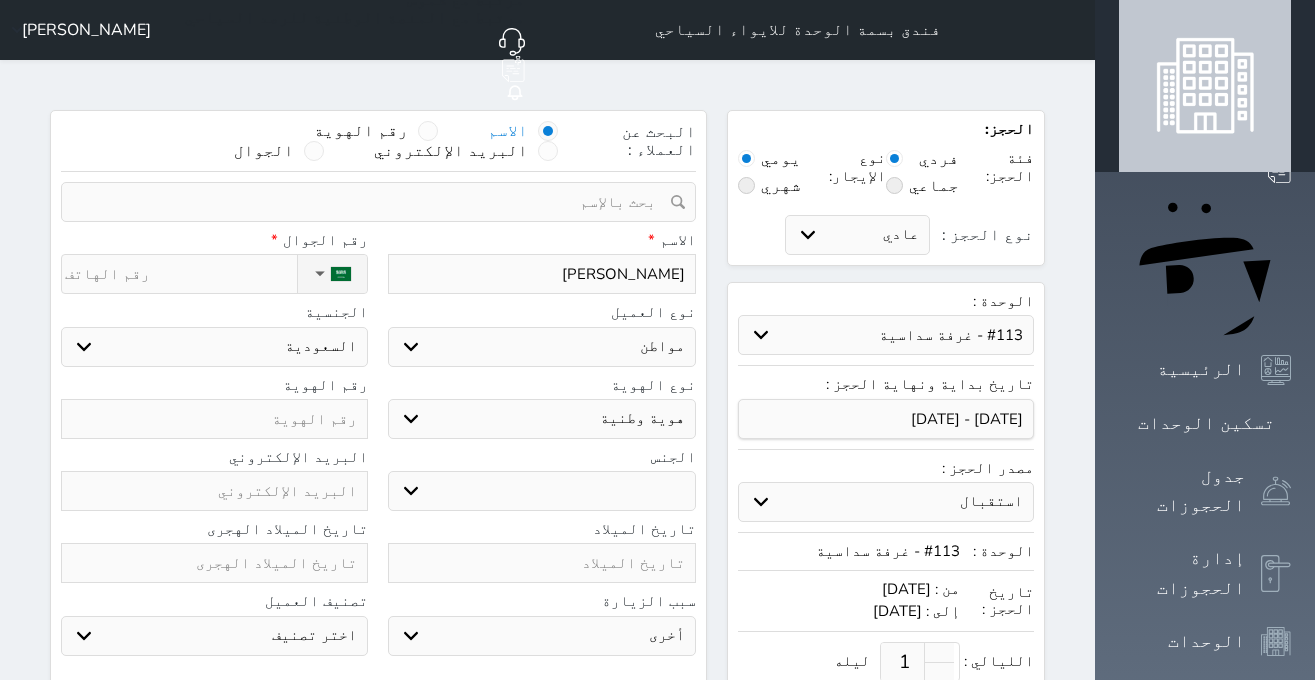type on "[PERSON_NAME]" 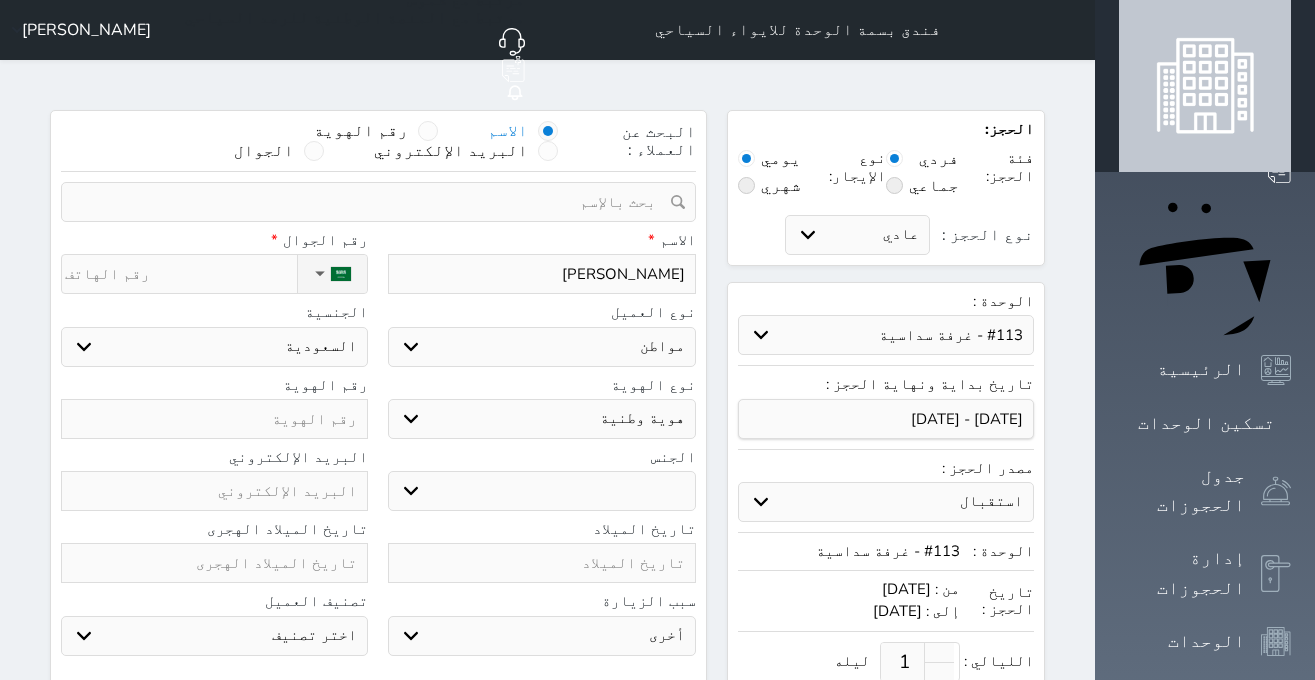 click on "نوع الحجز :" at bounding box center (181, 274) 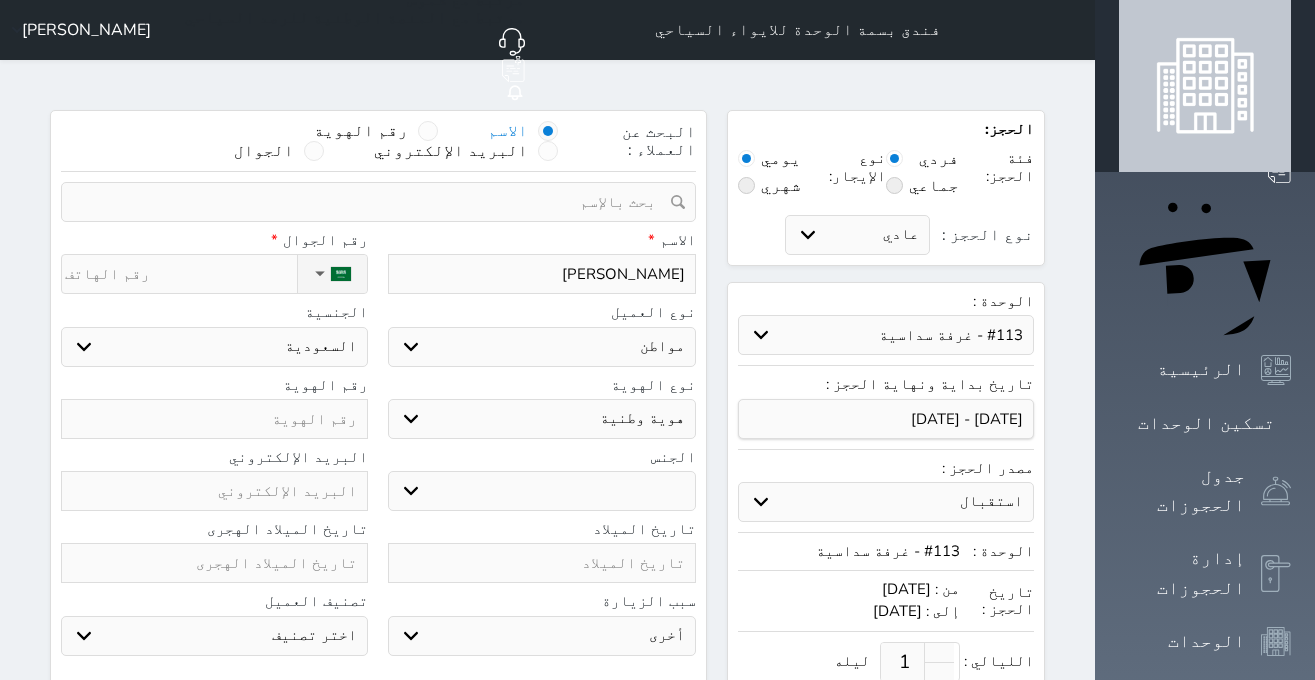type 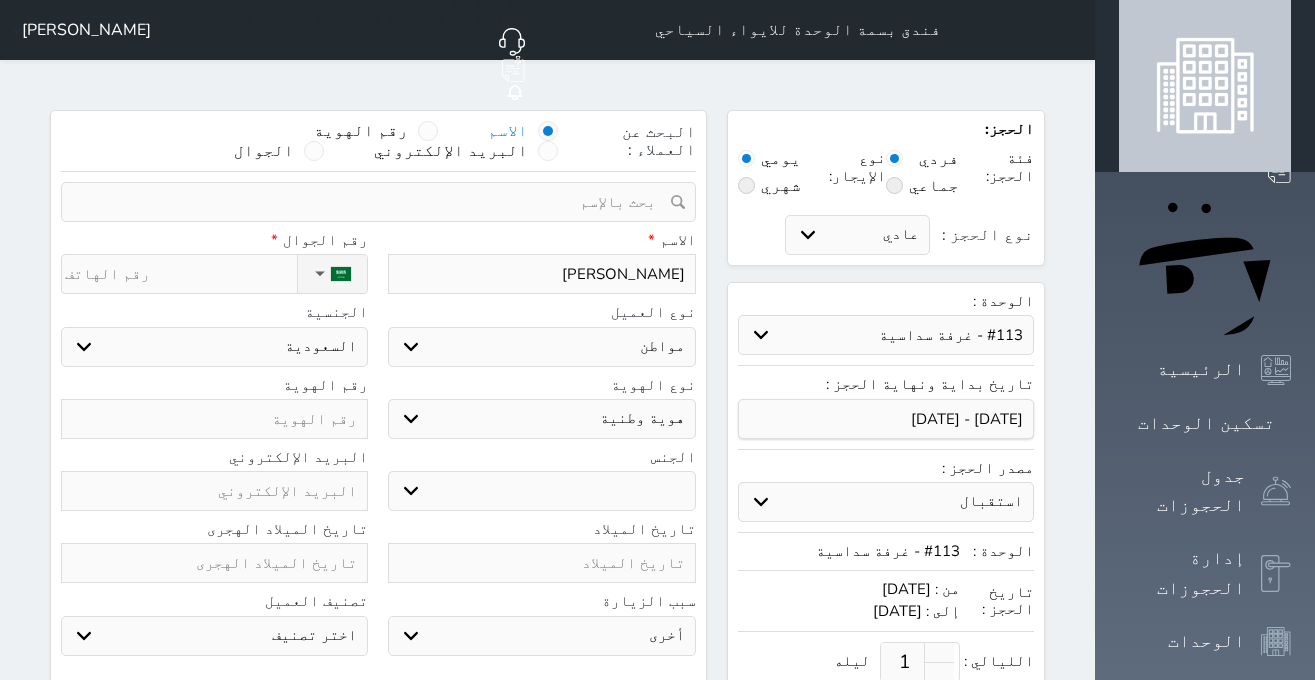 select 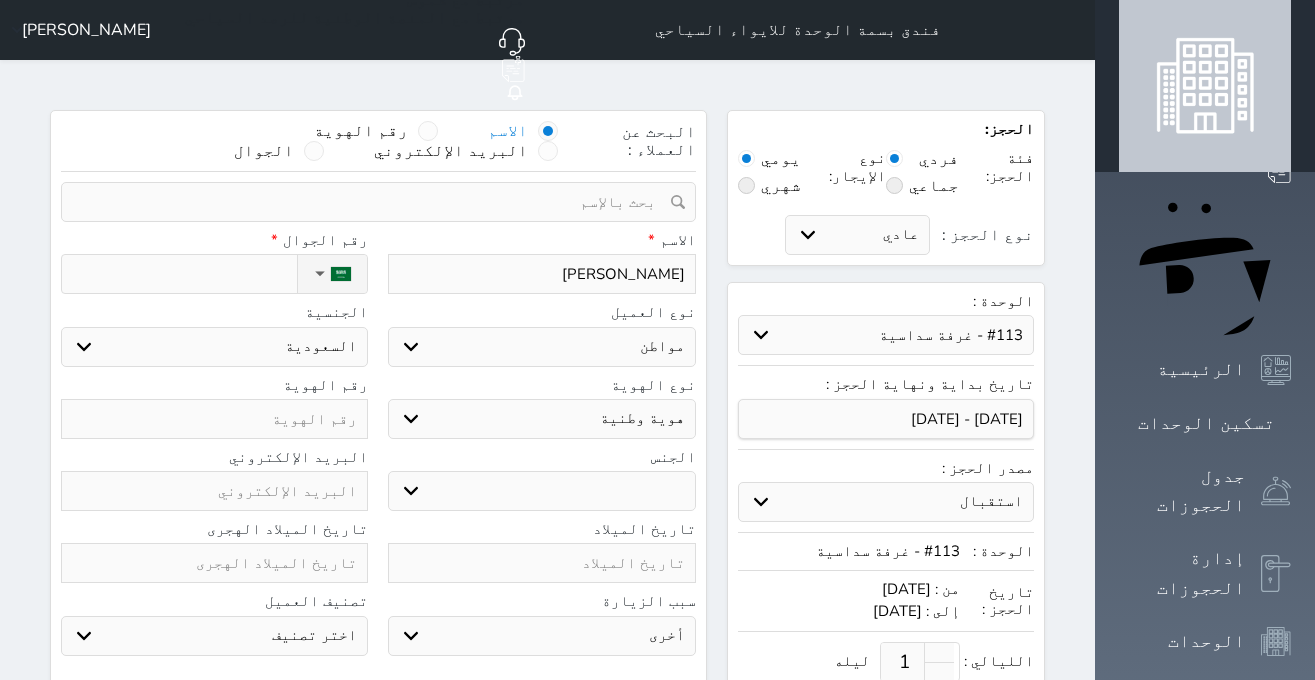 select 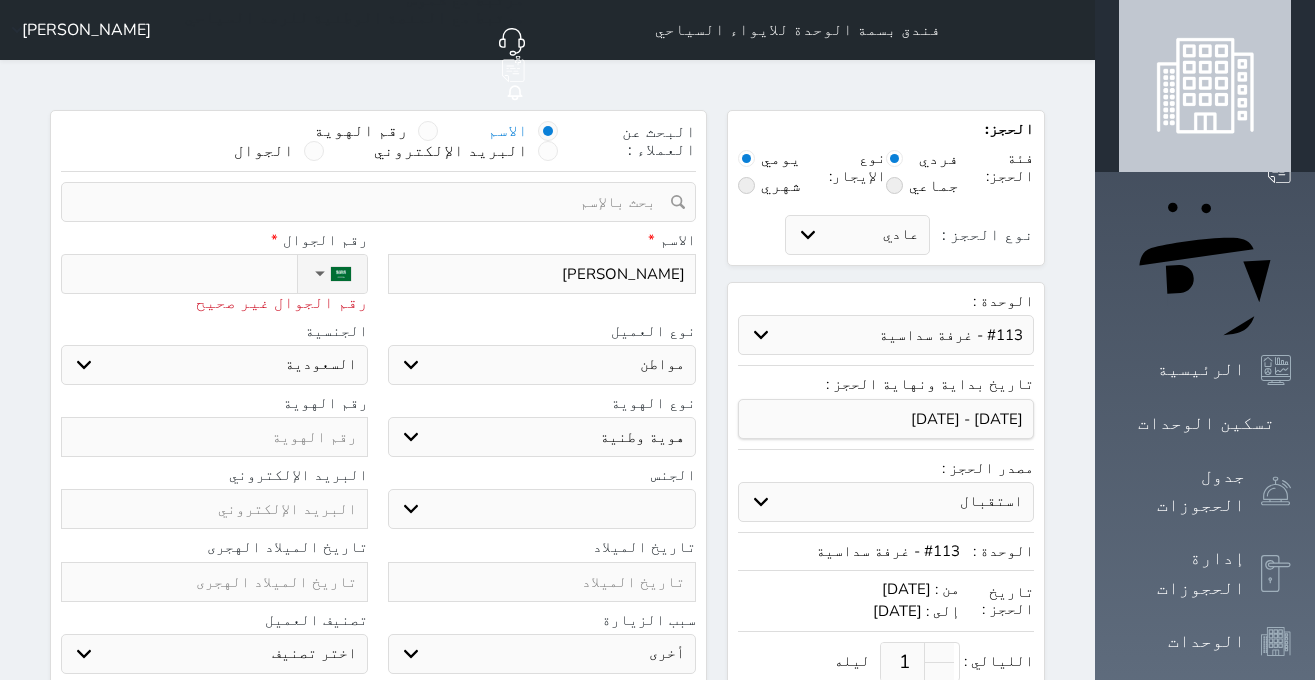 type 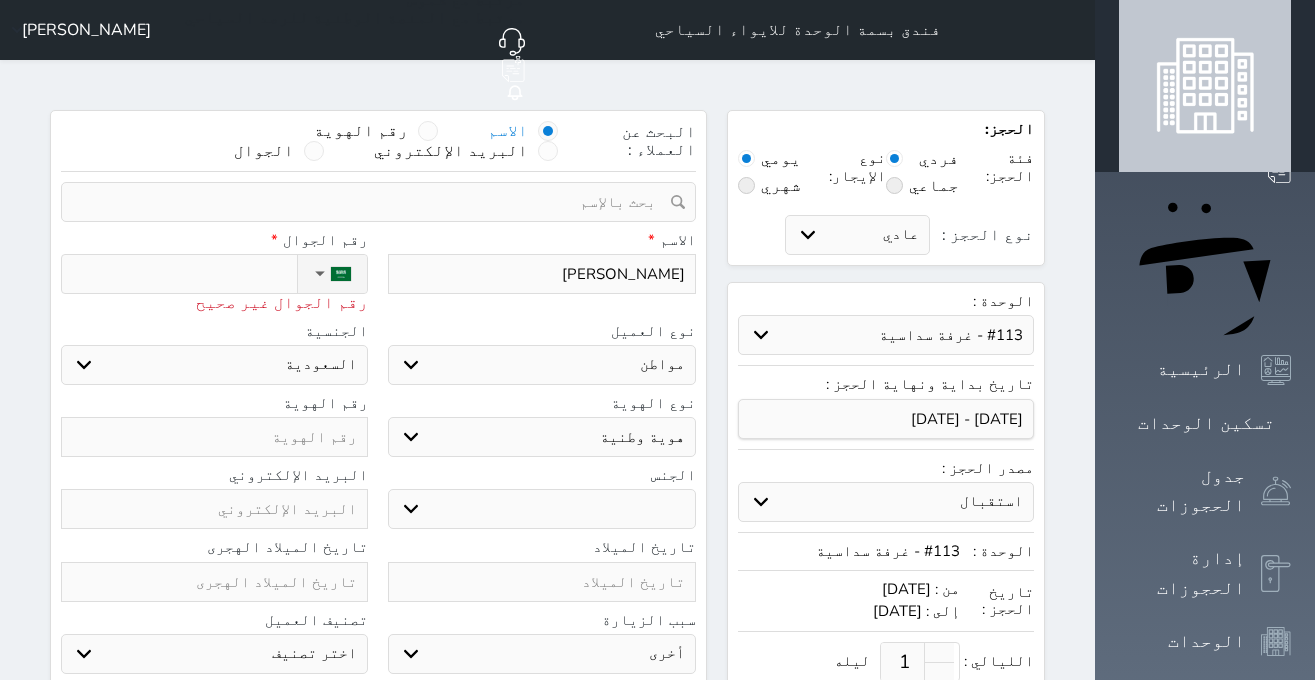 select 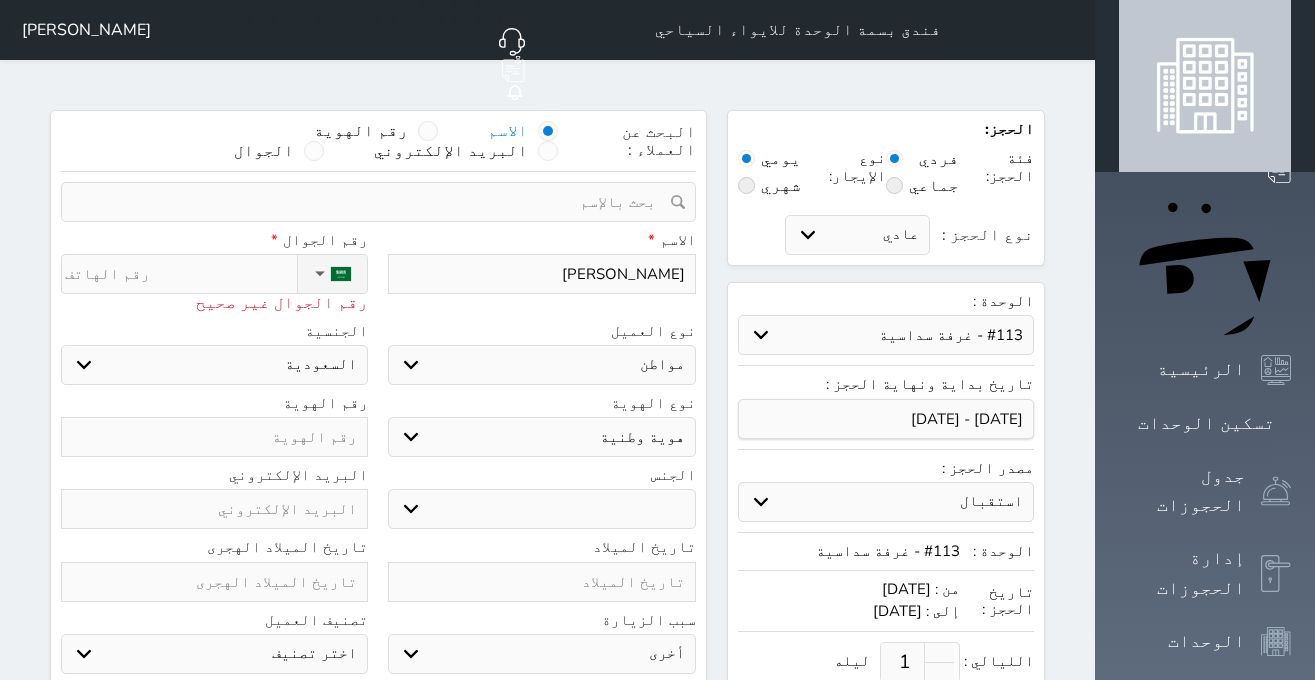 click on "[PERSON_NAME]" at bounding box center [541, 274] 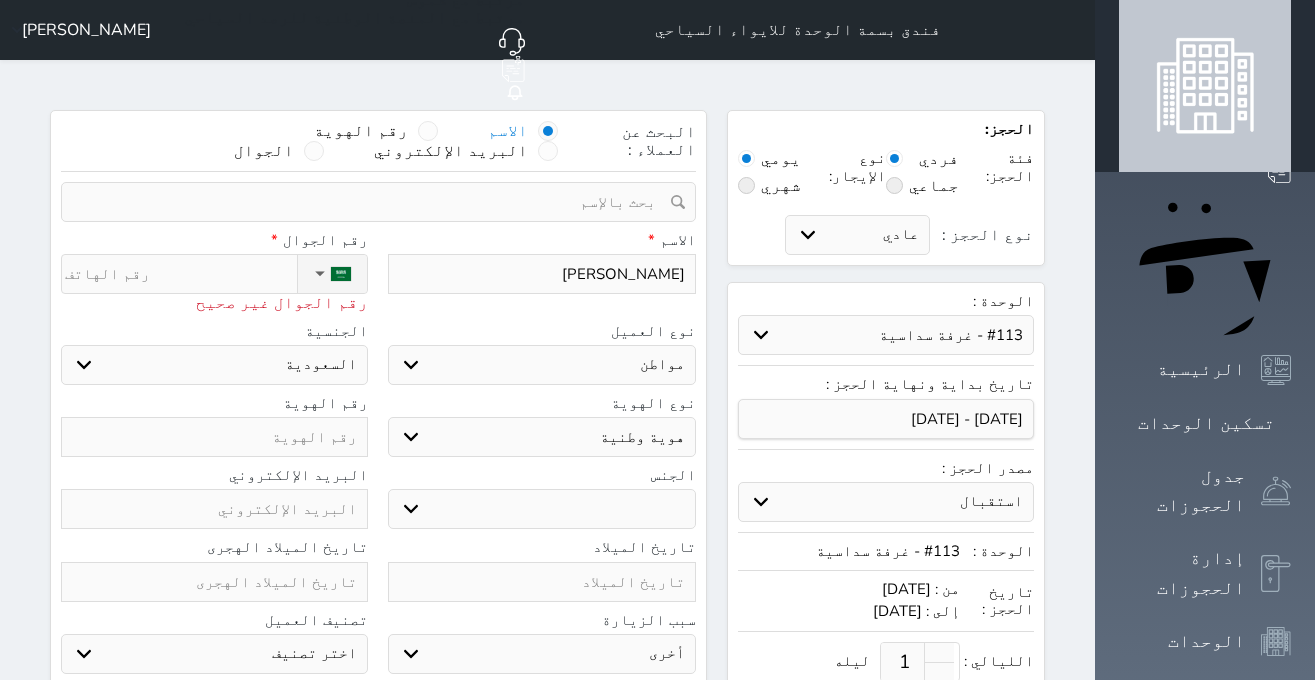 type on "[PERSON_NAME]" 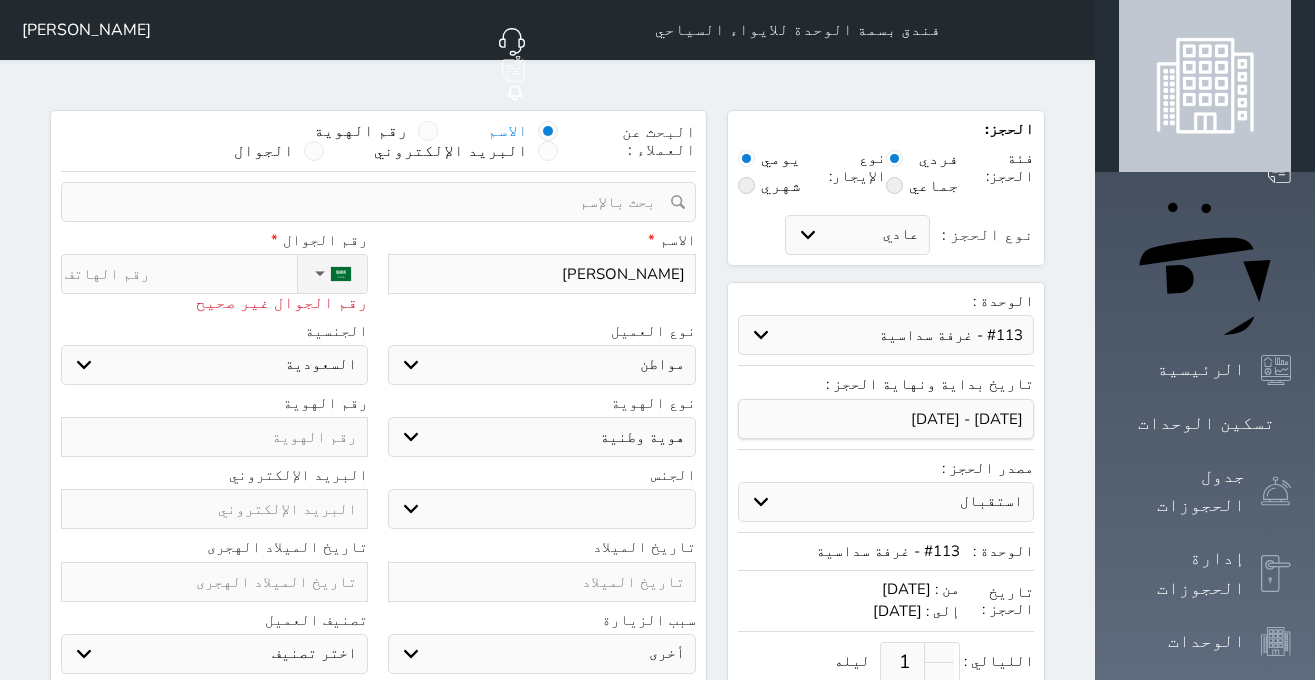 type on "[PERSON_NAME]" 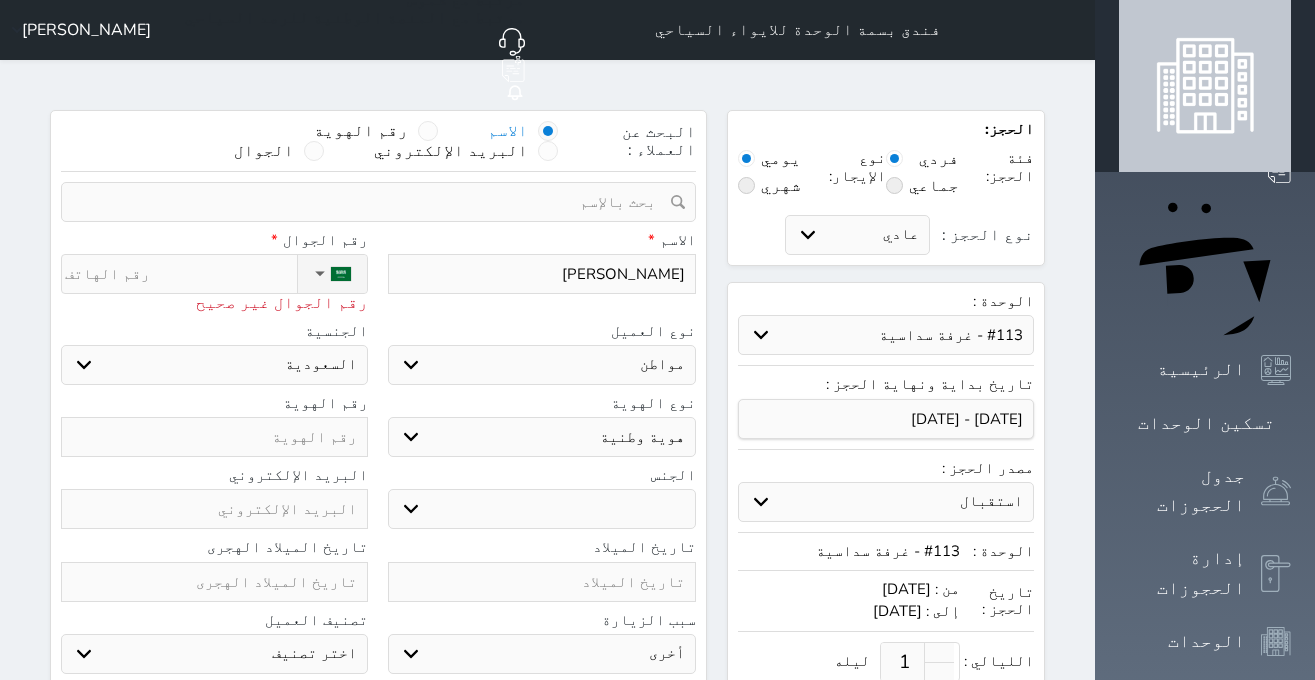 select 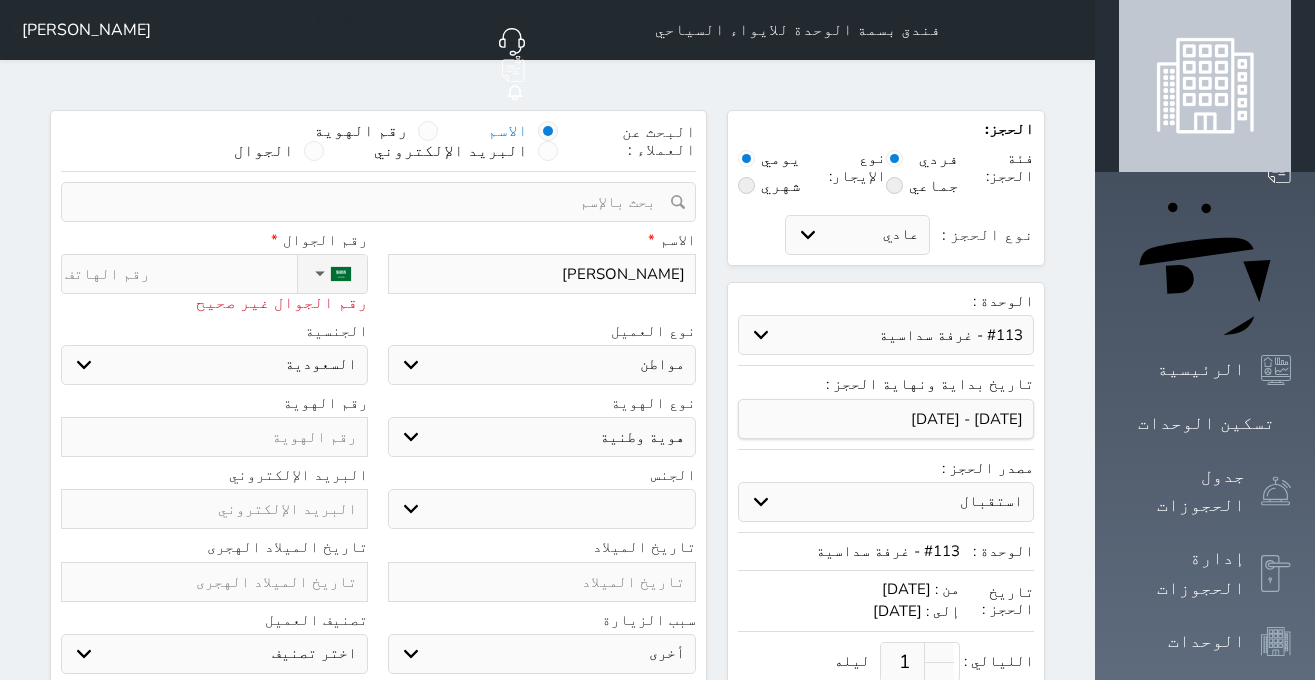 type on "[PERSON_NAME]" 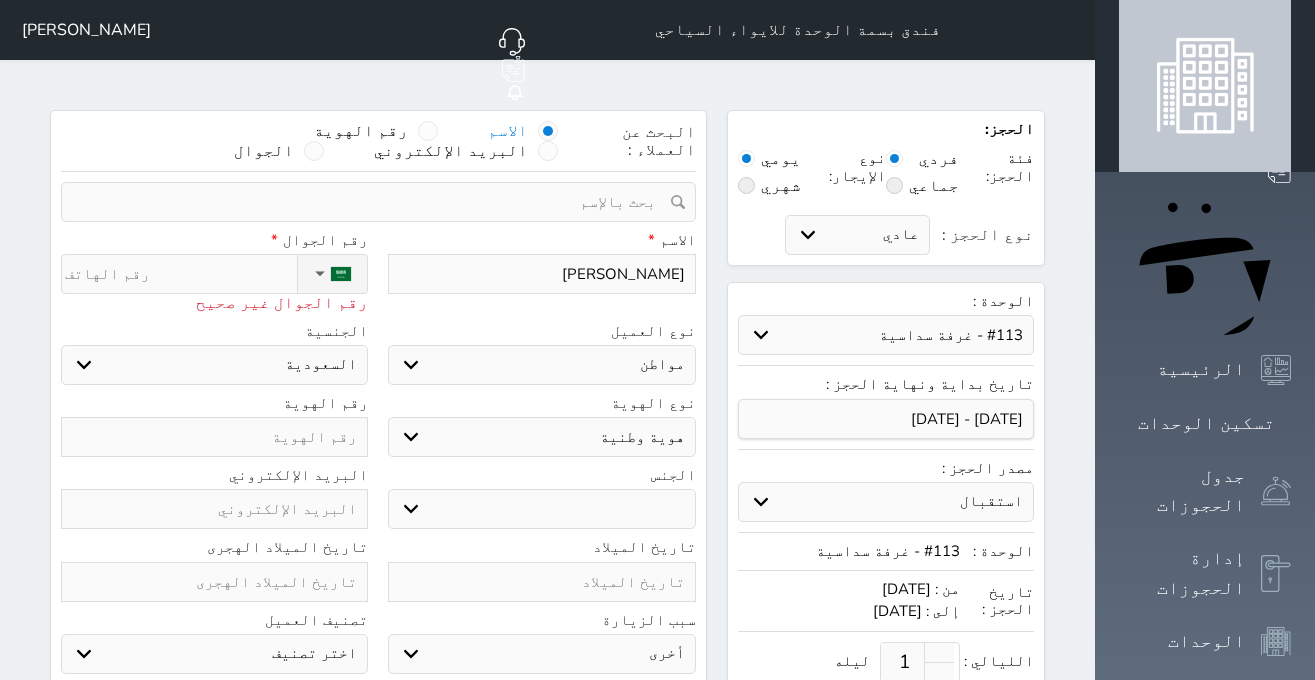 type on "[PERSON_NAME]" 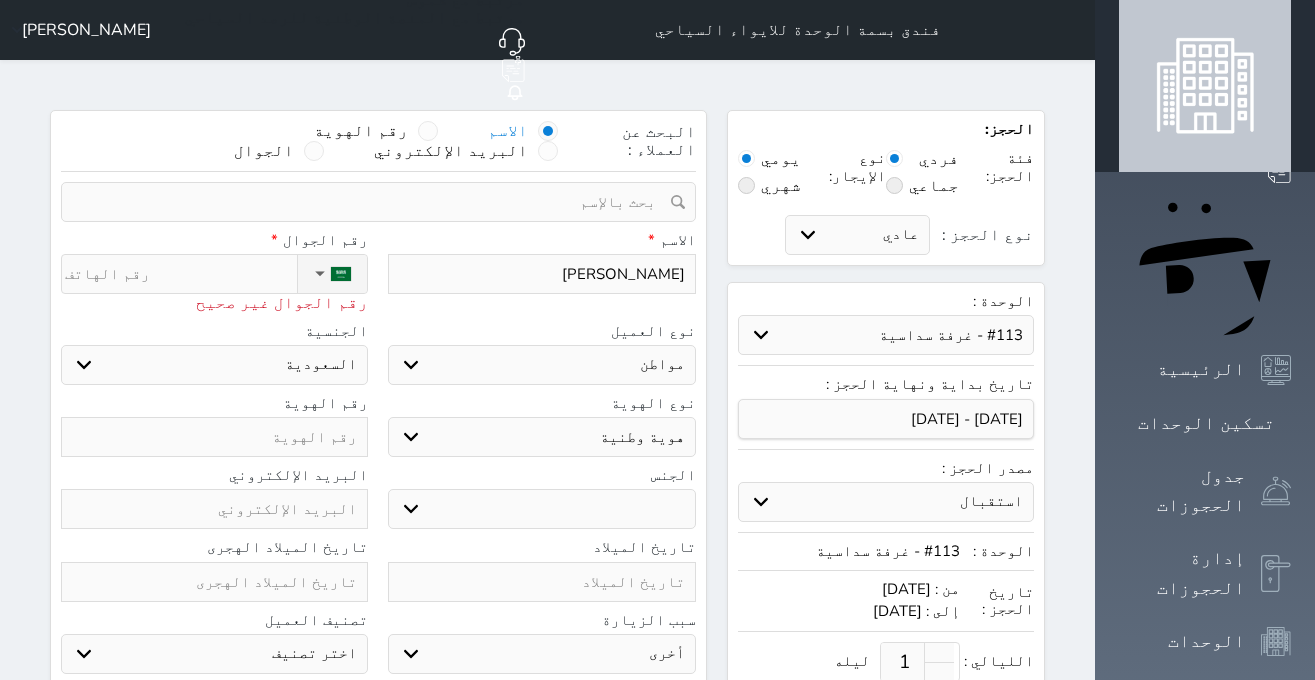 select 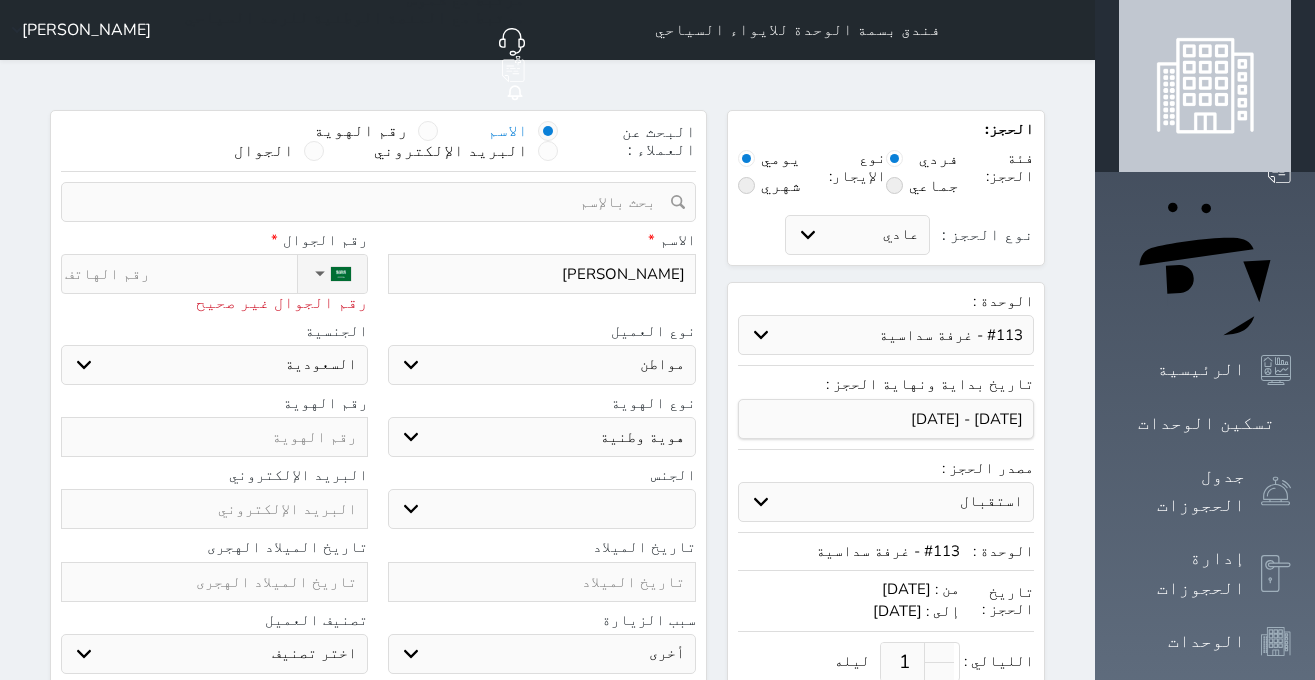 type on "[PERSON_NAME]" 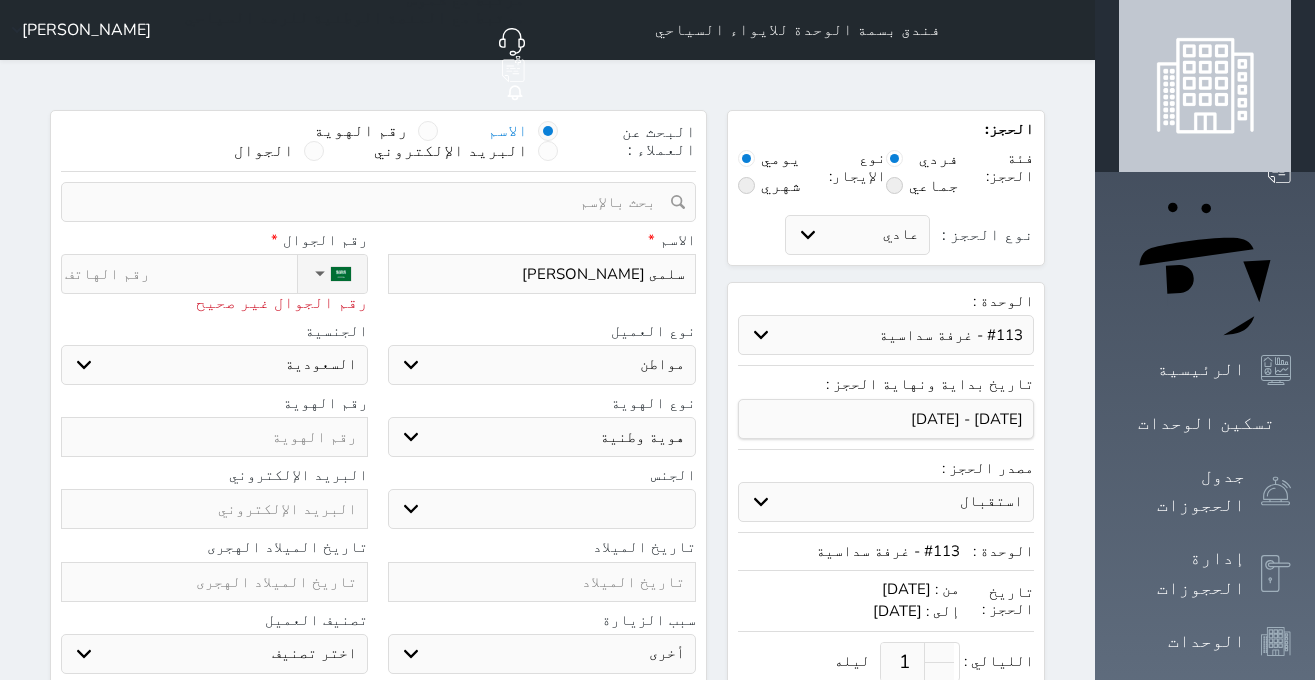 type on "[PERSON_NAME]" 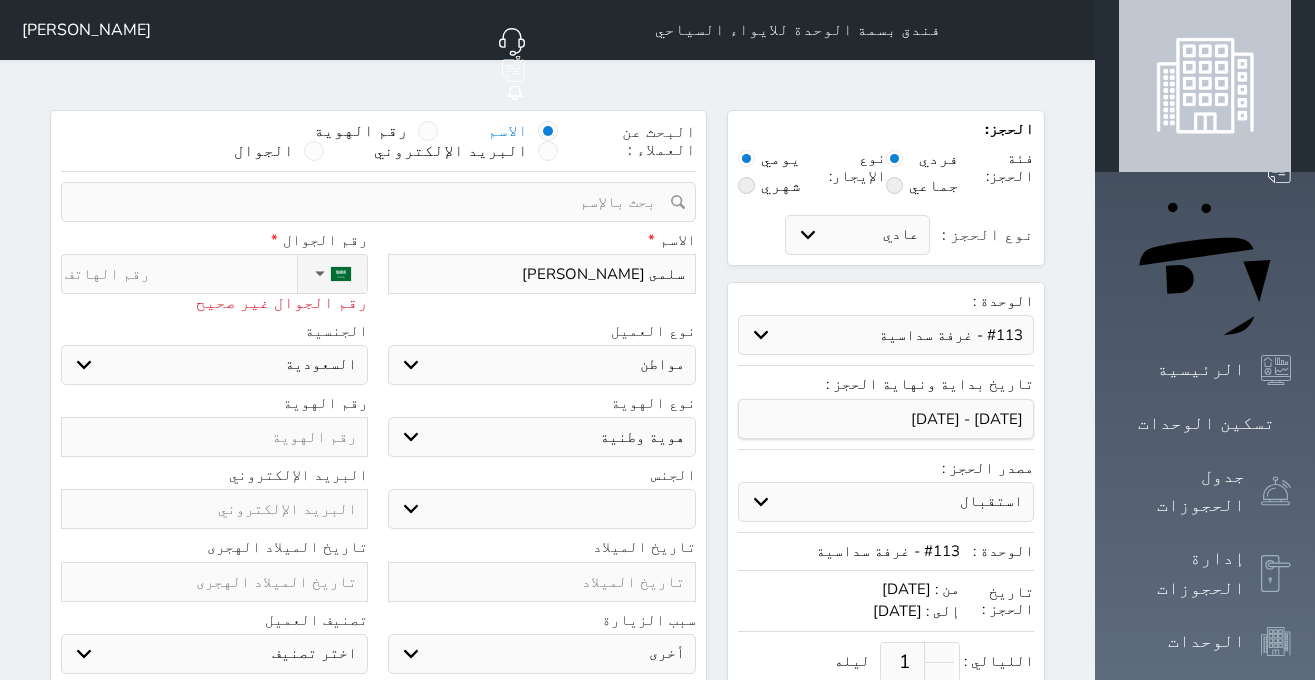 select 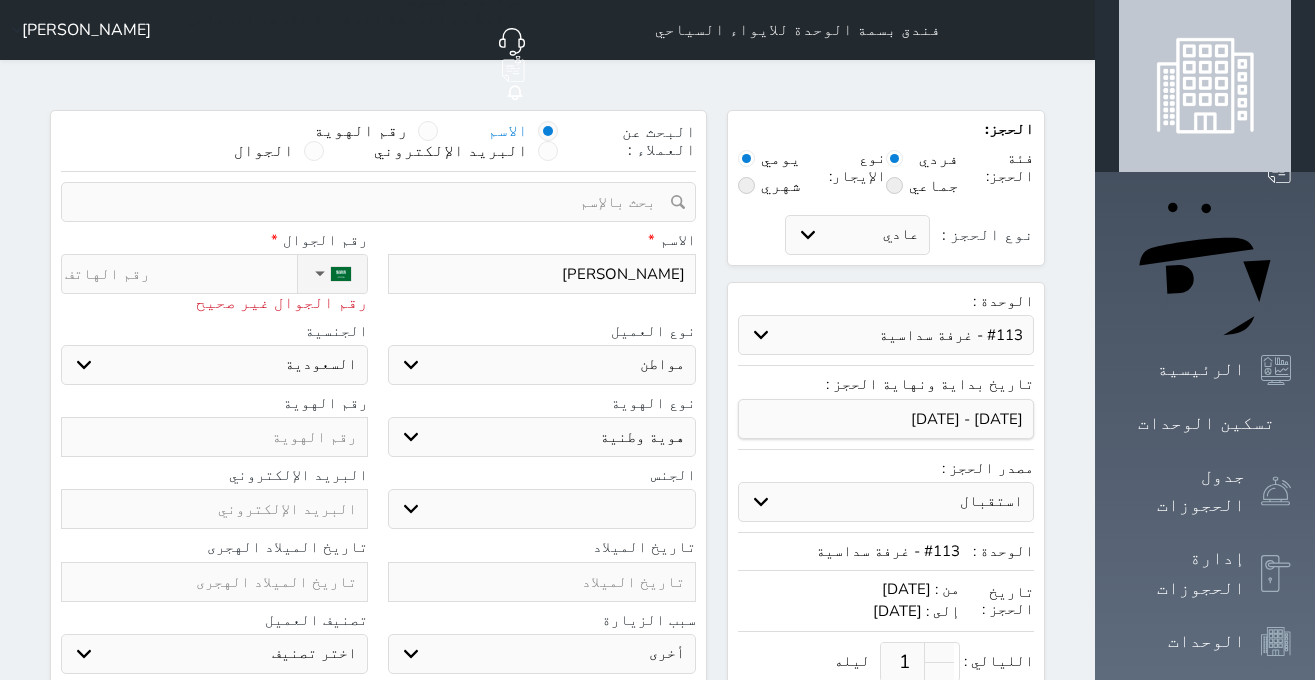 type on "سلمى [PERSON_NAME]" 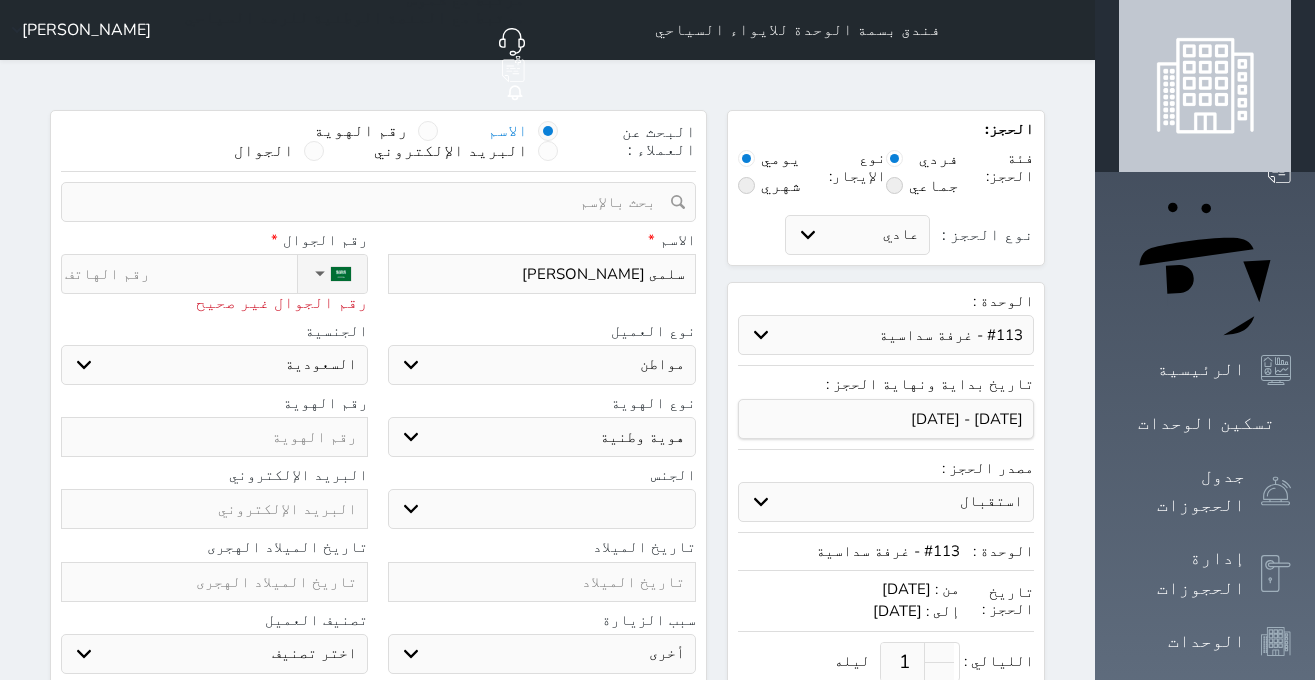 type on "[PERSON_NAME]" 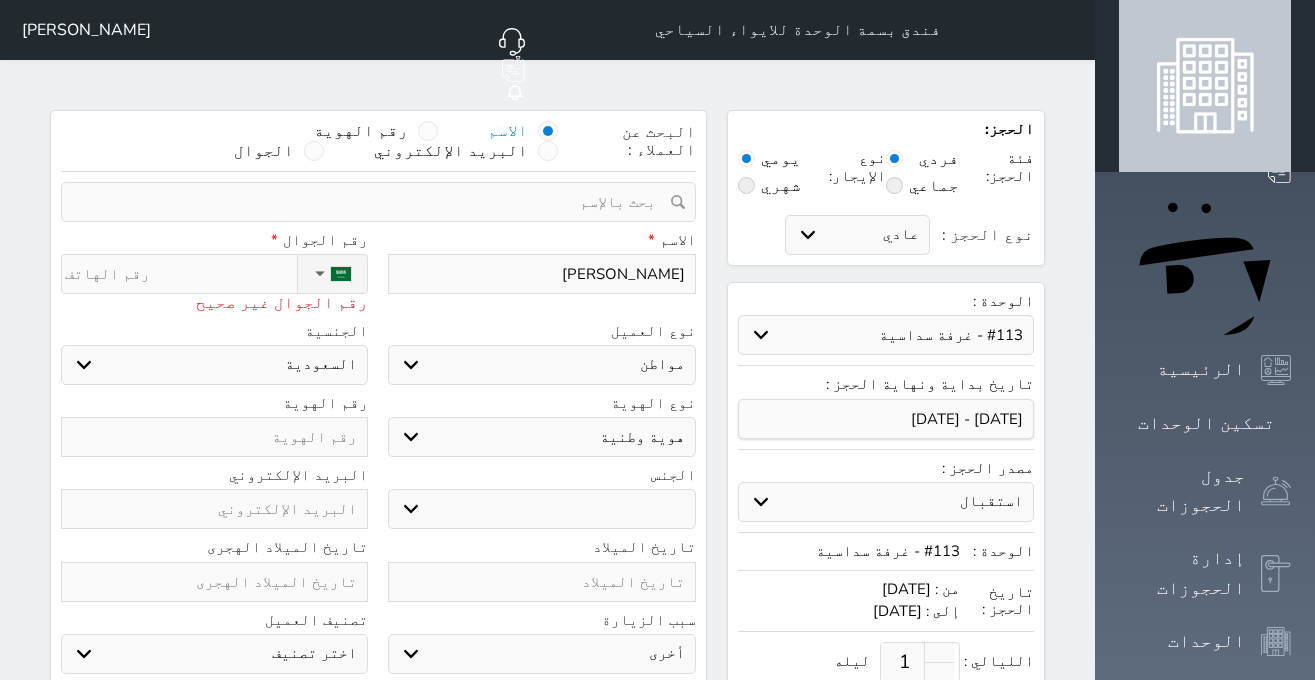 type on "[PERSON_NAME]" 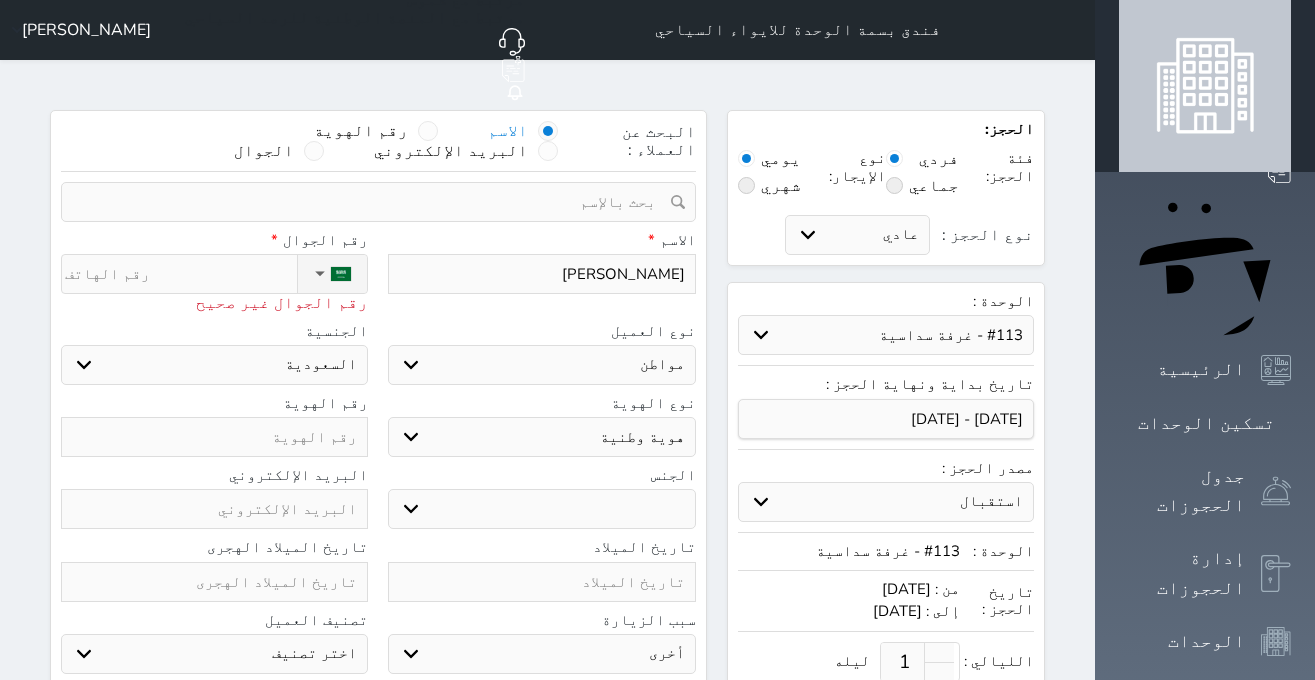type on "سلمى [PERSON_NAME] ا" 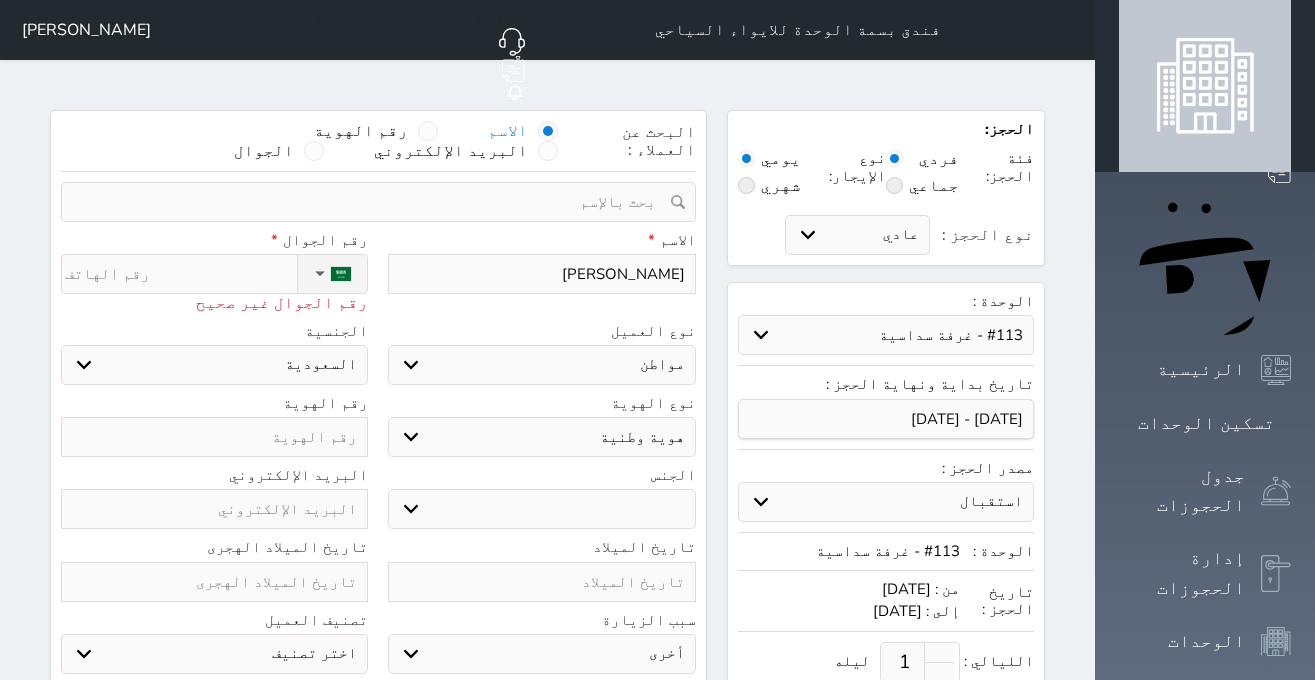 select 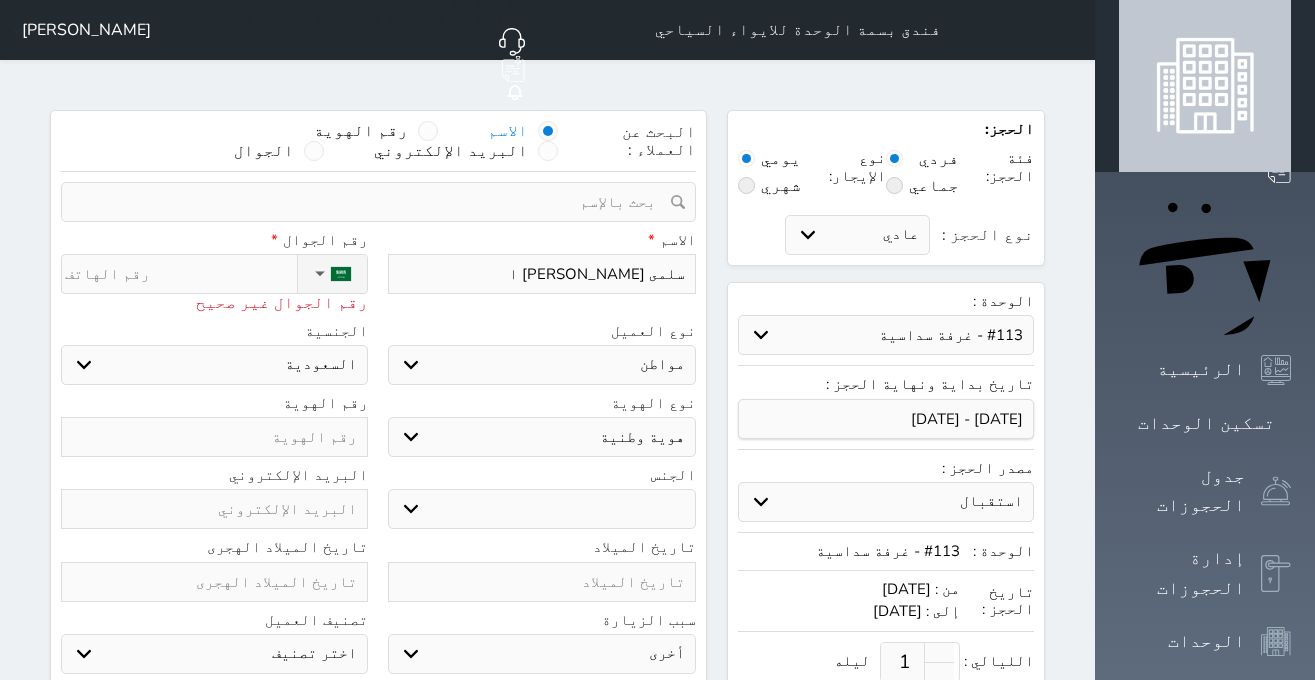 type on "سلمى [PERSON_NAME] ال" 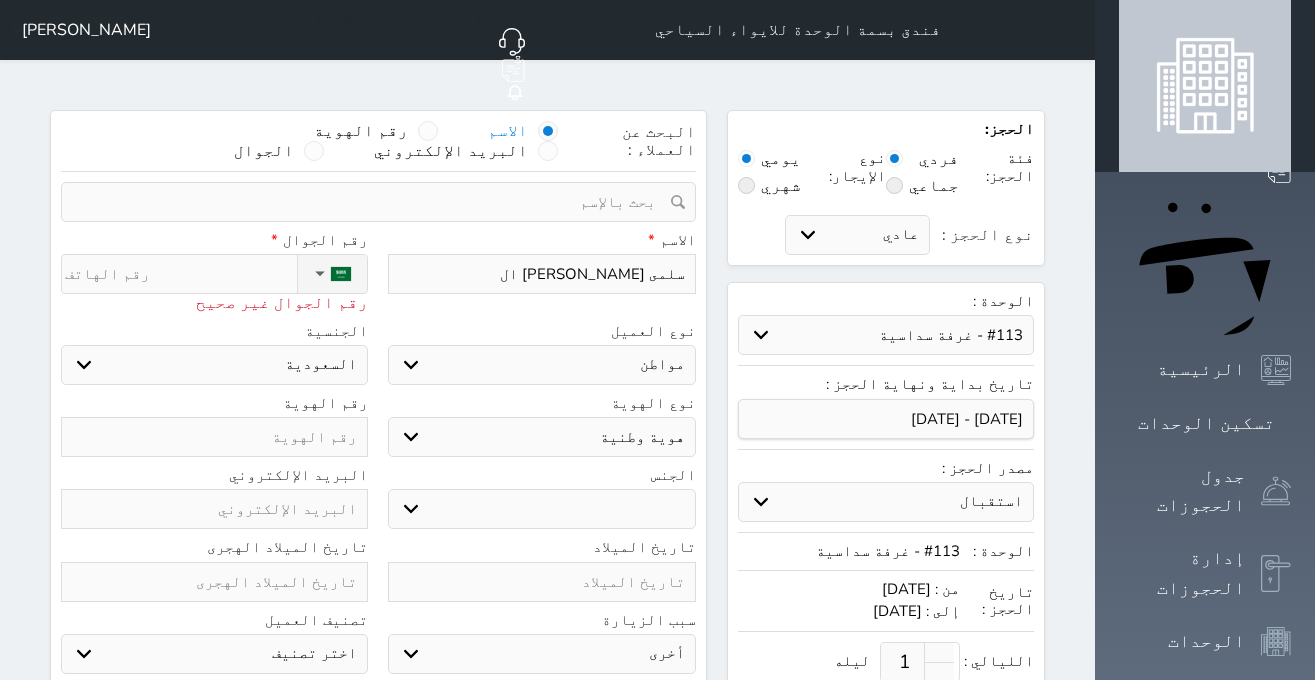 type on "سلمى [PERSON_NAME]" 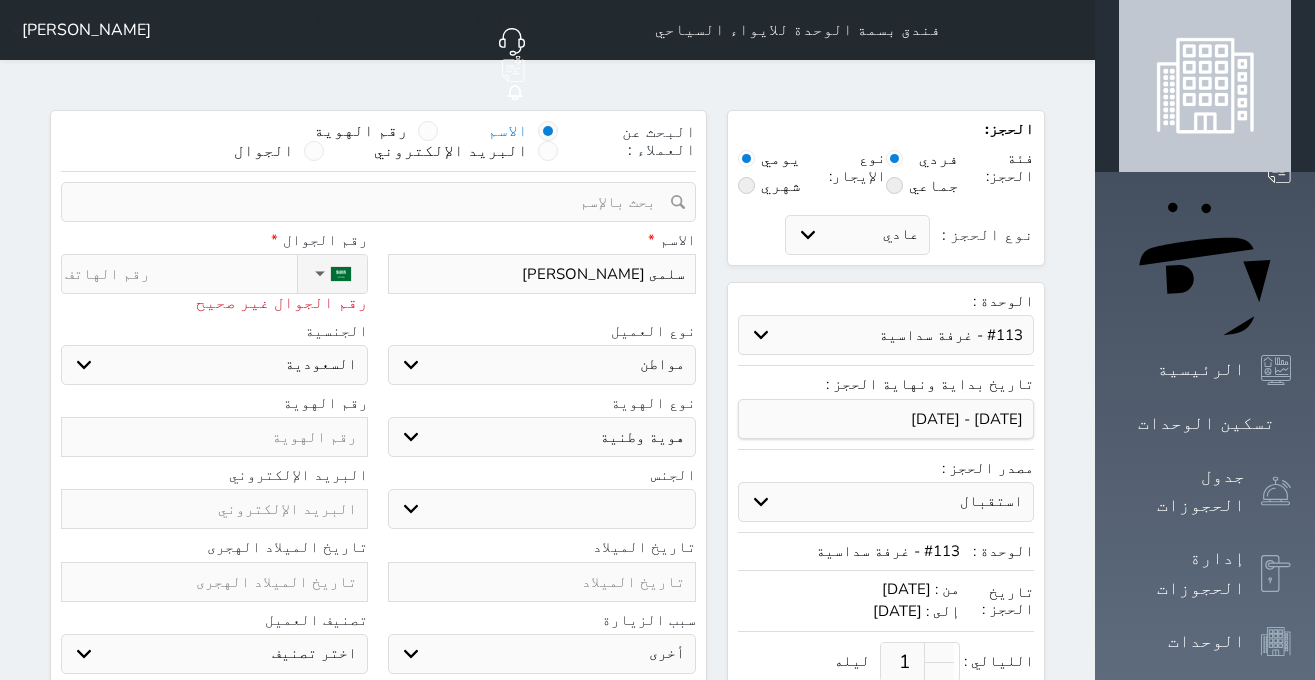 type on "[PERSON_NAME]" 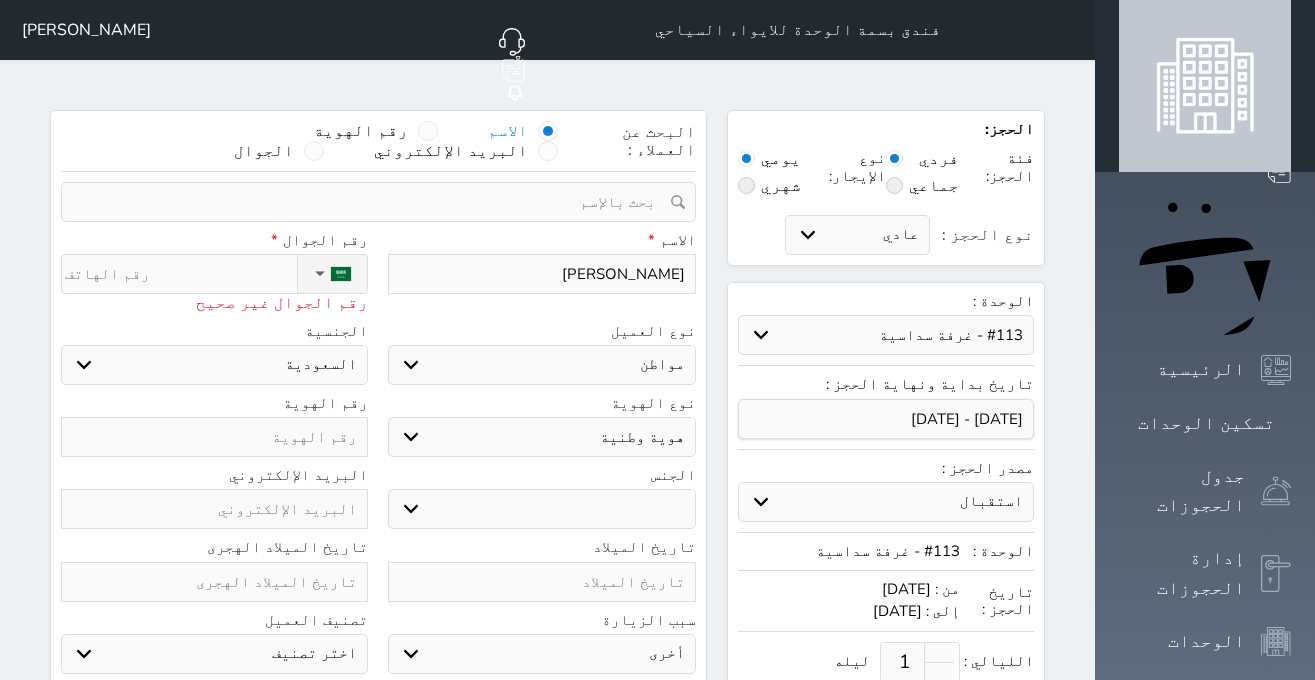 type on "[PERSON_NAME]" 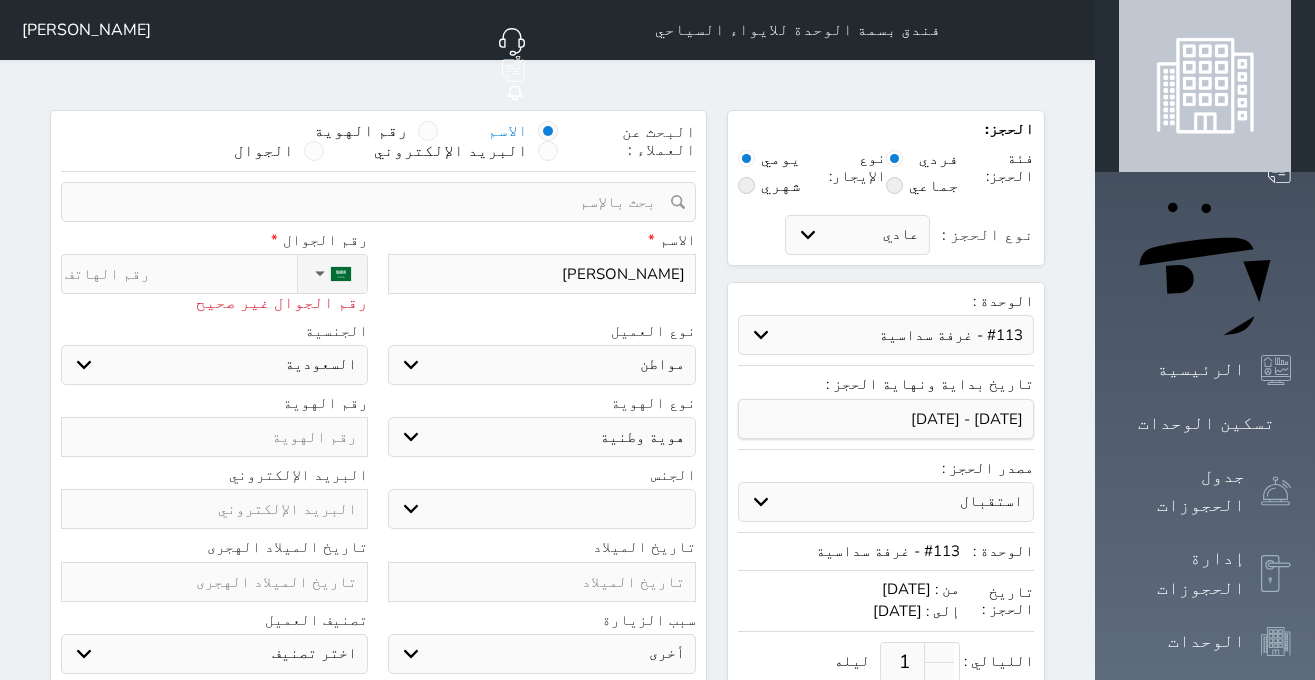 type on "[PERSON_NAME]" 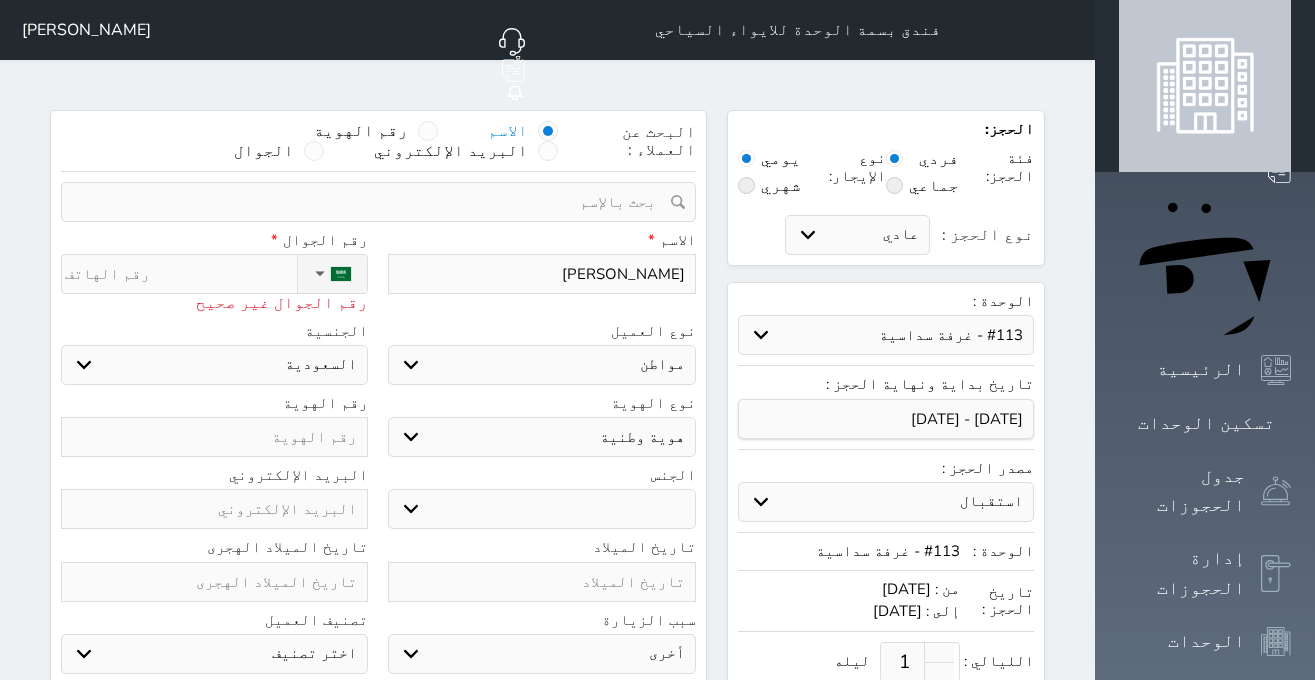 type on "0" 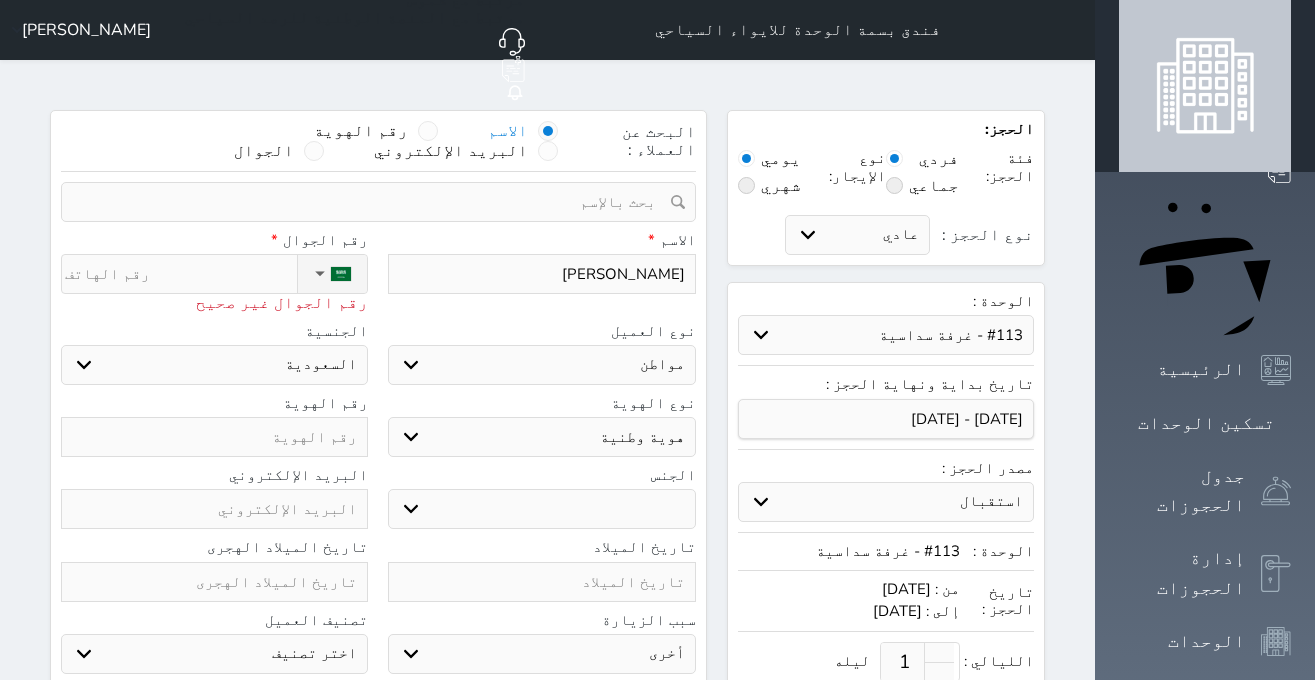 select 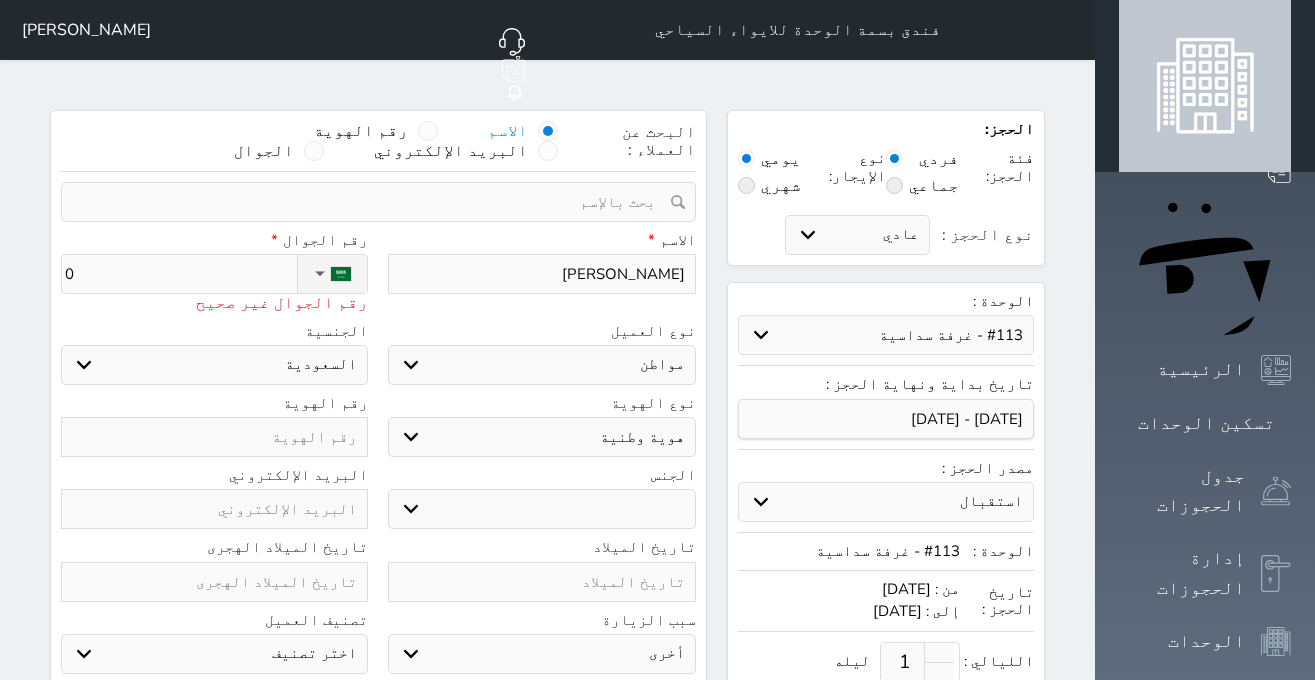 type on "05" 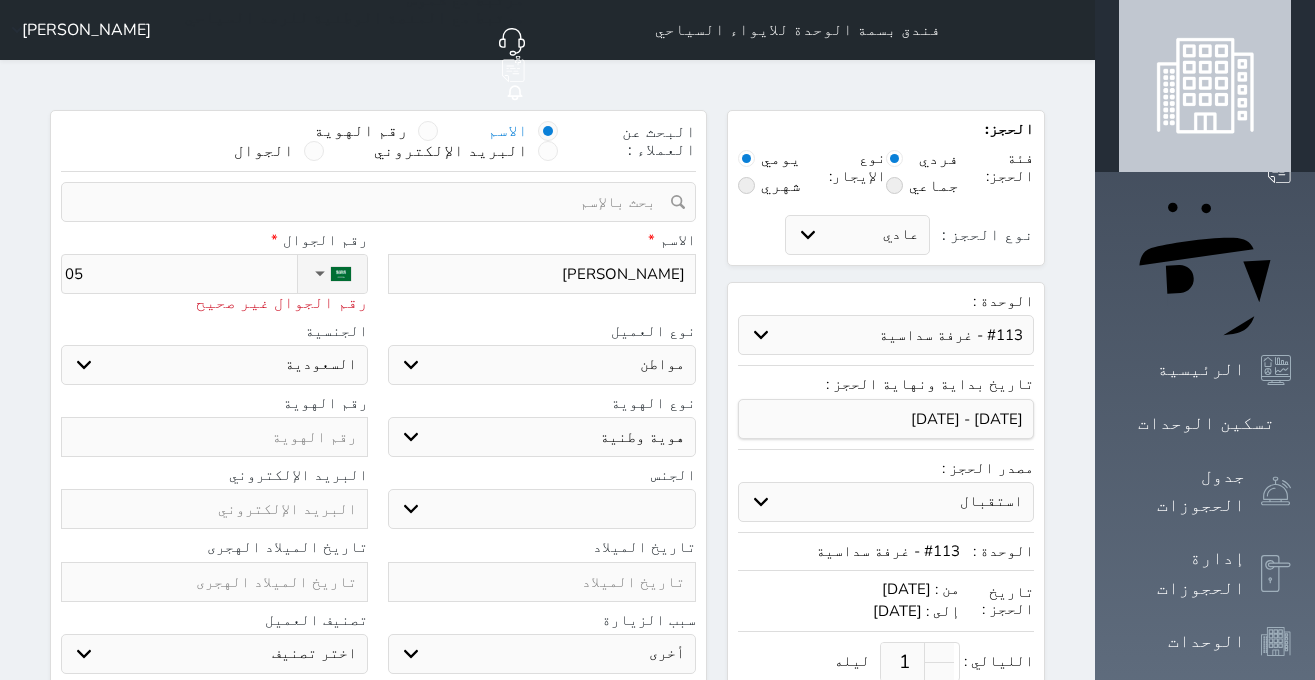 type on "050" 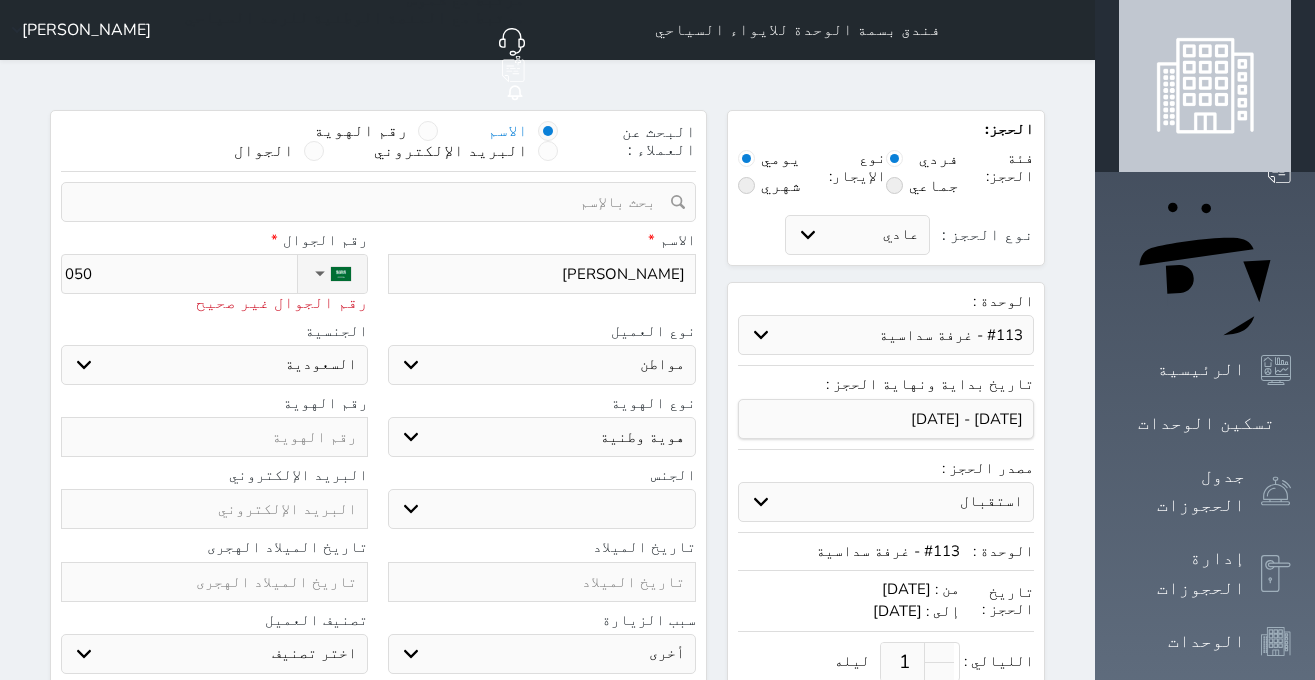 type on "0503" 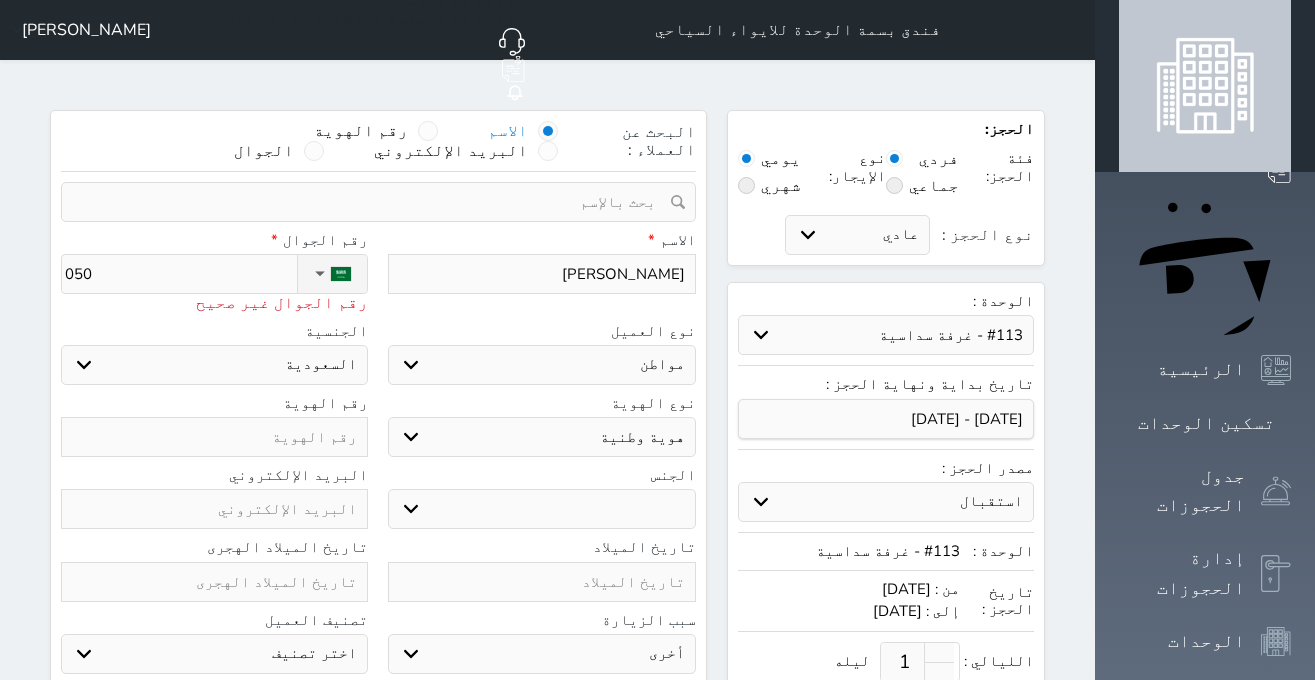 select 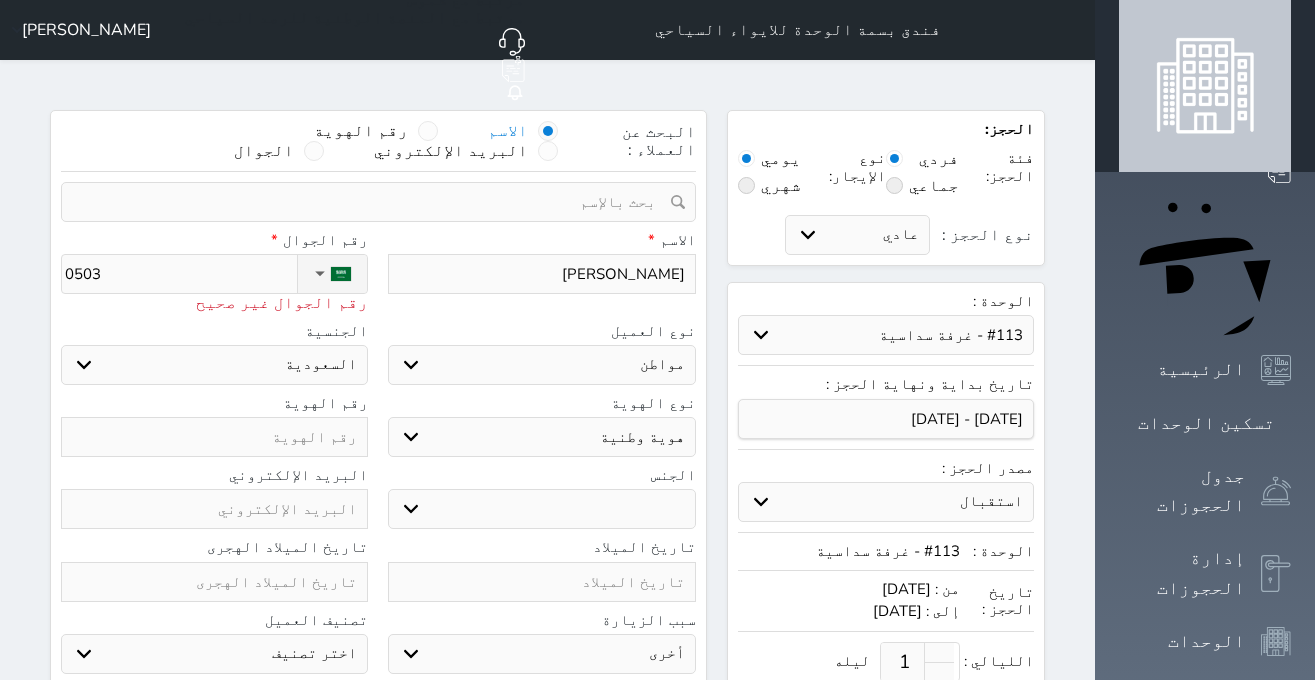 type on "05033" 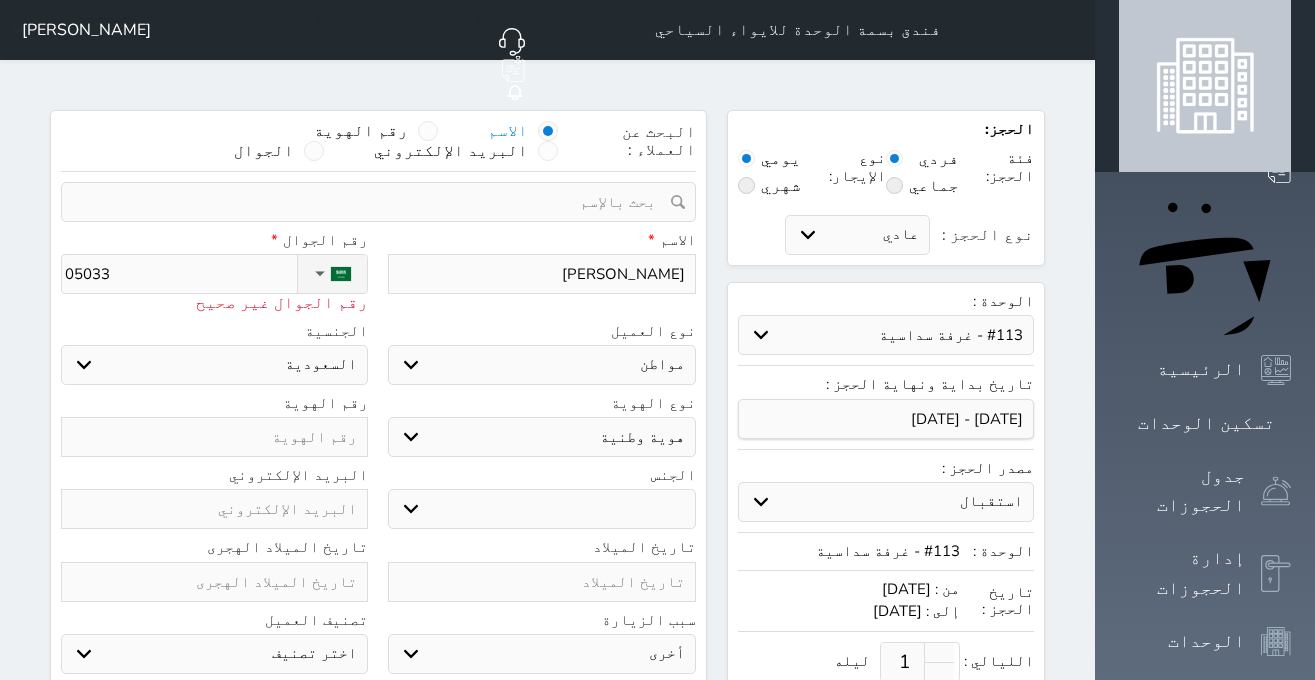 type on "050334" 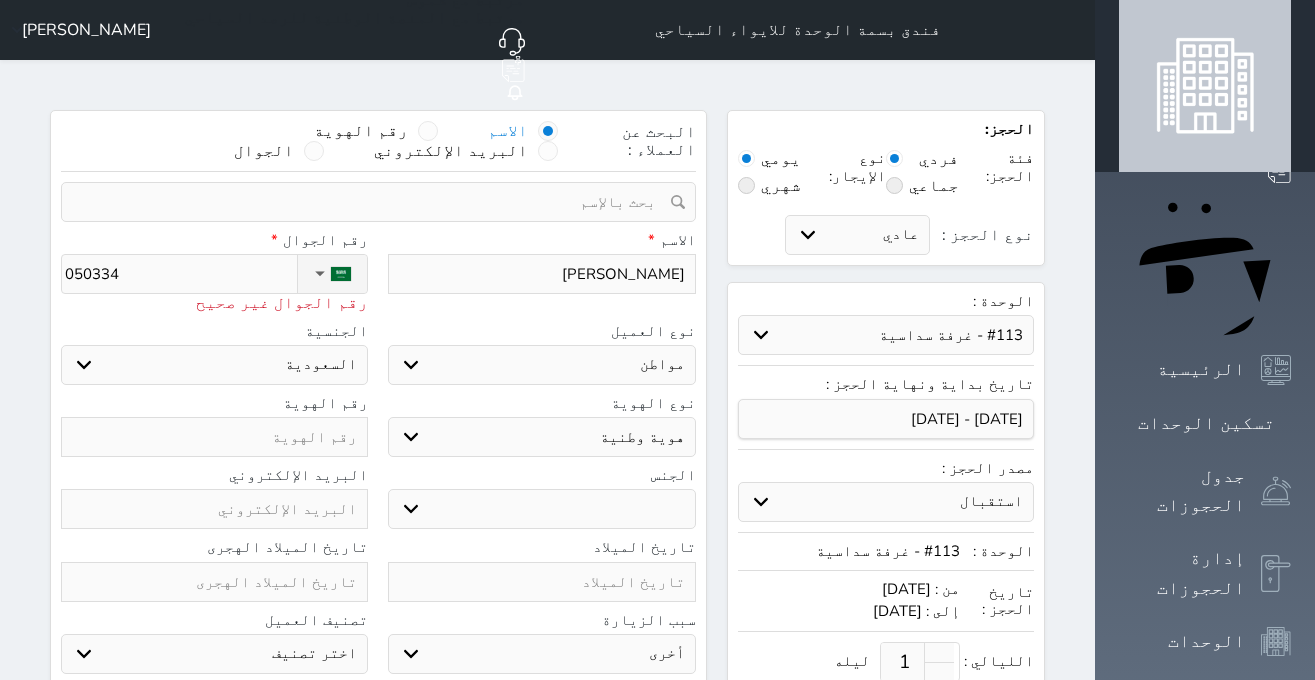 type on "0503342" 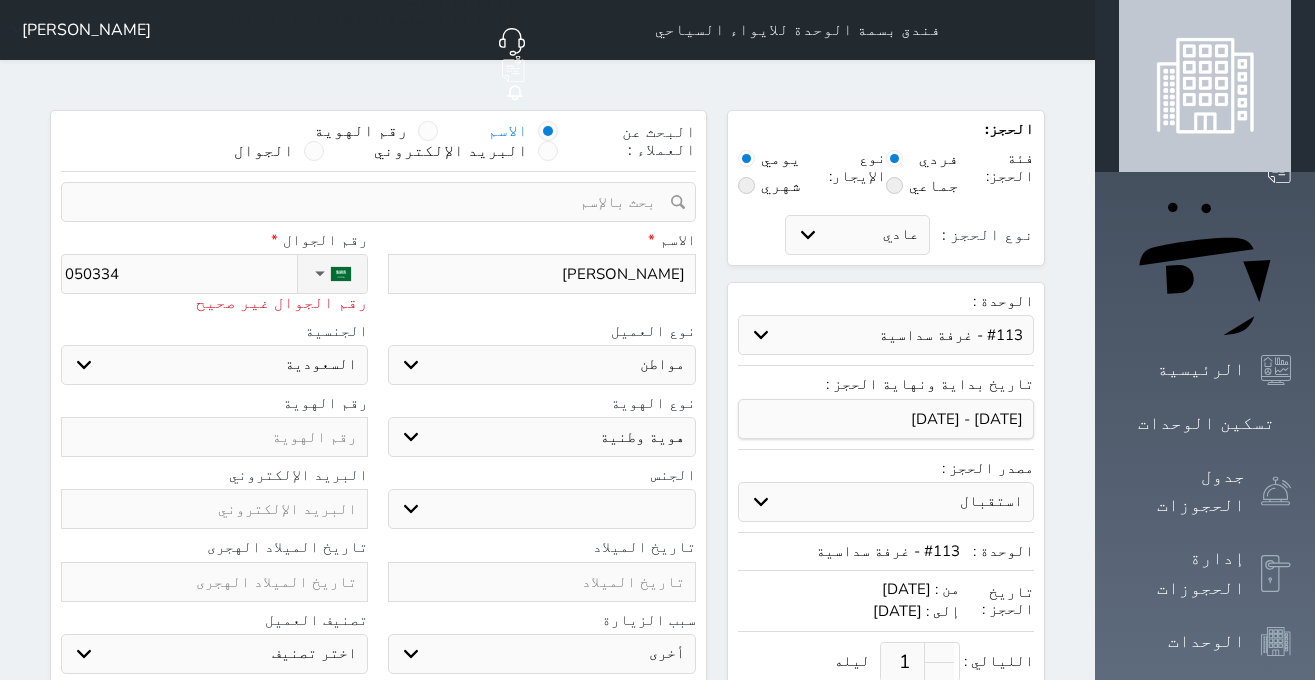 select 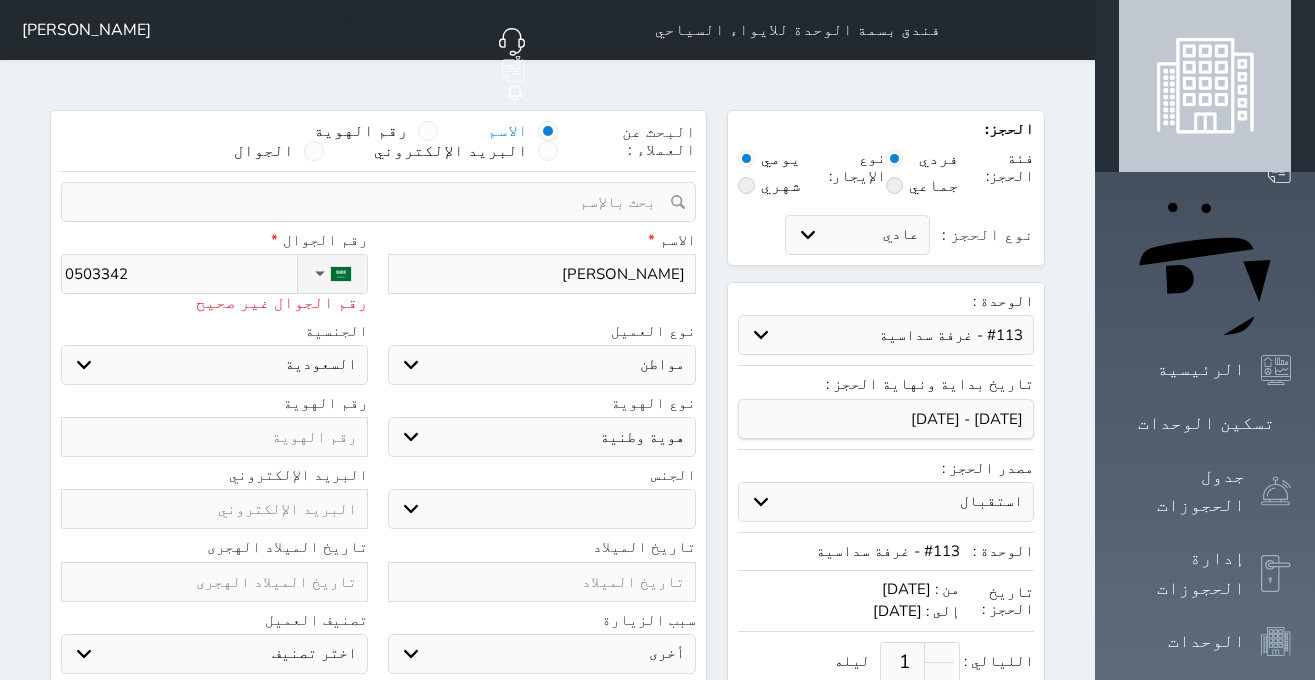type on "05033429" 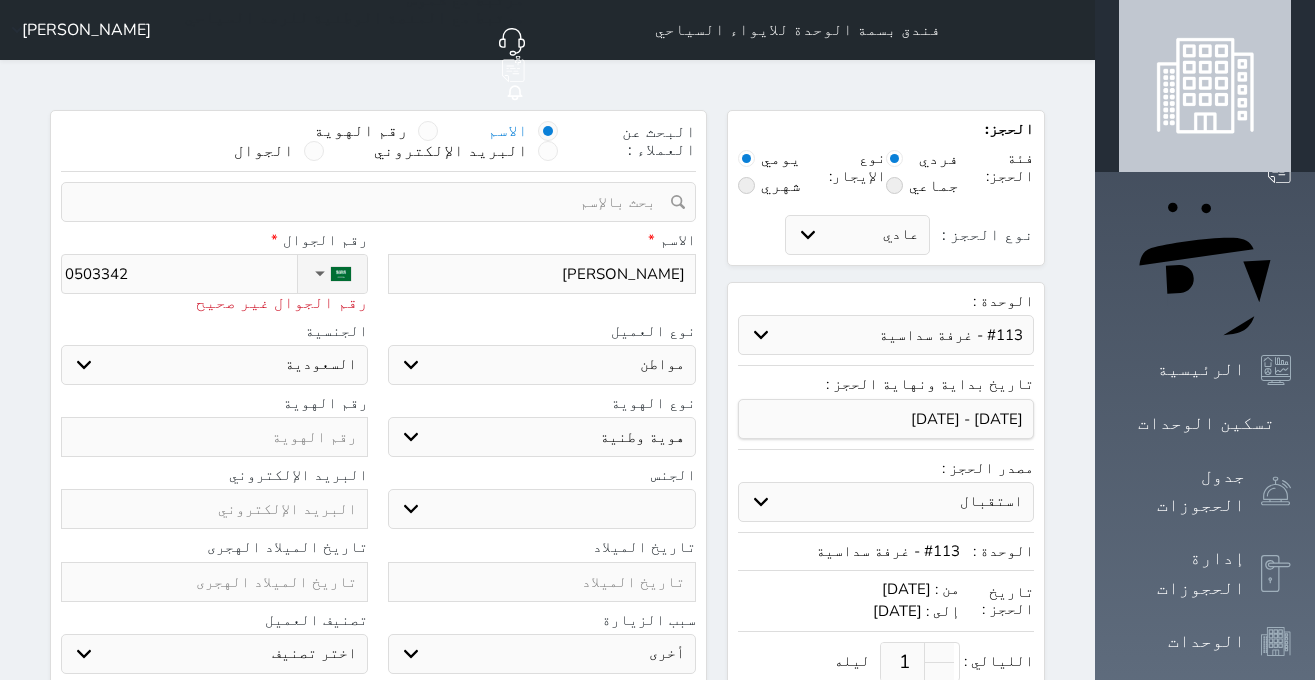 select 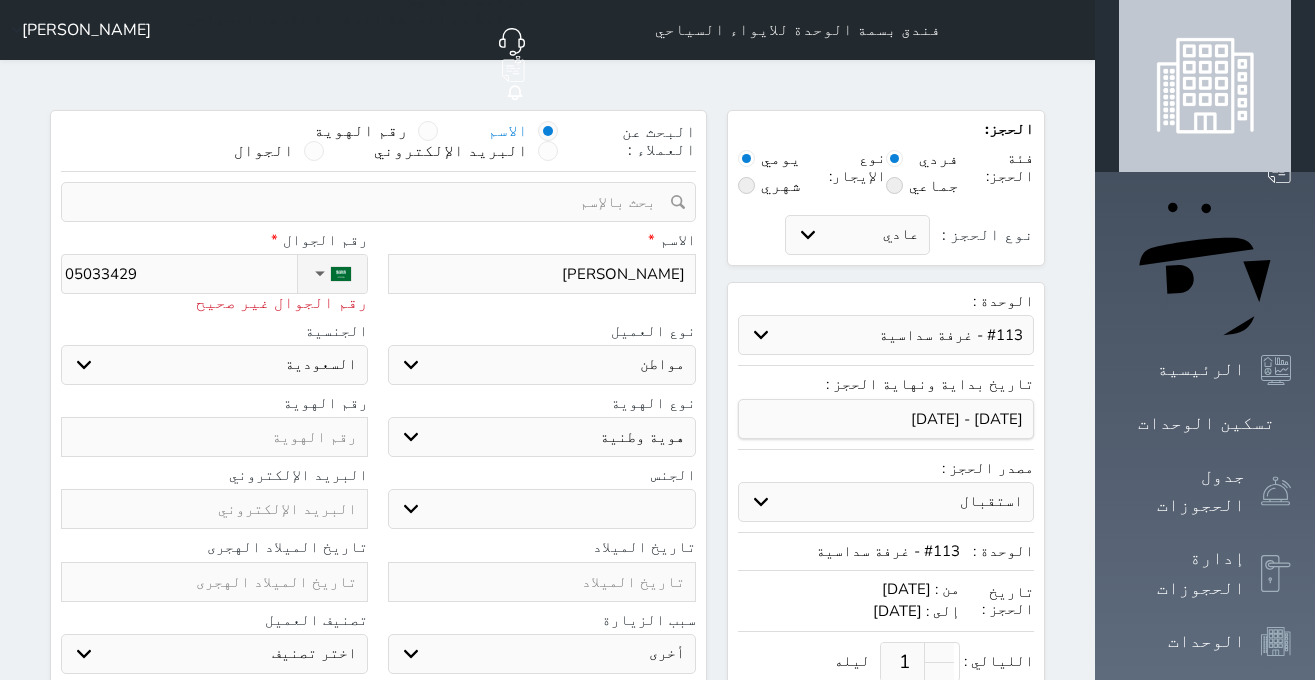 type on "050334290" 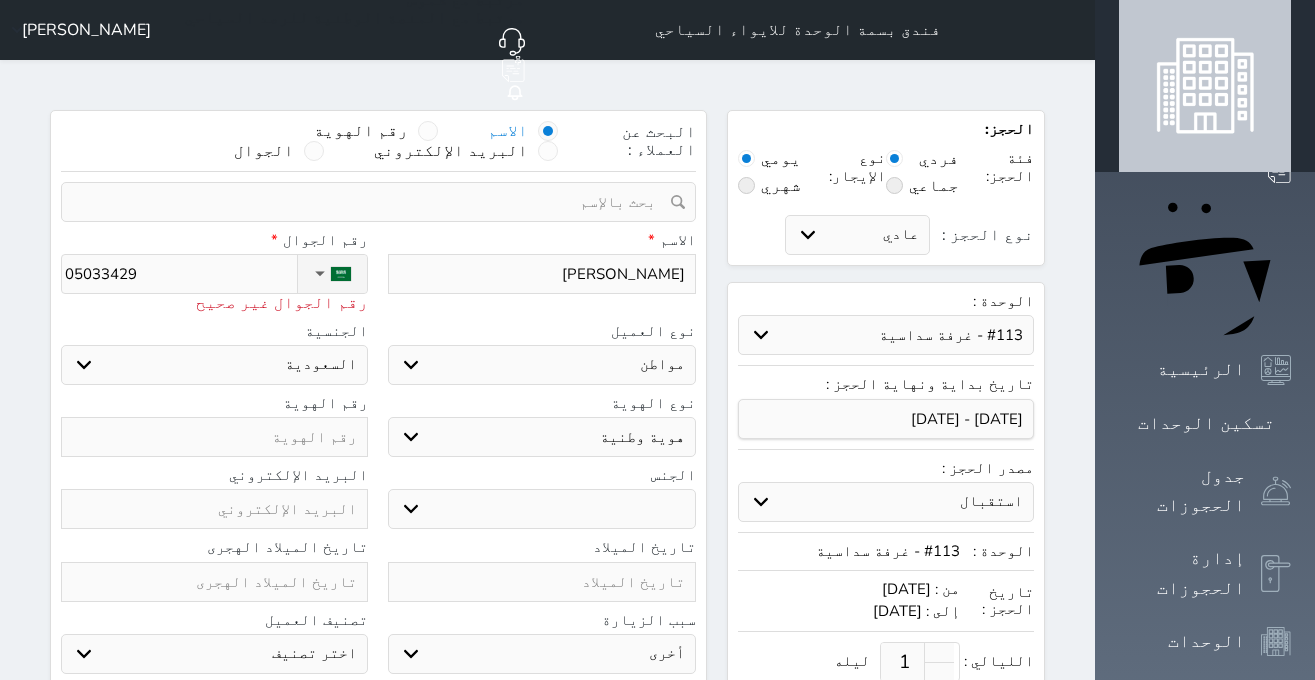 select 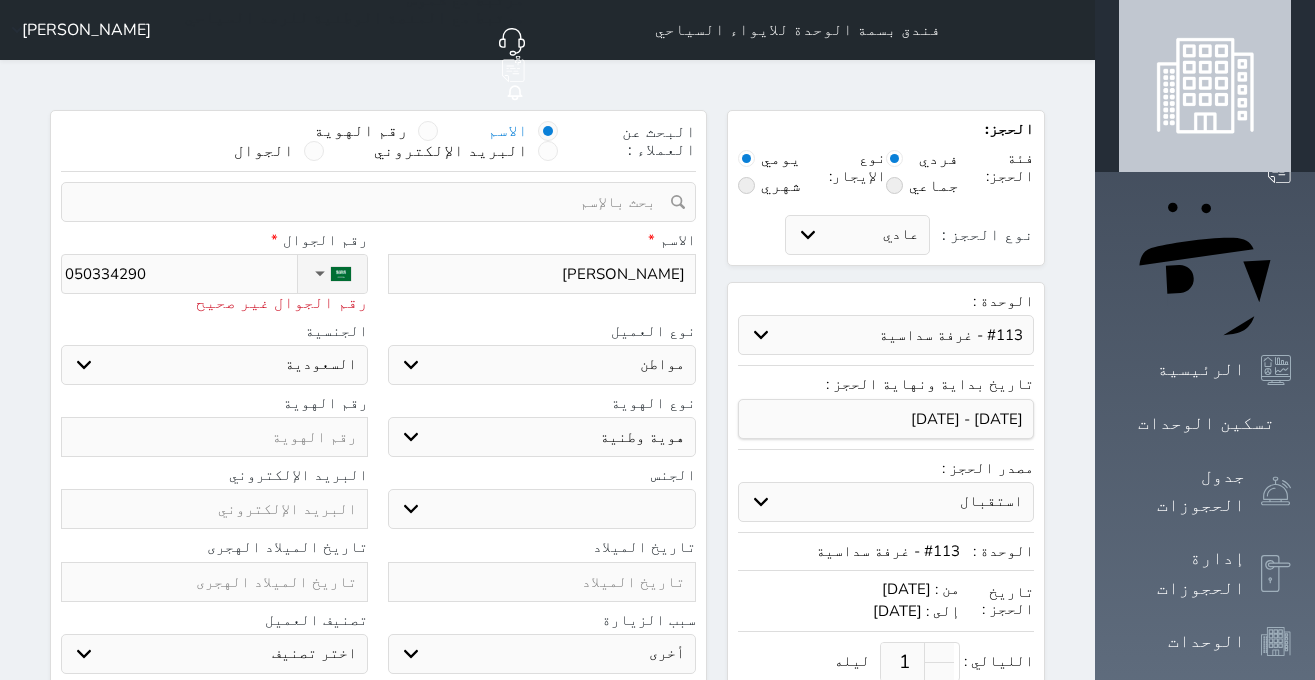 type on "[PHONE_NUMBER]" 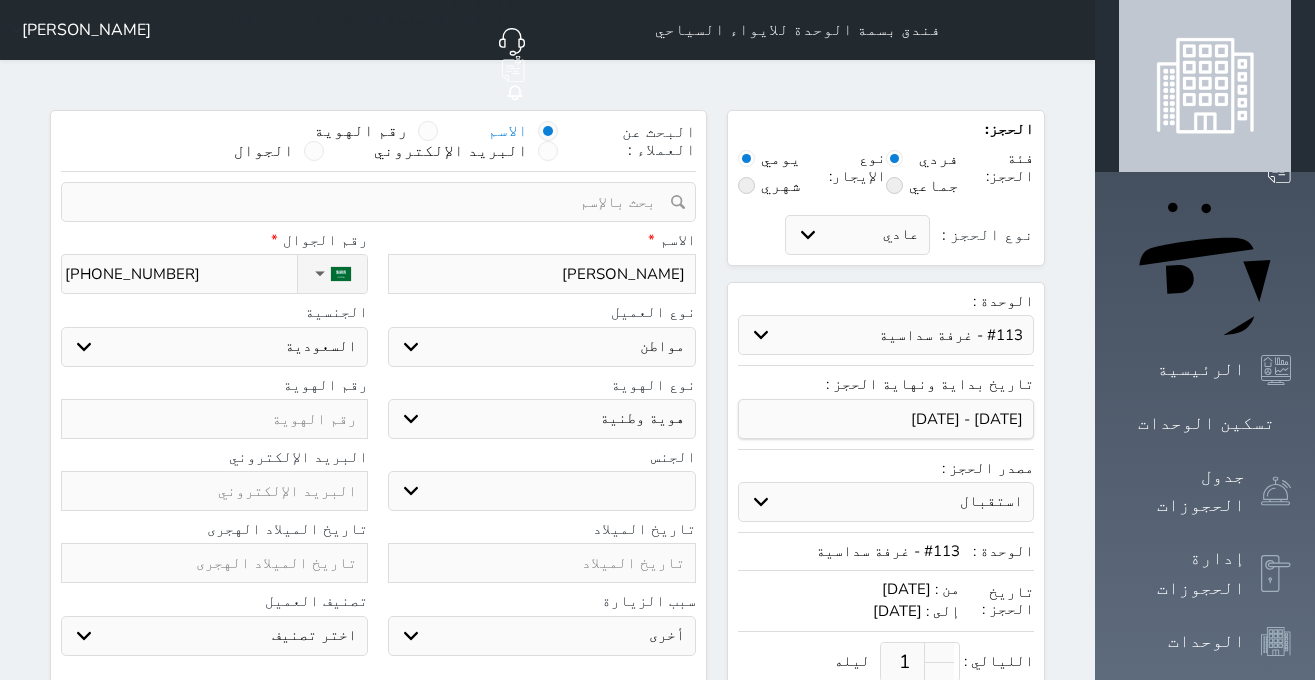 type on "[PHONE_NUMBER]" 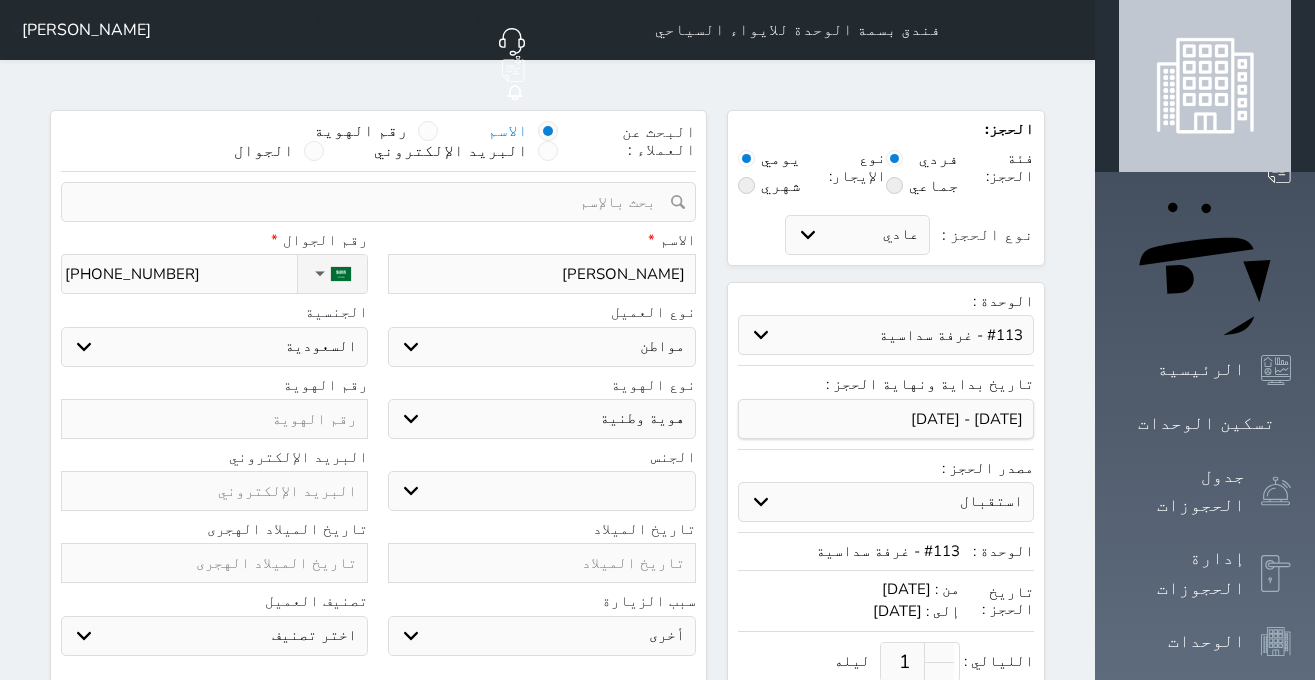 type on "1" 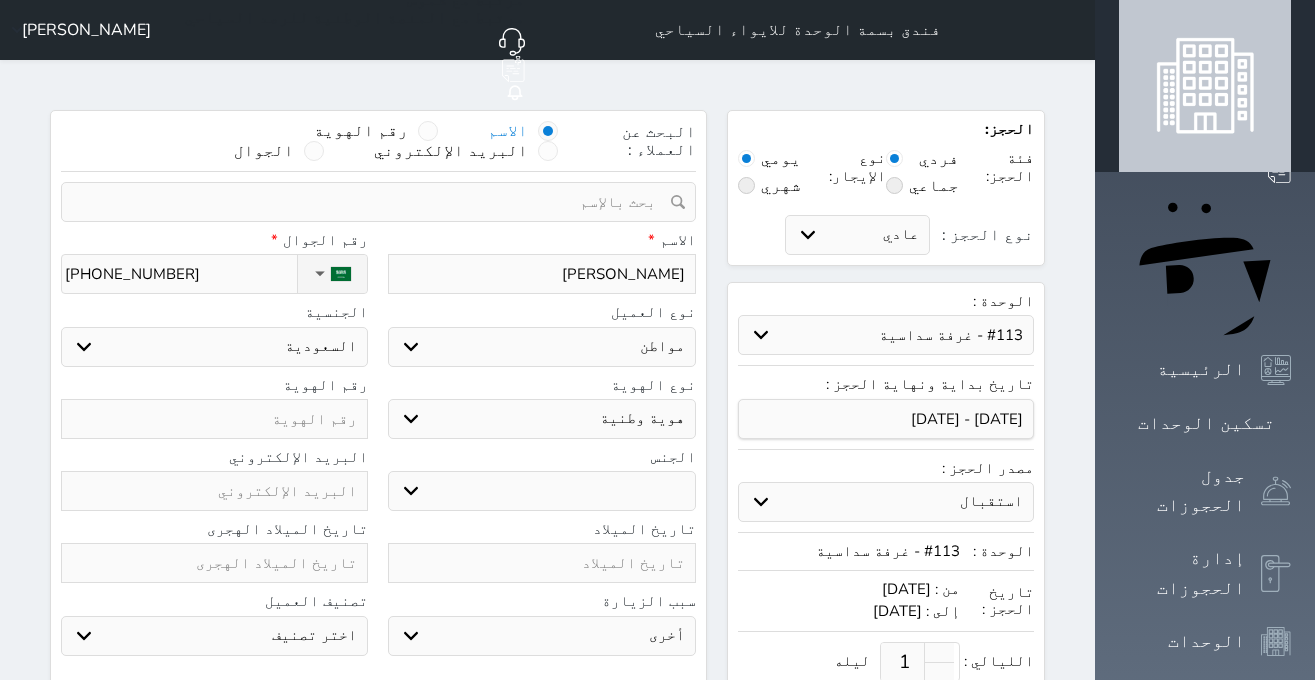 select 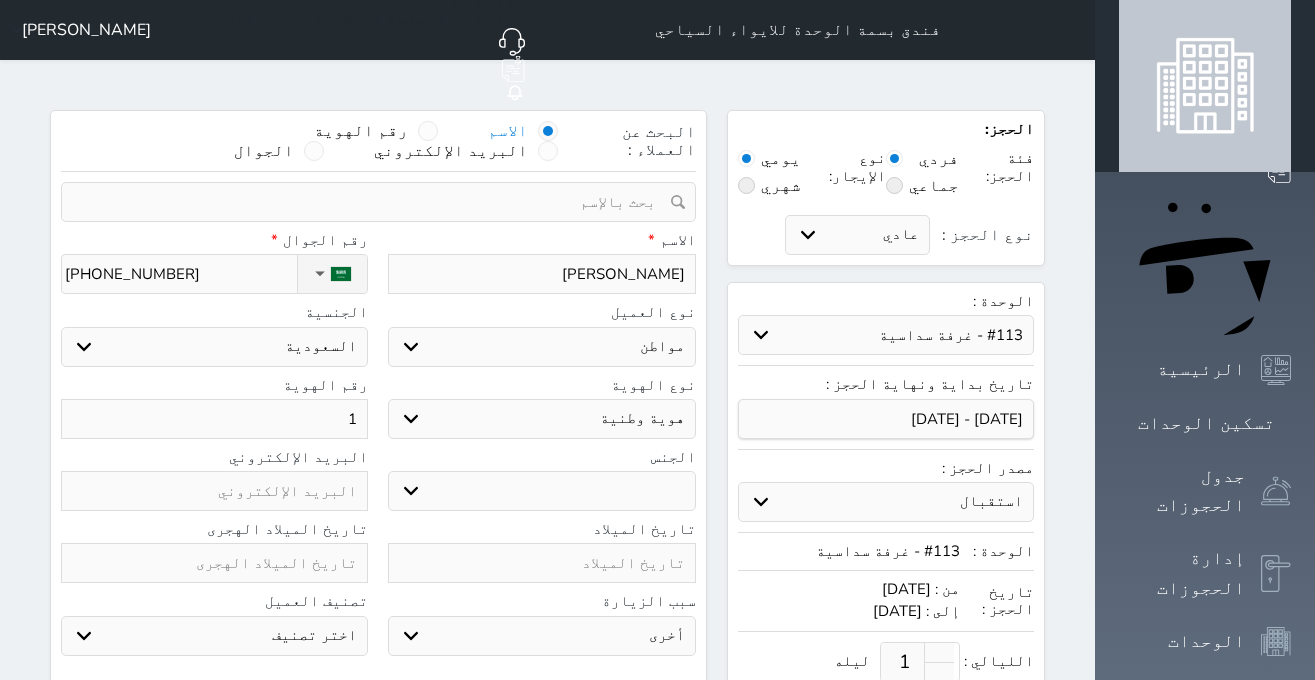 type on "10" 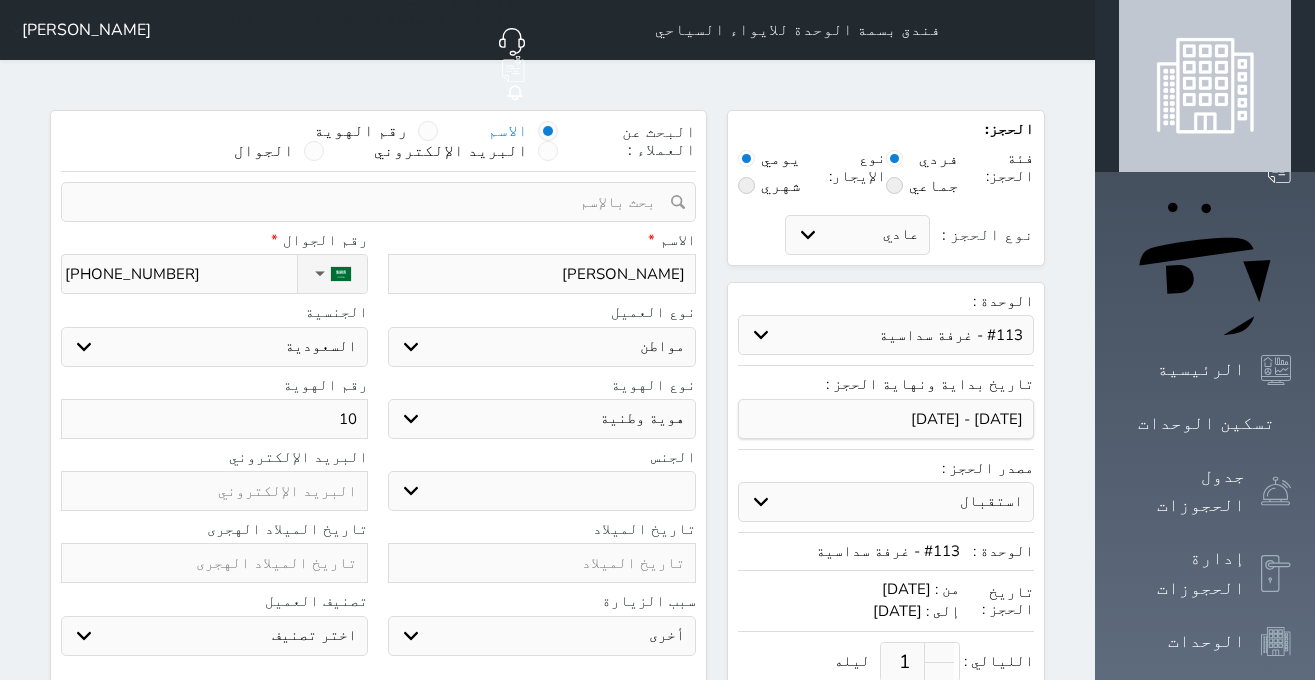 type on "103" 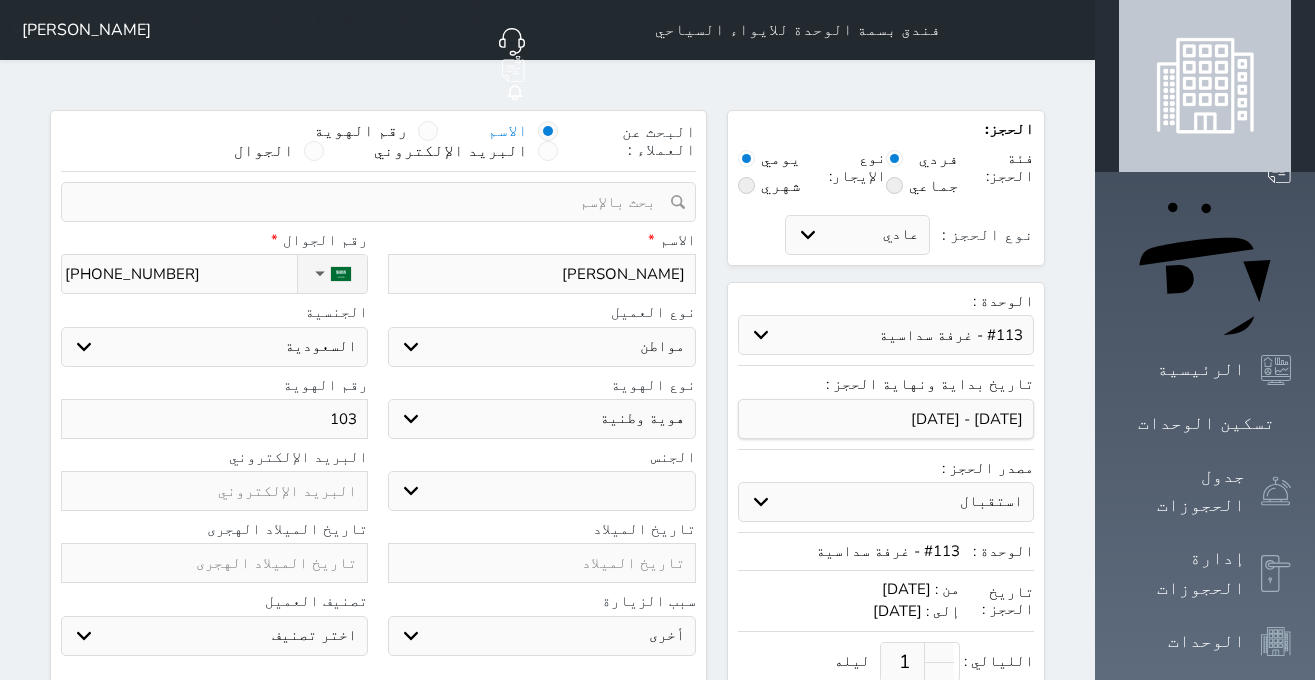 type on "1032" 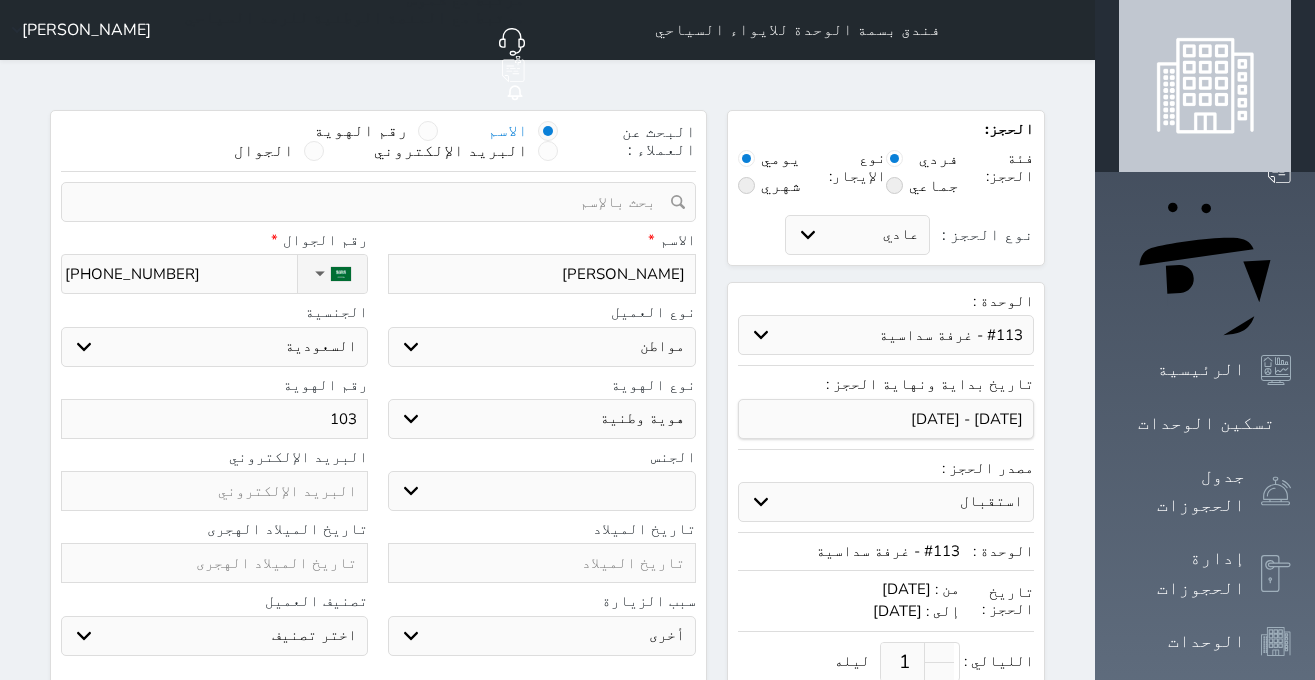 select 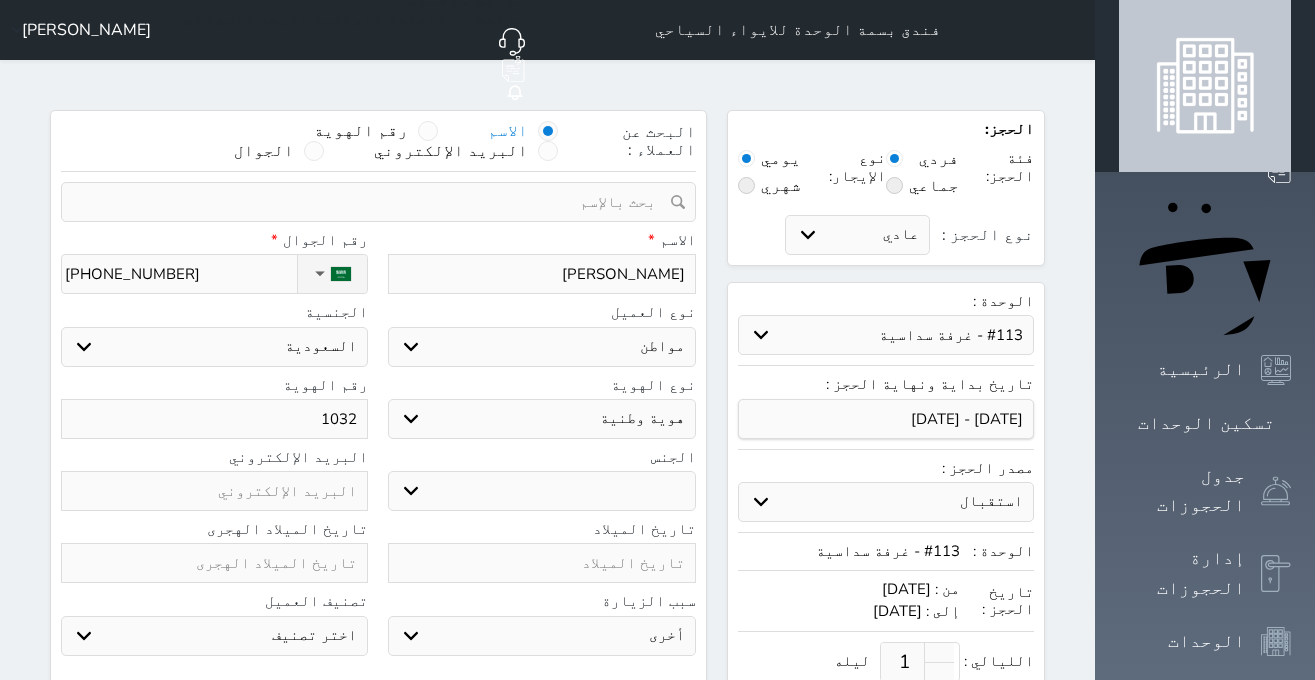 type on "10322" 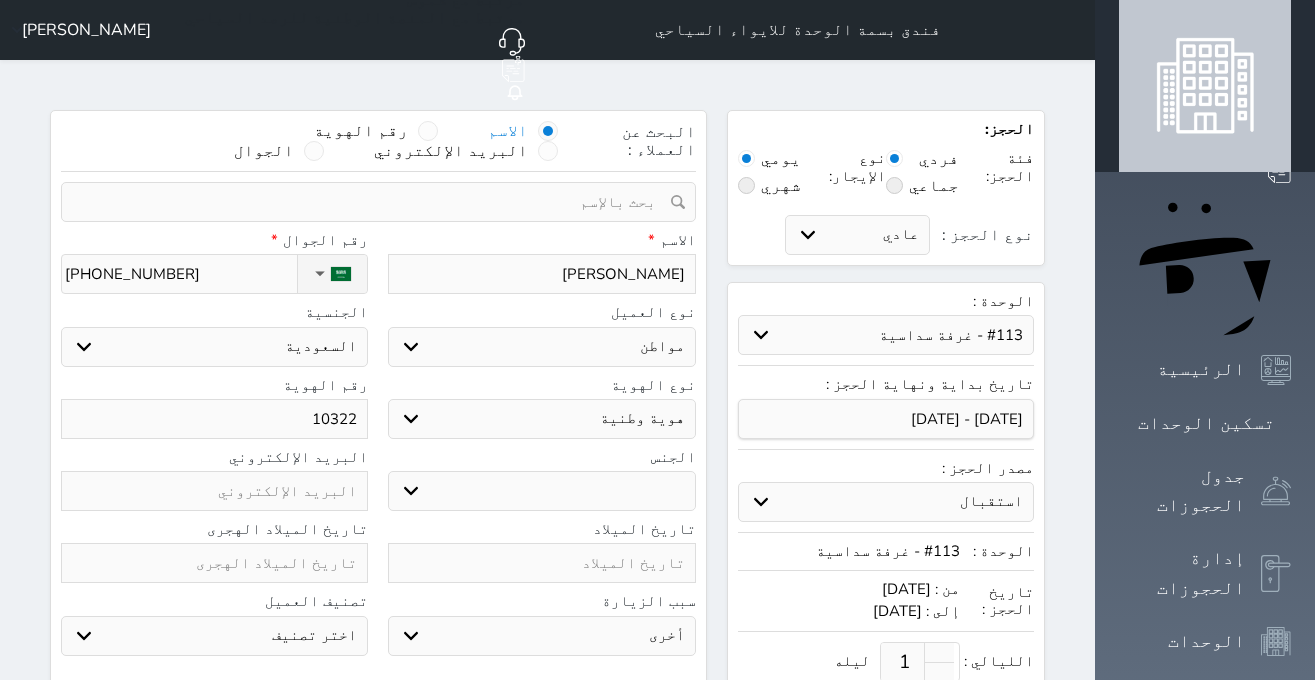type on "103227" 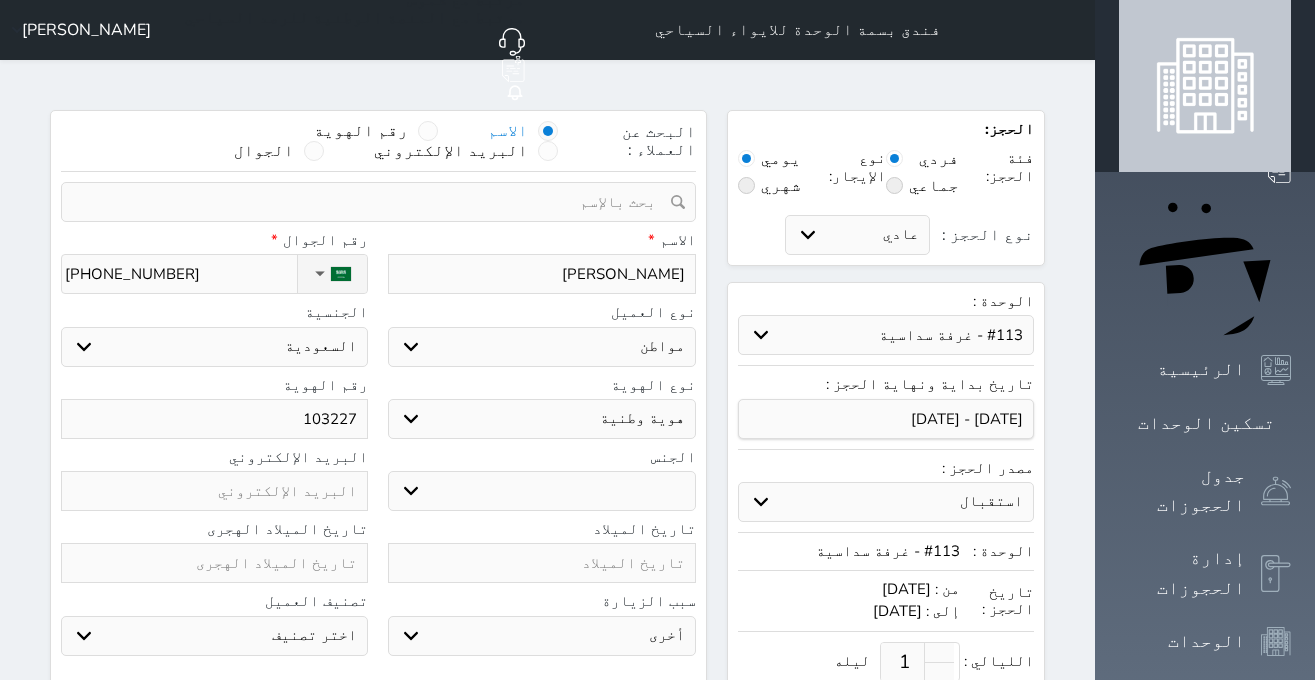 type on "1032272" 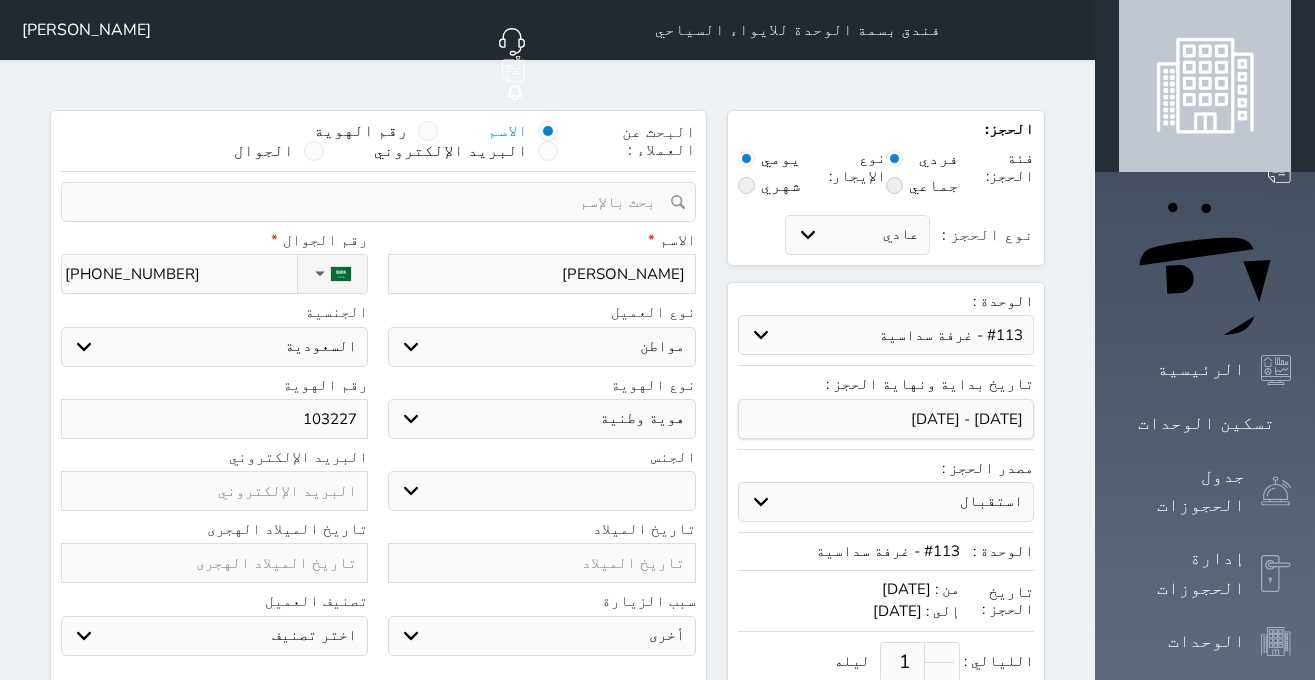 select 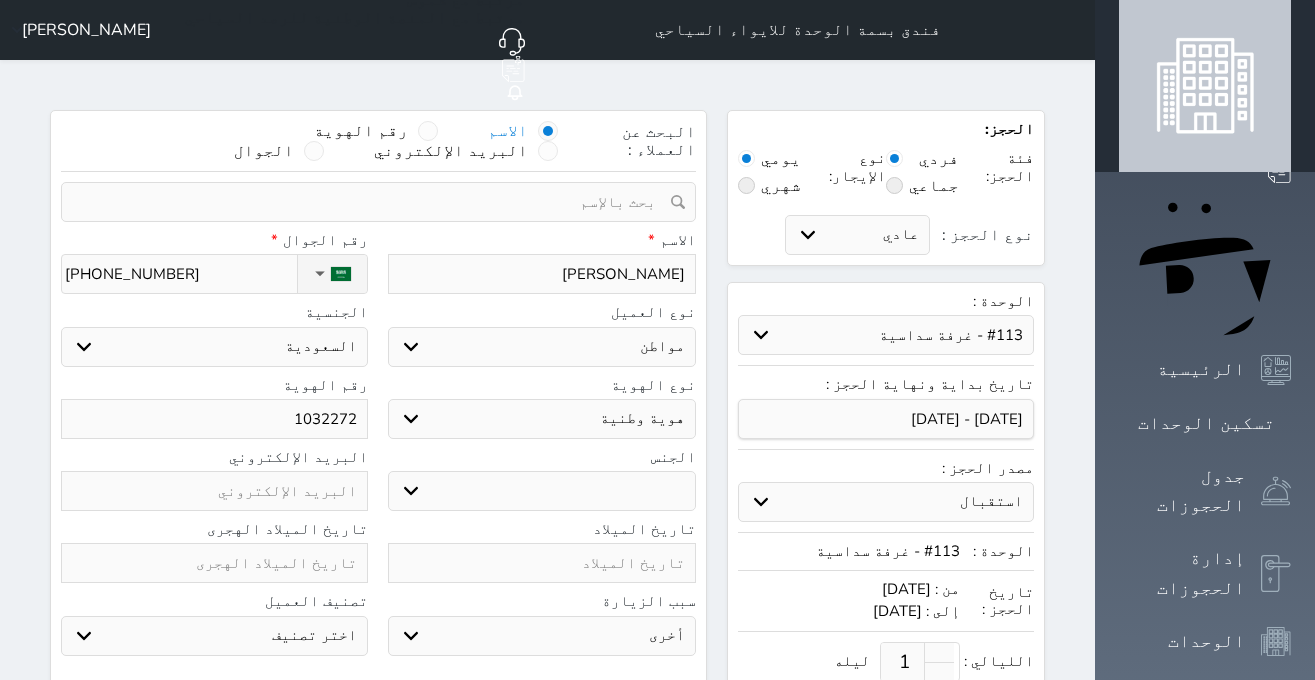 type on "10322727" 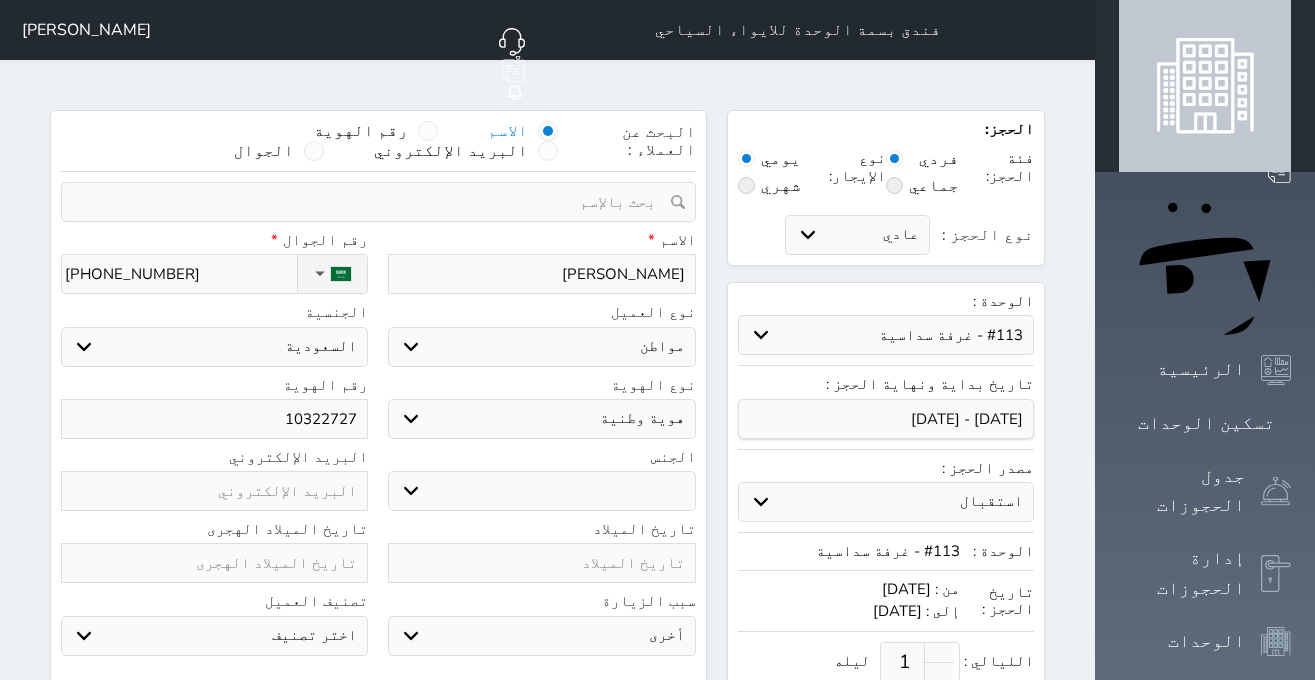 type on "103227275" 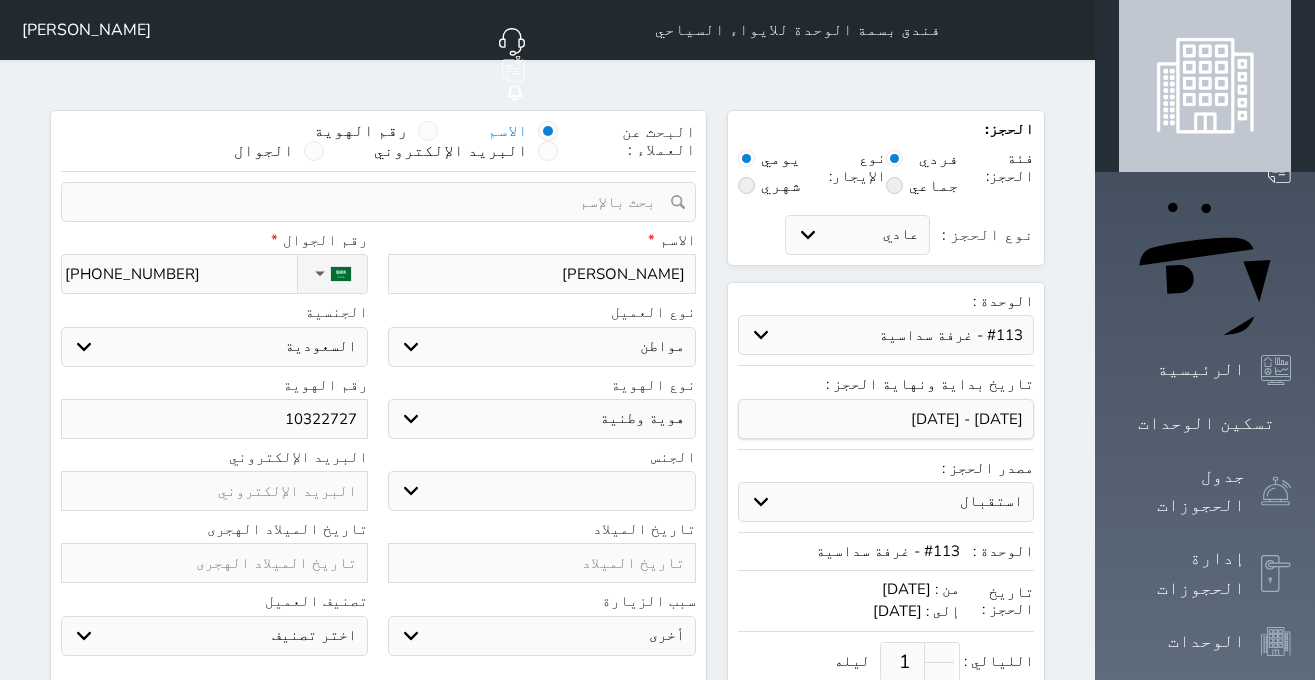 select 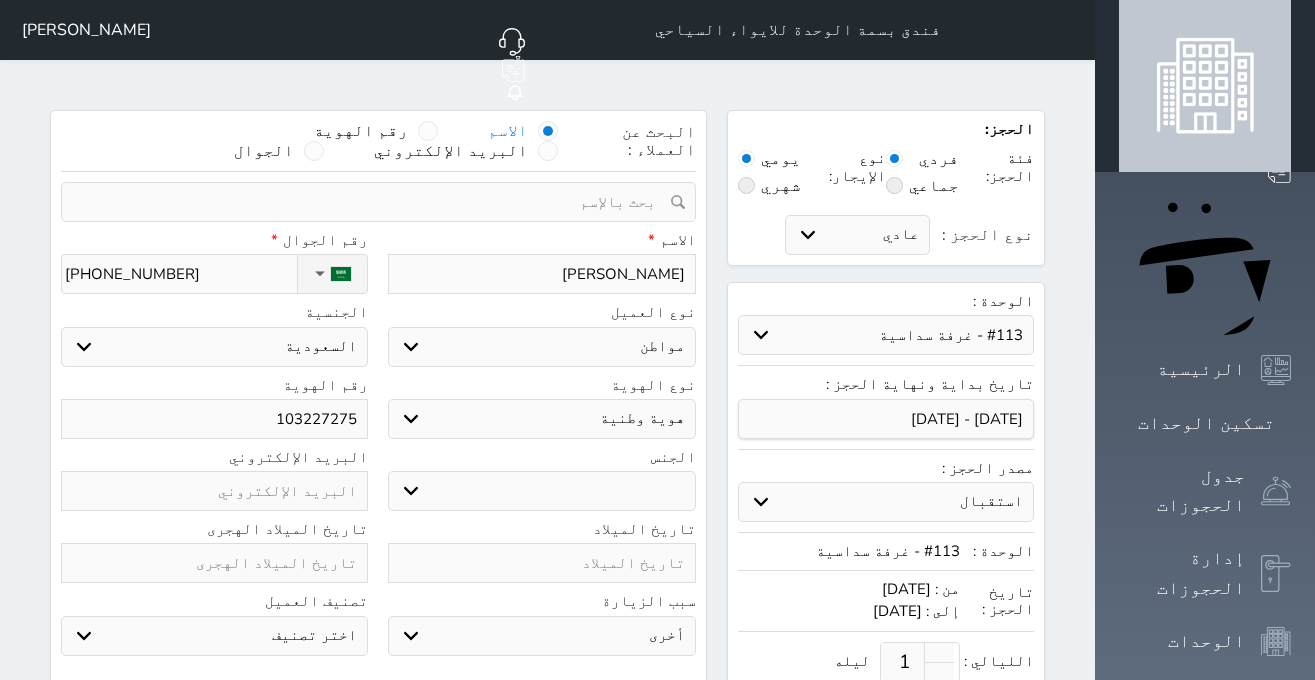type on "1032272757" 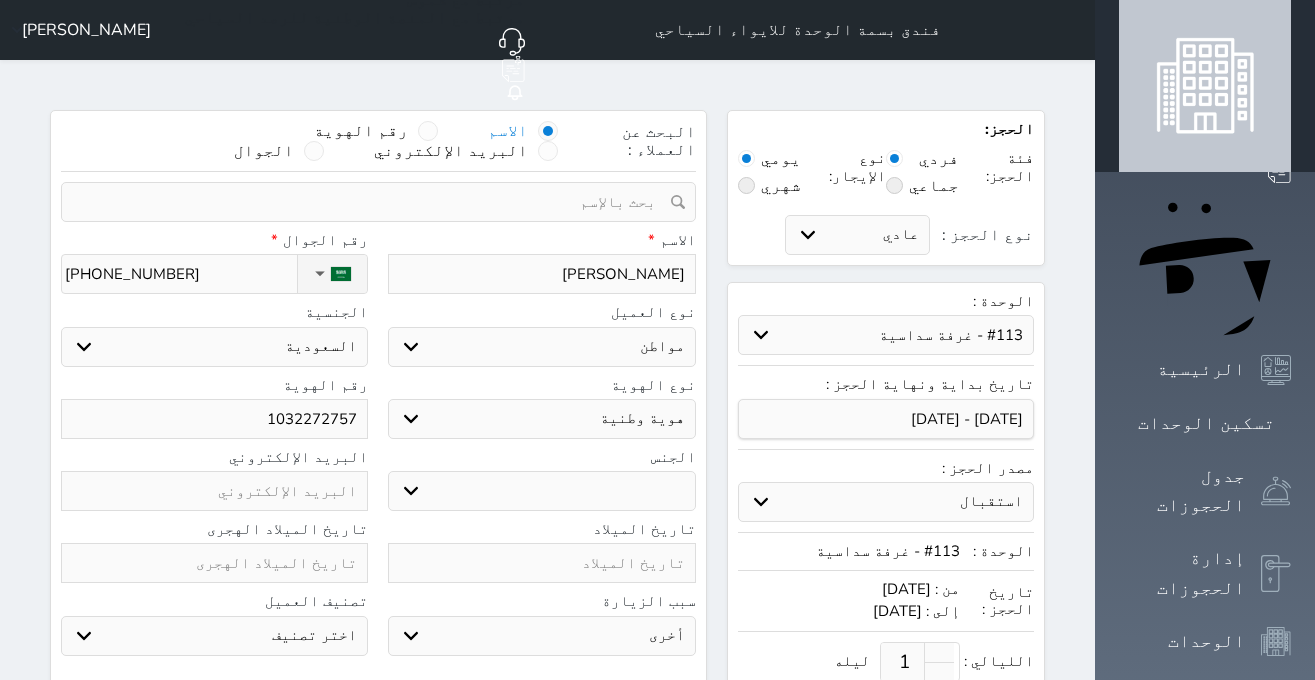 type on "1032272757" 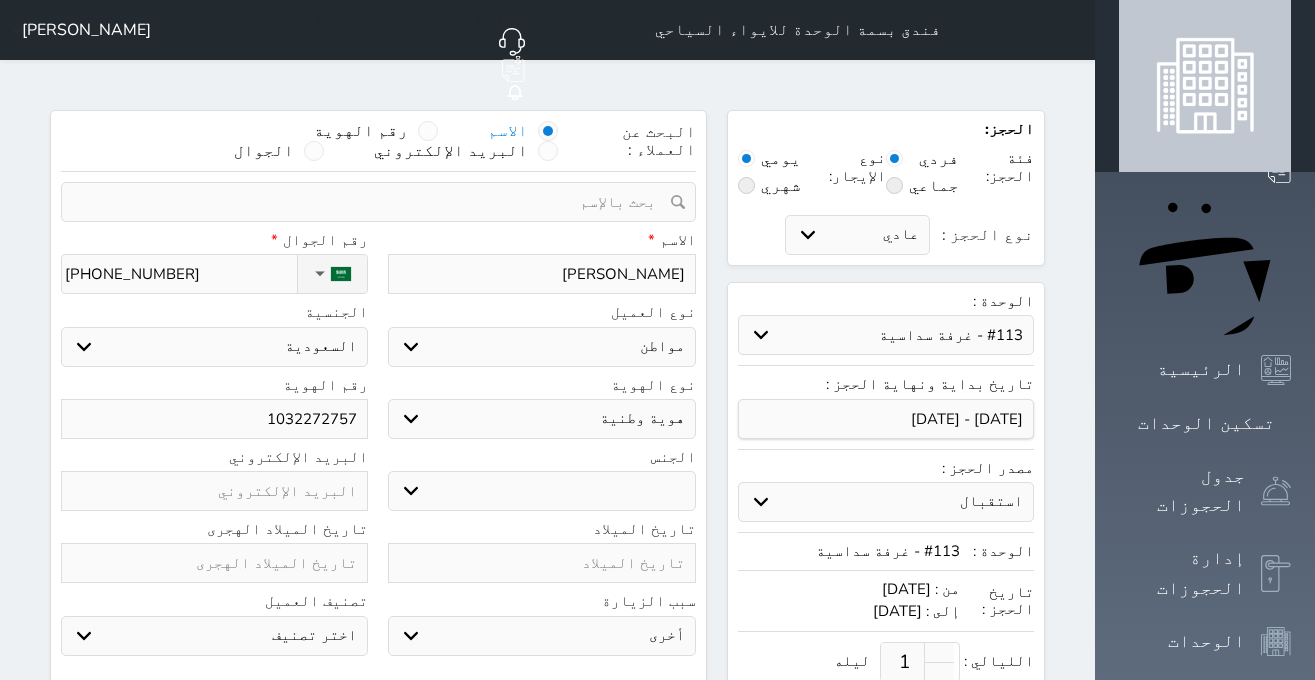 click on "ذكر   انثى" at bounding box center [541, 491] 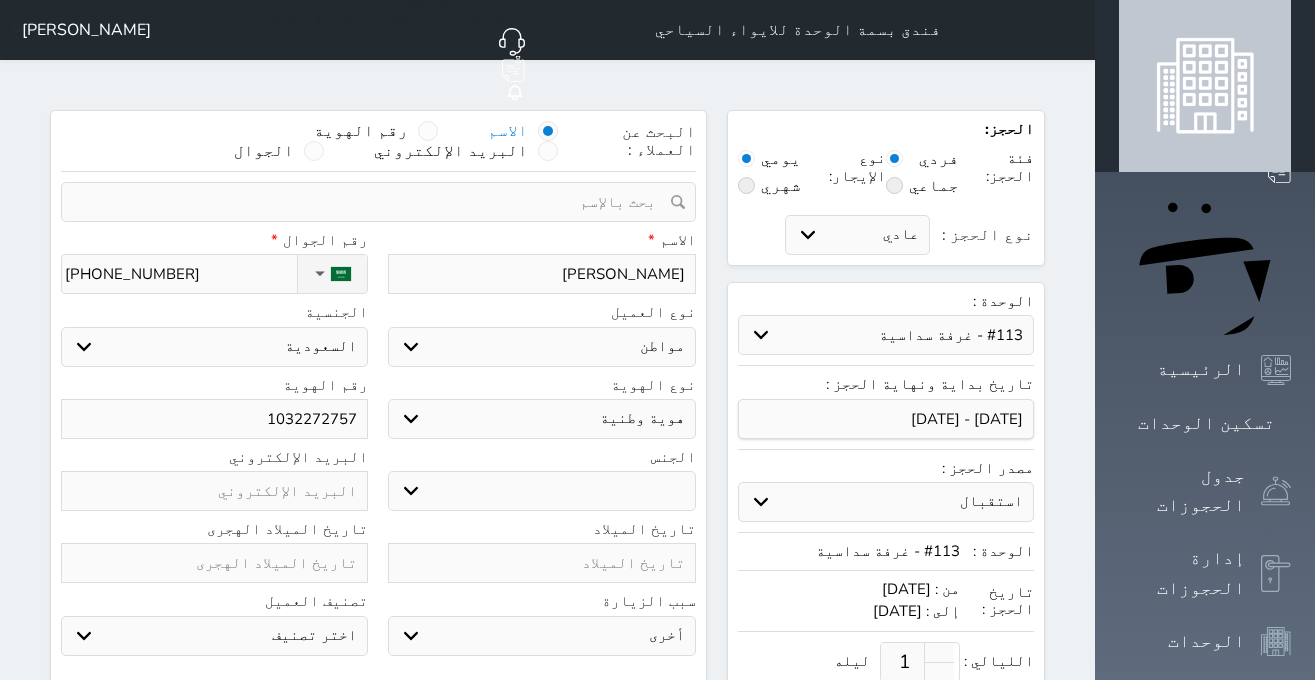 select on "[DEMOGRAPHIC_DATA]" 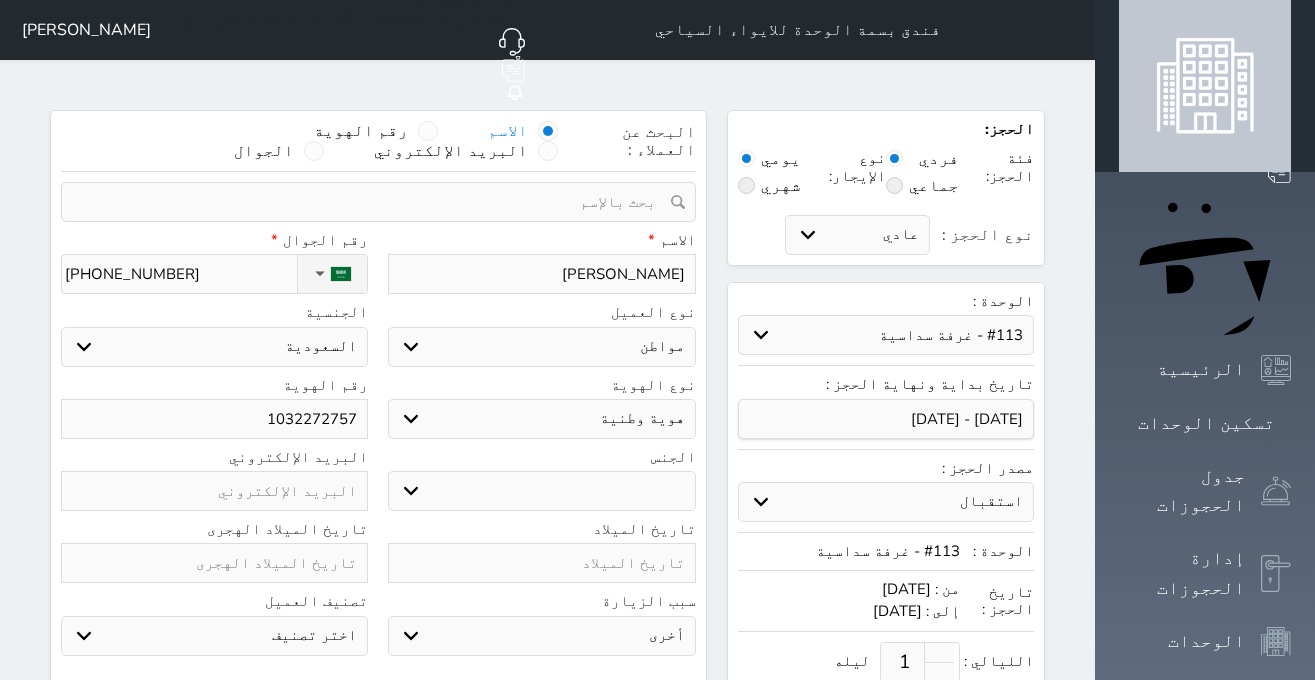 select 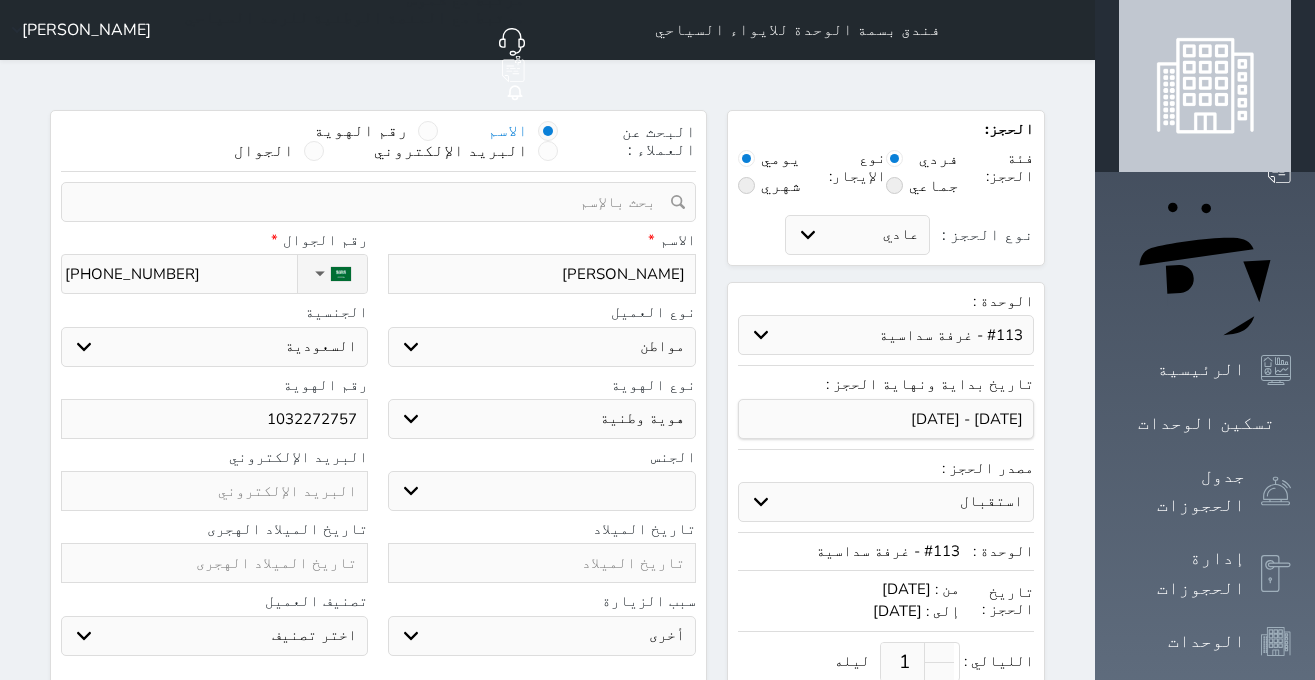 click at bounding box center [541, 563] 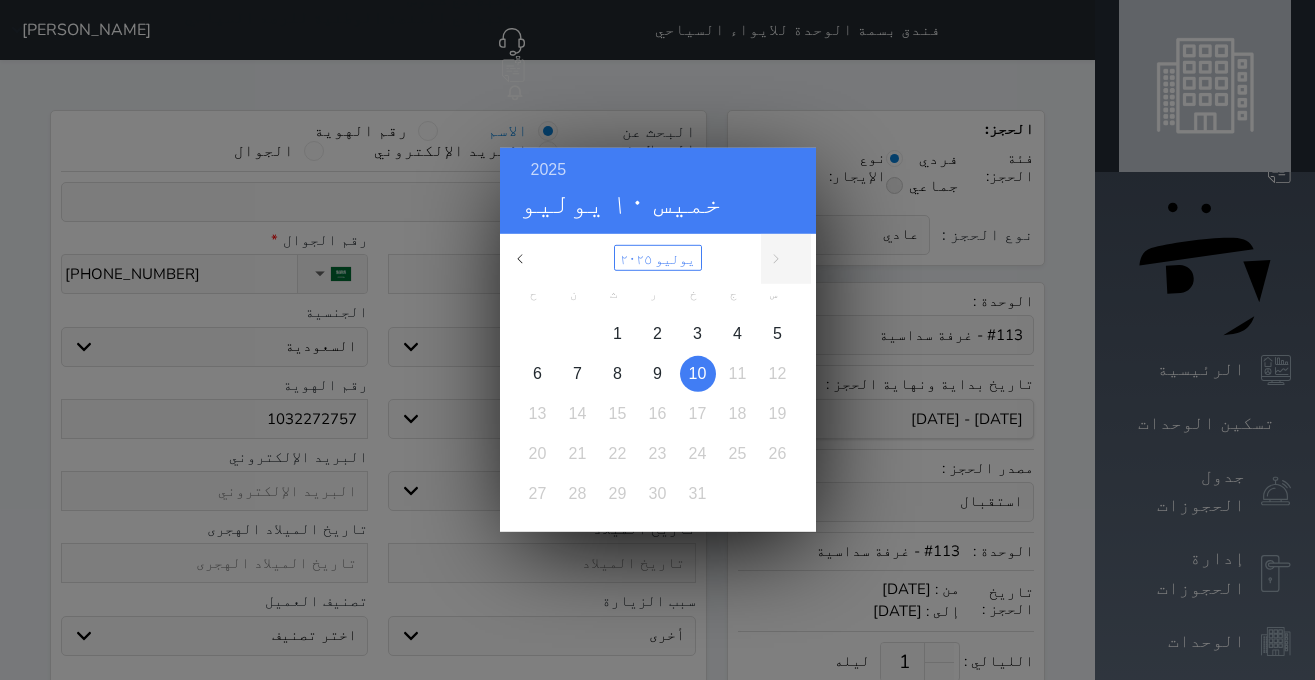 click on "يوليو ٢٠٢٥" at bounding box center (658, 258) 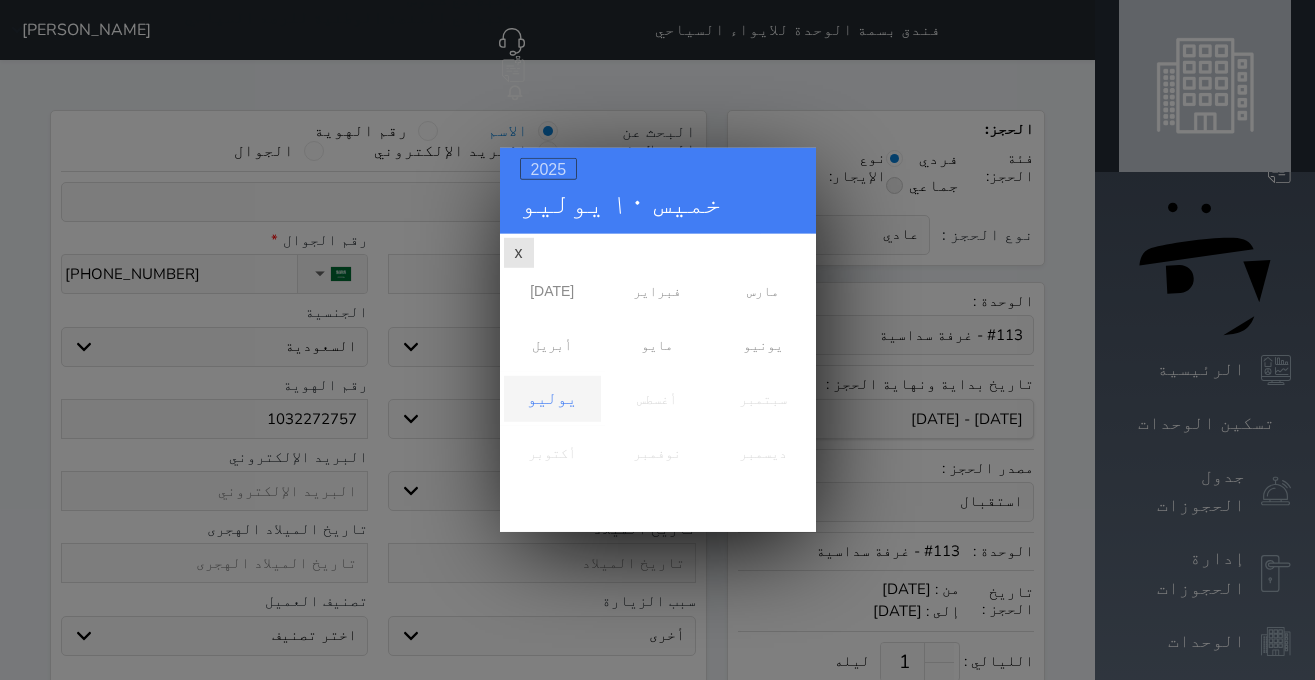 click on "2025" at bounding box center [549, 169] 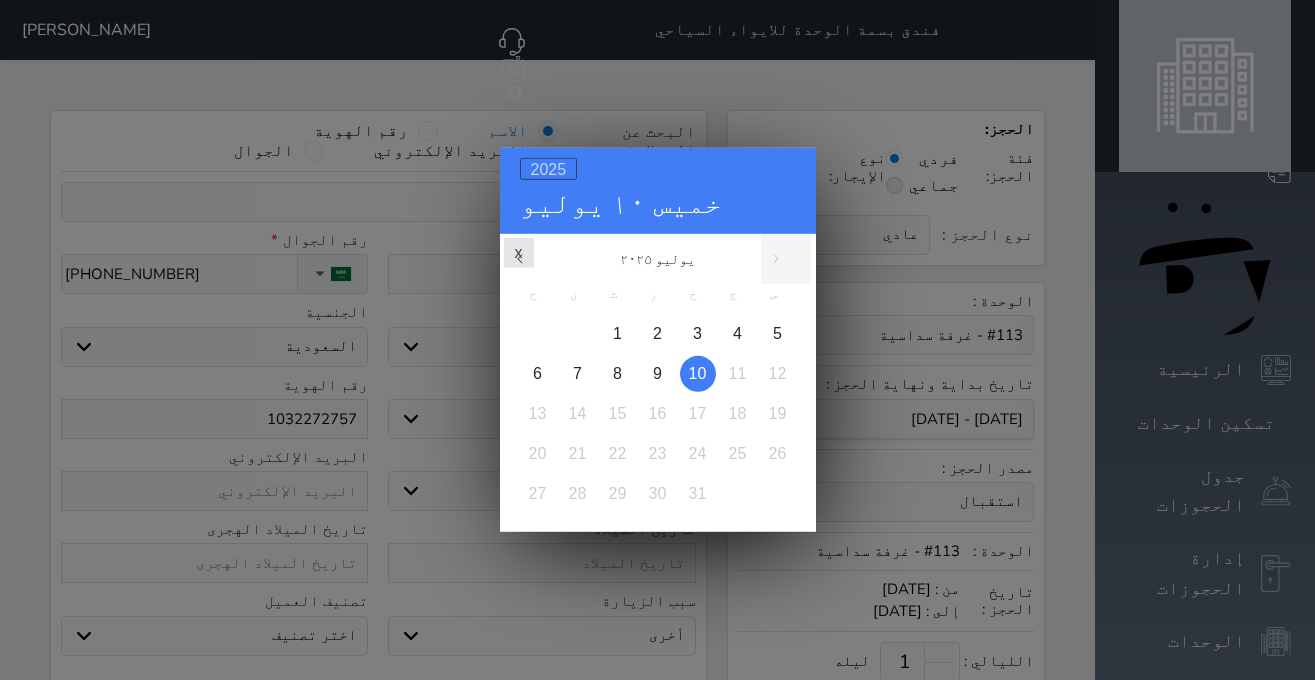 scroll, scrollTop: 0, scrollLeft: 0, axis: both 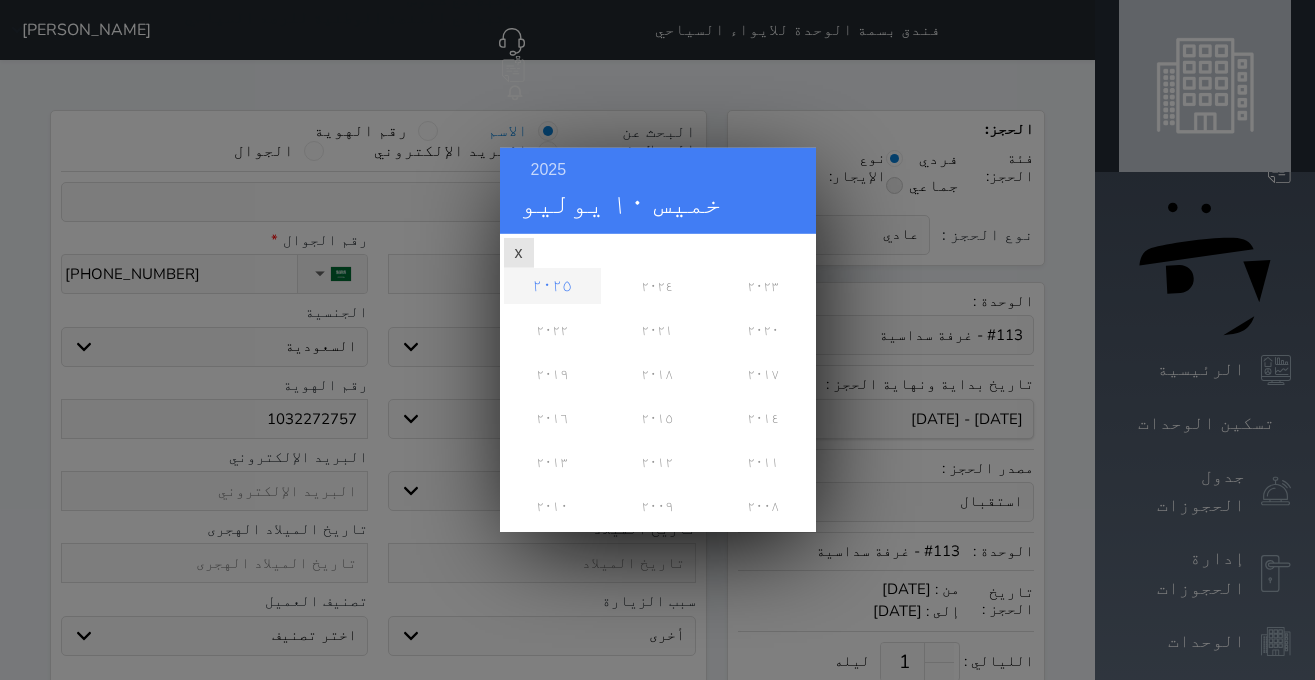 click on "2025   خميس ١٠ يوليو         يوليو ٢٠٢٥
ح
ن
ث
ر
خ
ج
س
1   2   3   4   5   6   7   8   9   10   11   12   13   14   15   16   17   18   19   20   21   22   23   24   25   26   27   28   29   30   31
٢٠٢٥
٢٠٢٤
٢٠٢٣
٢٠٢٢
٢٠٢١
٢٠٢٠
٢٠١٩
٢٠١٨
٢٠١٧
٢٠١٦
x" at bounding box center [657, 340] 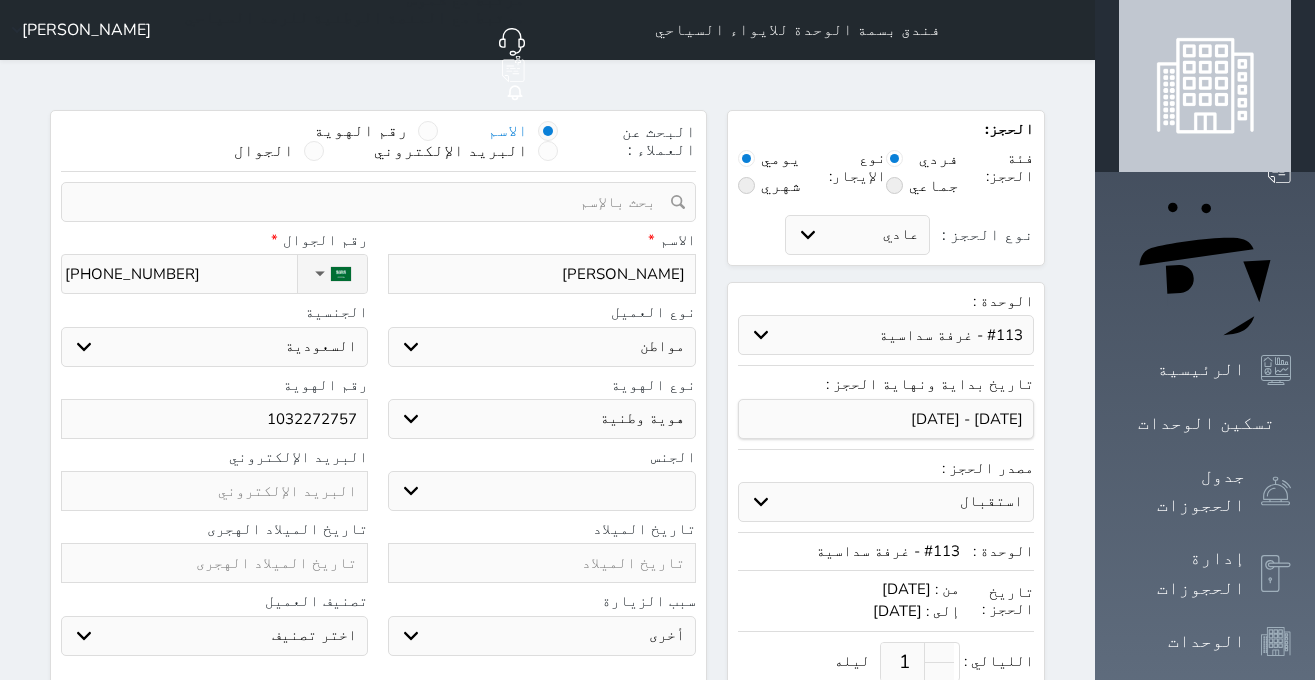 click at bounding box center (214, 563) 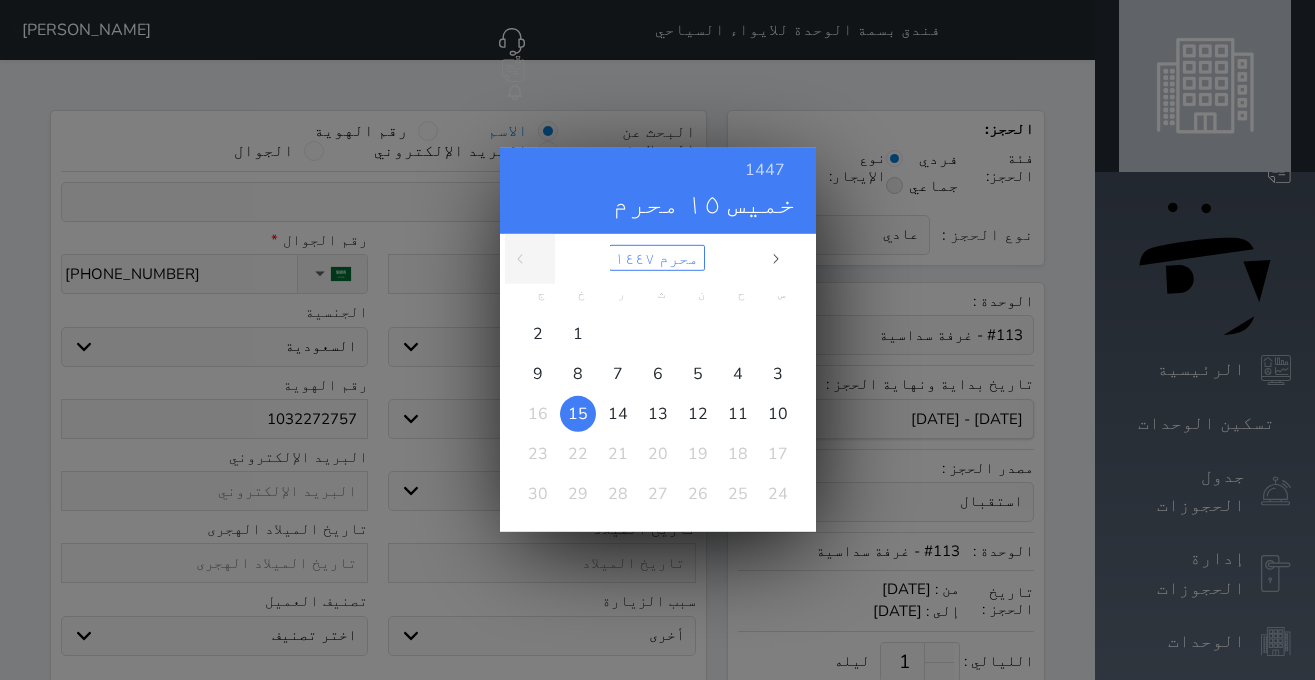 click on "محرم ١٤٤٧" at bounding box center (657, 258) 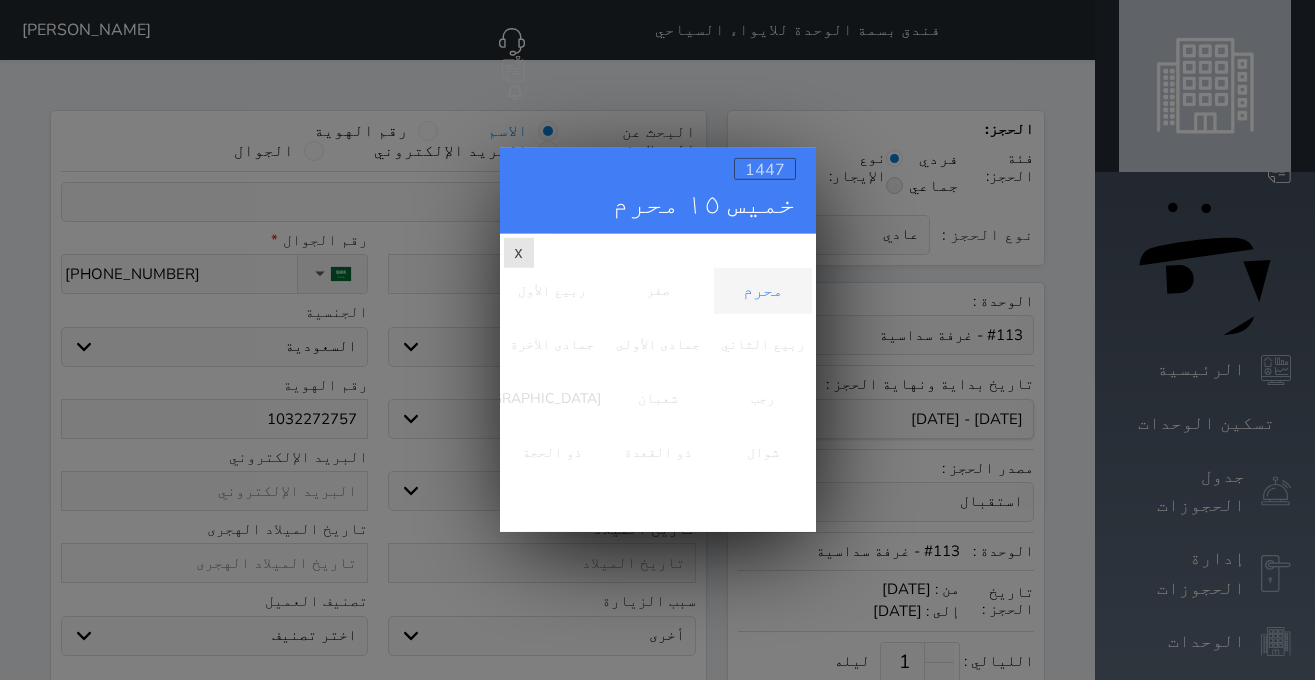 click on "1447" at bounding box center [765, 170] 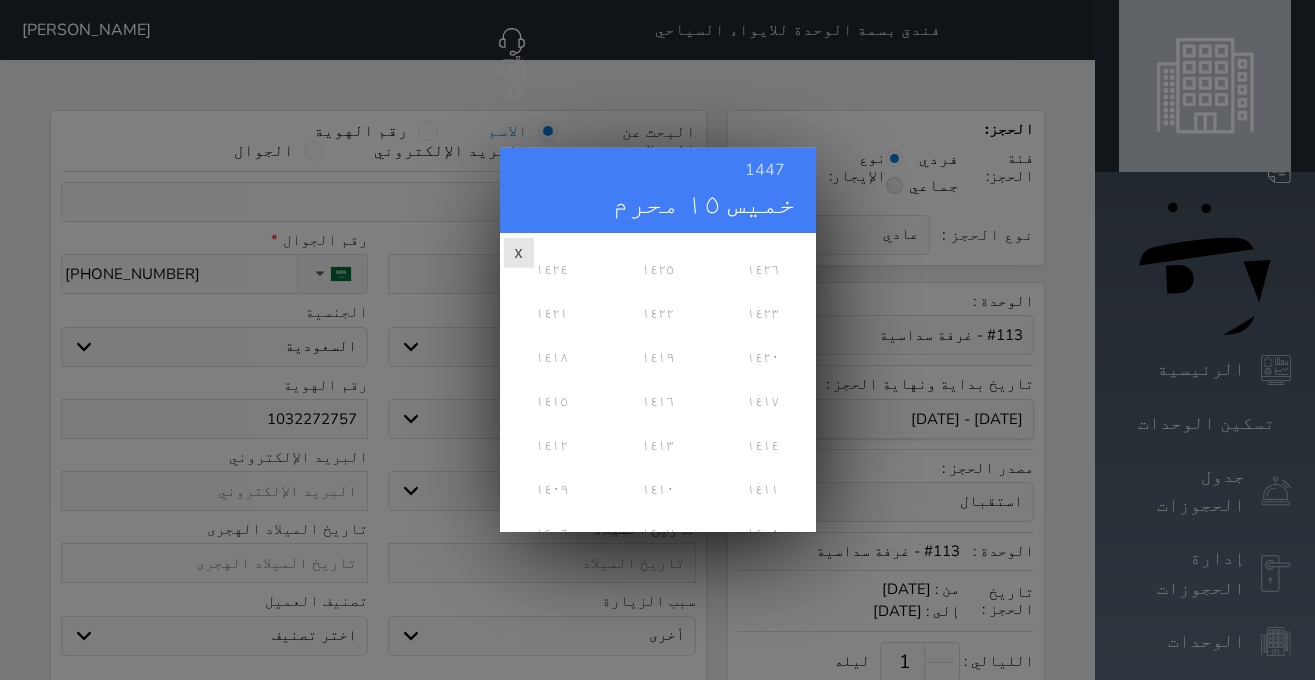 scroll, scrollTop: 648, scrollLeft: 0, axis: vertical 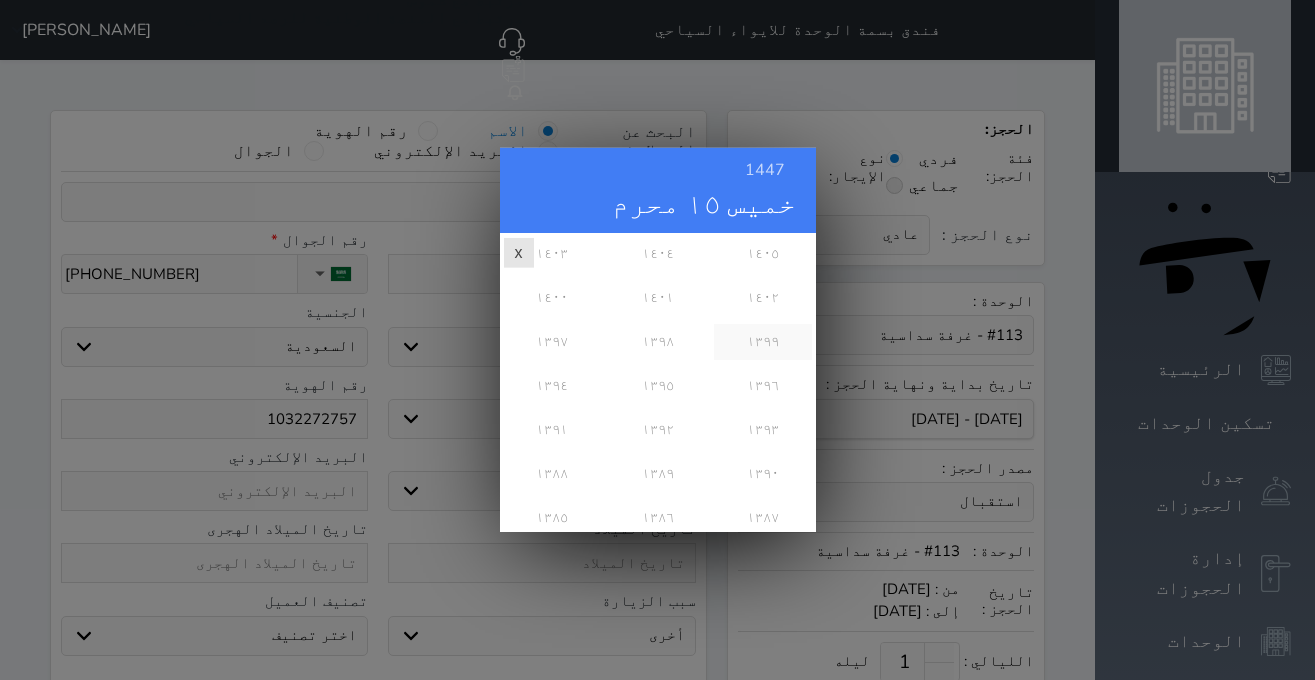 click on "١٣٩٩" at bounding box center [762, 342] 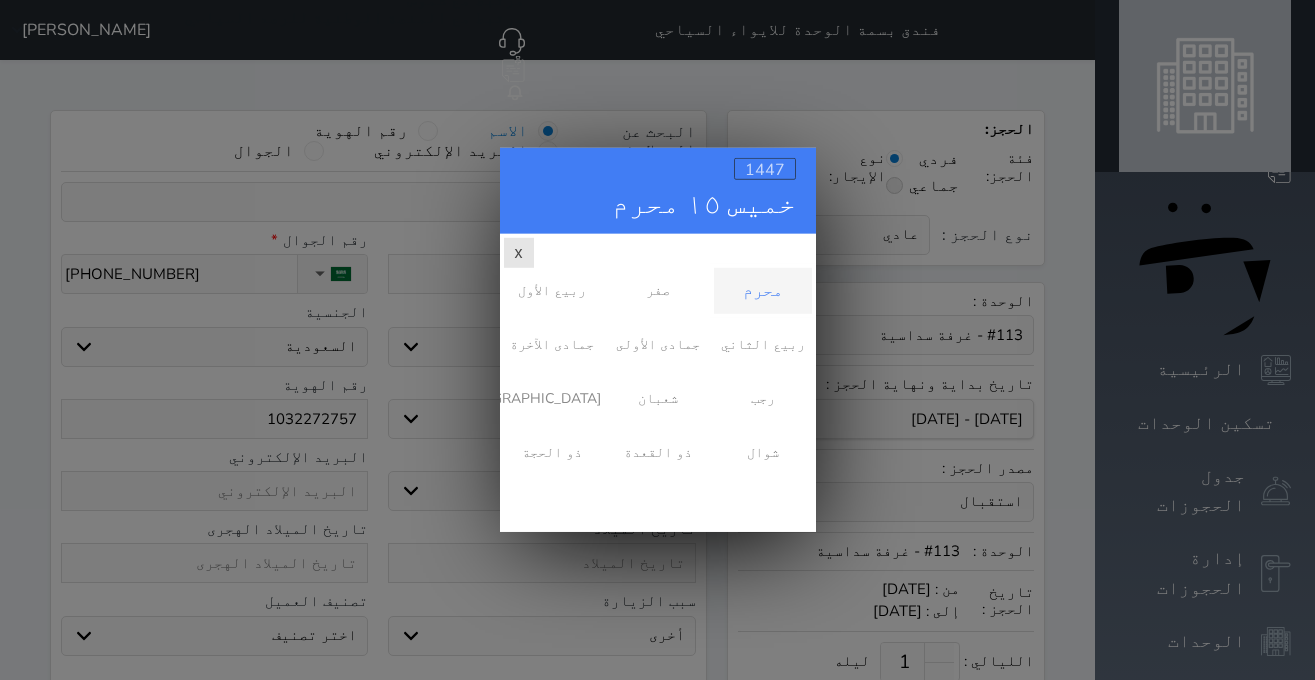click on "1447" at bounding box center (765, 170) 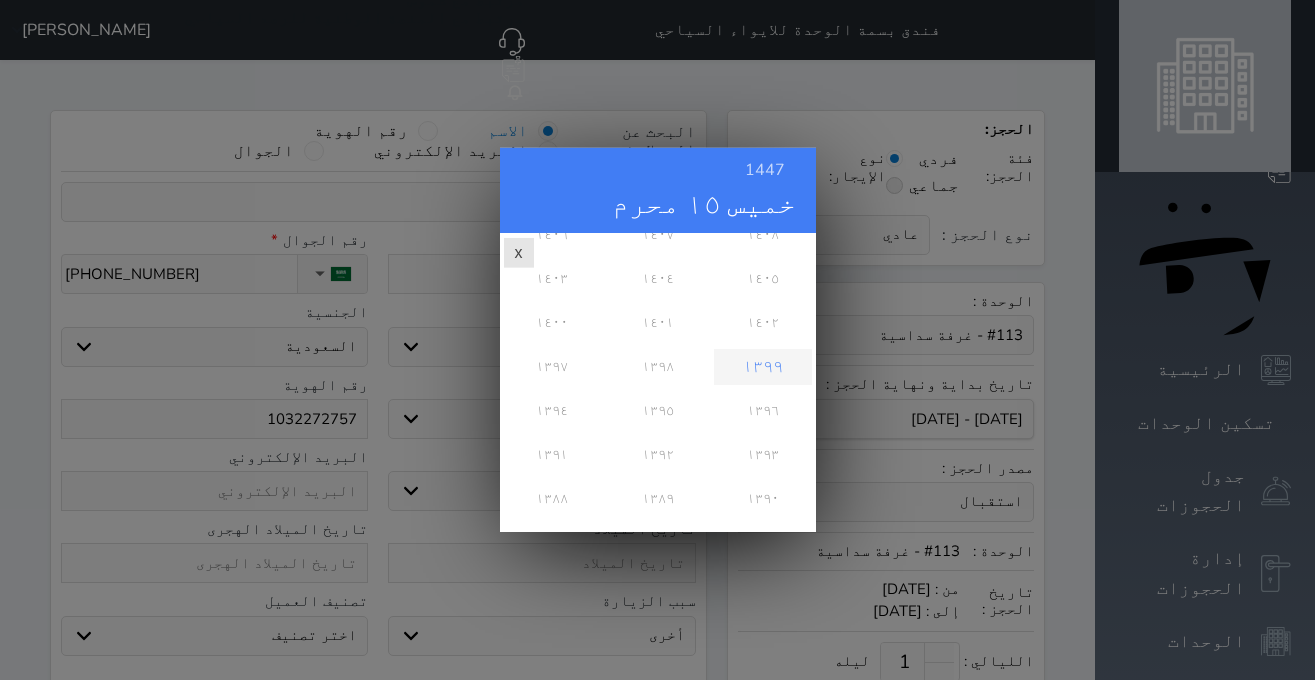 scroll, scrollTop: 624, scrollLeft: 0, axis: vertical 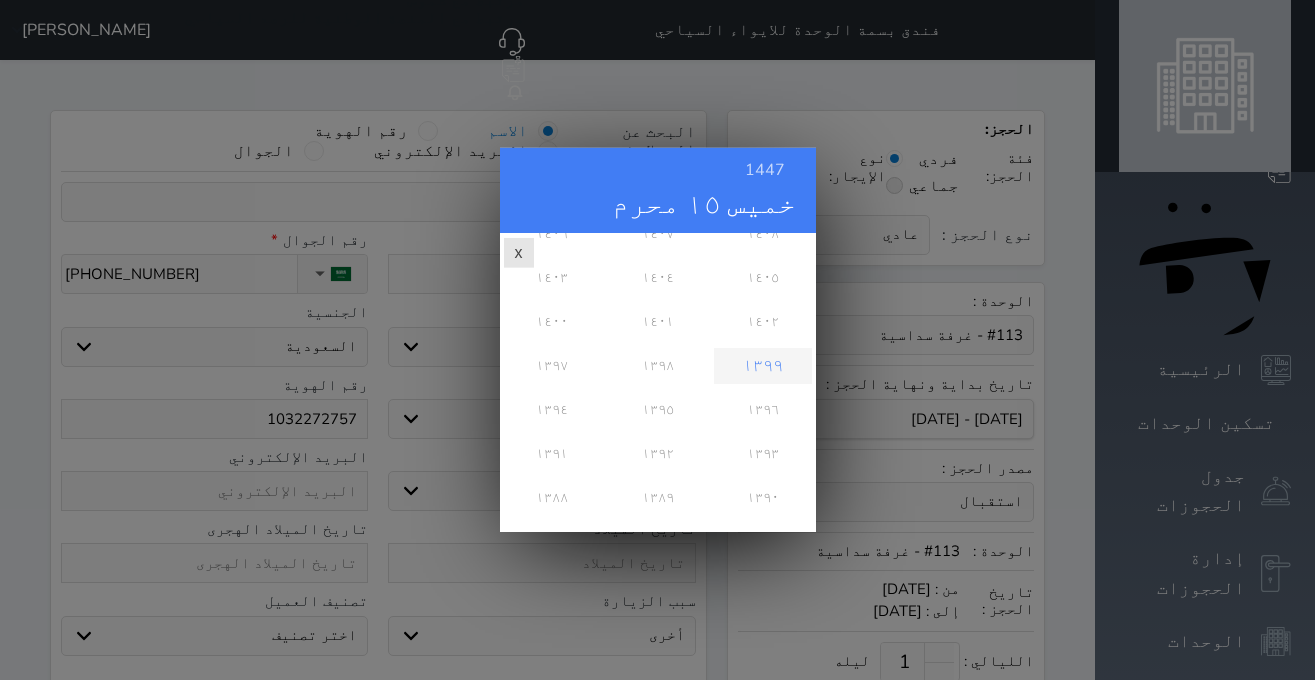 click on "١٣٩٩" at bounding box center [762, 366] 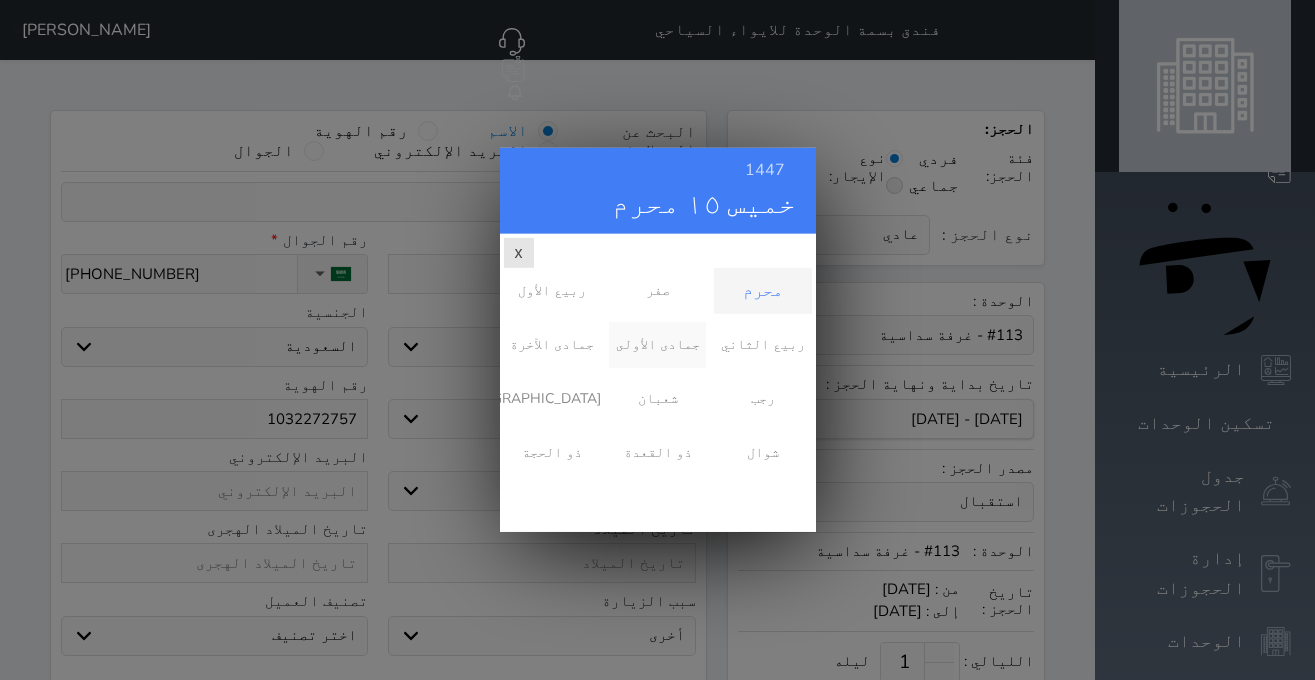 click on "جمادى الأولى" at bounding box center [657, 345] 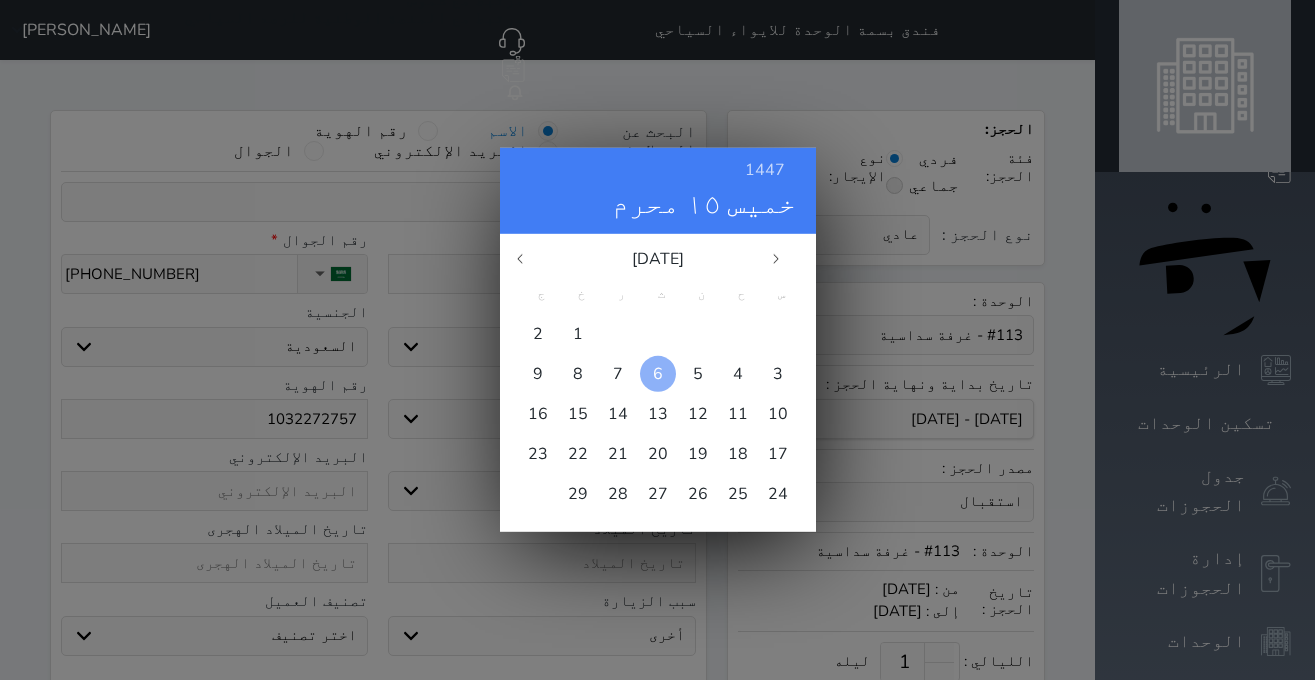 click on "6" at bounding box center [658, 374] 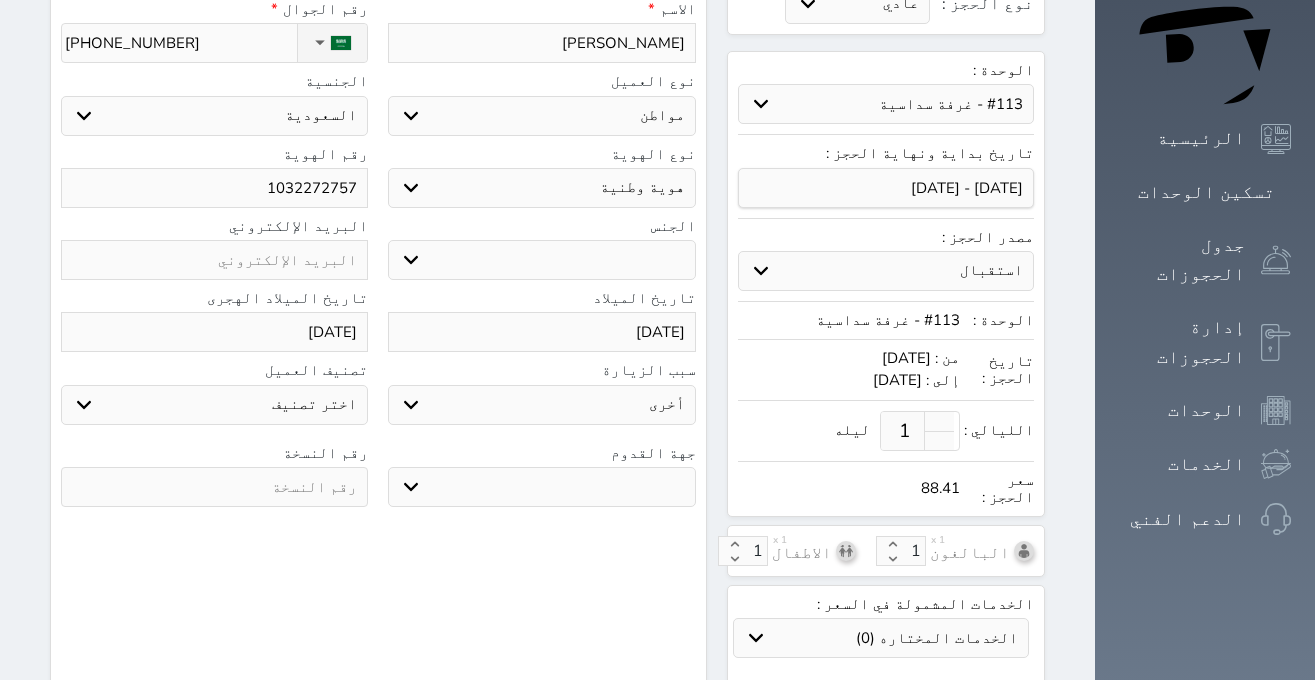 scroll, scrollTop: 252, scrollLeft: 0, axis: vertical 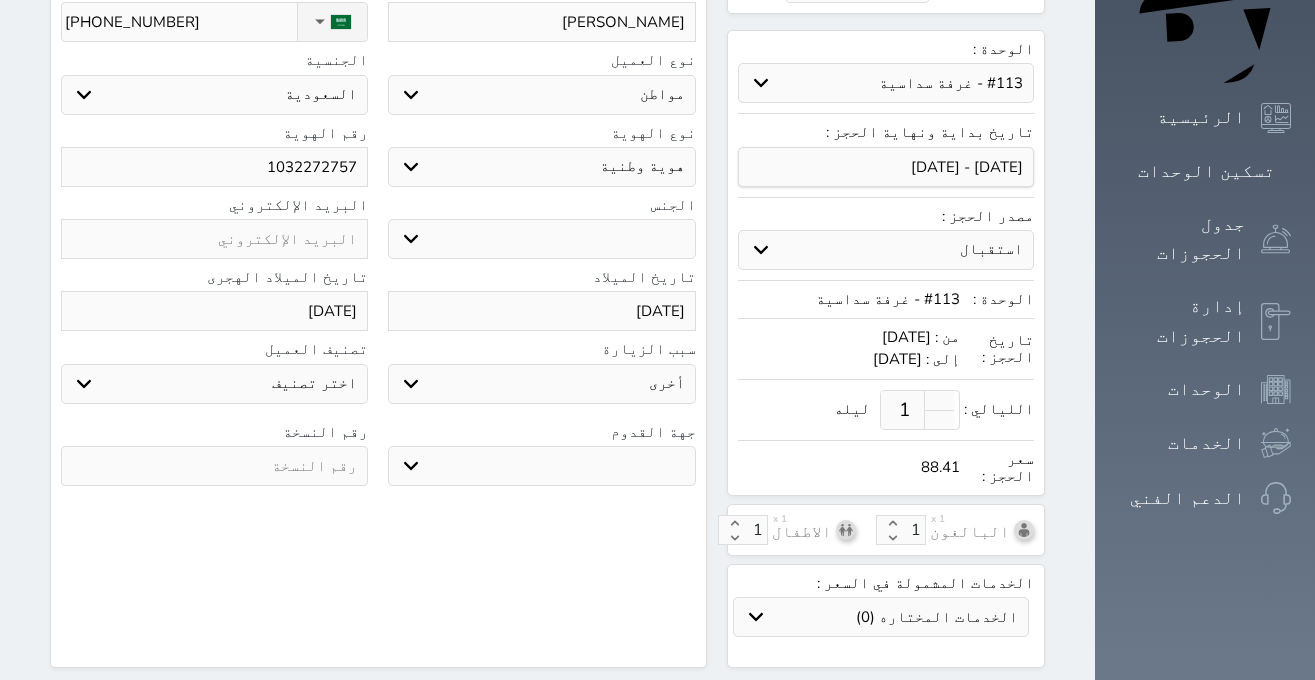 click at bounding box center [214, 466] 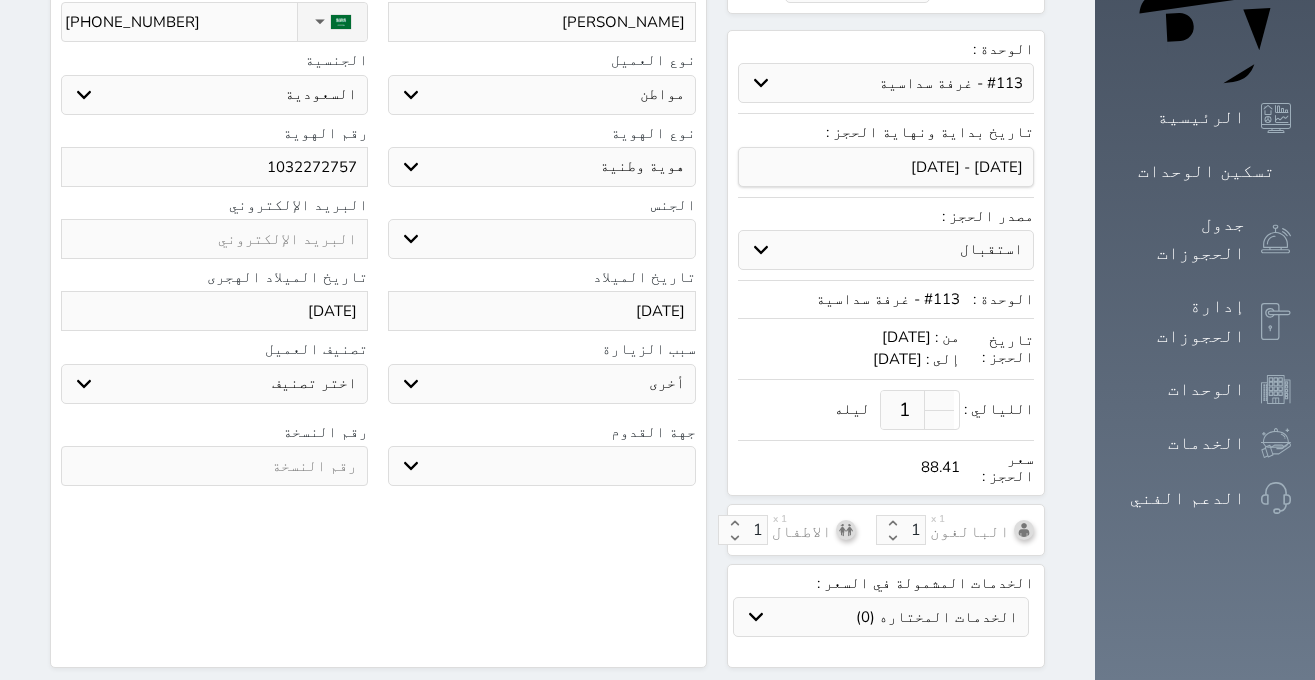 select 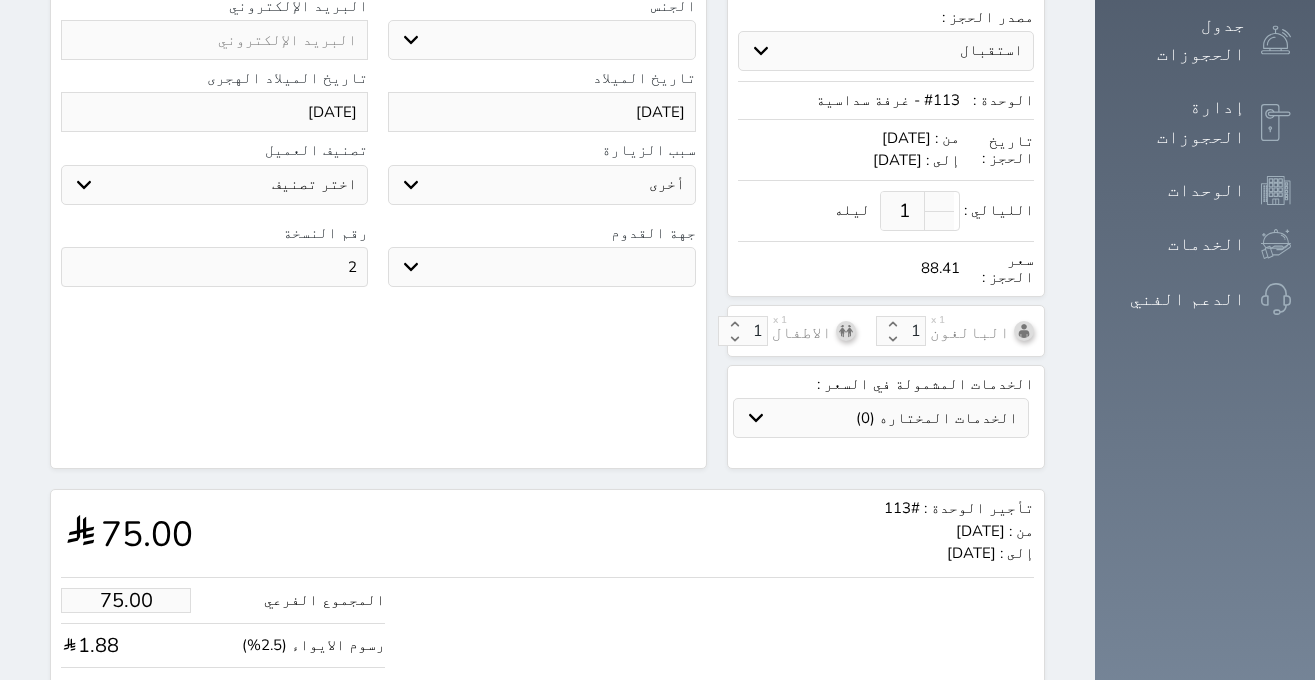scroll, scrollTop: 449, scrollLeft: 0, axis: vertical 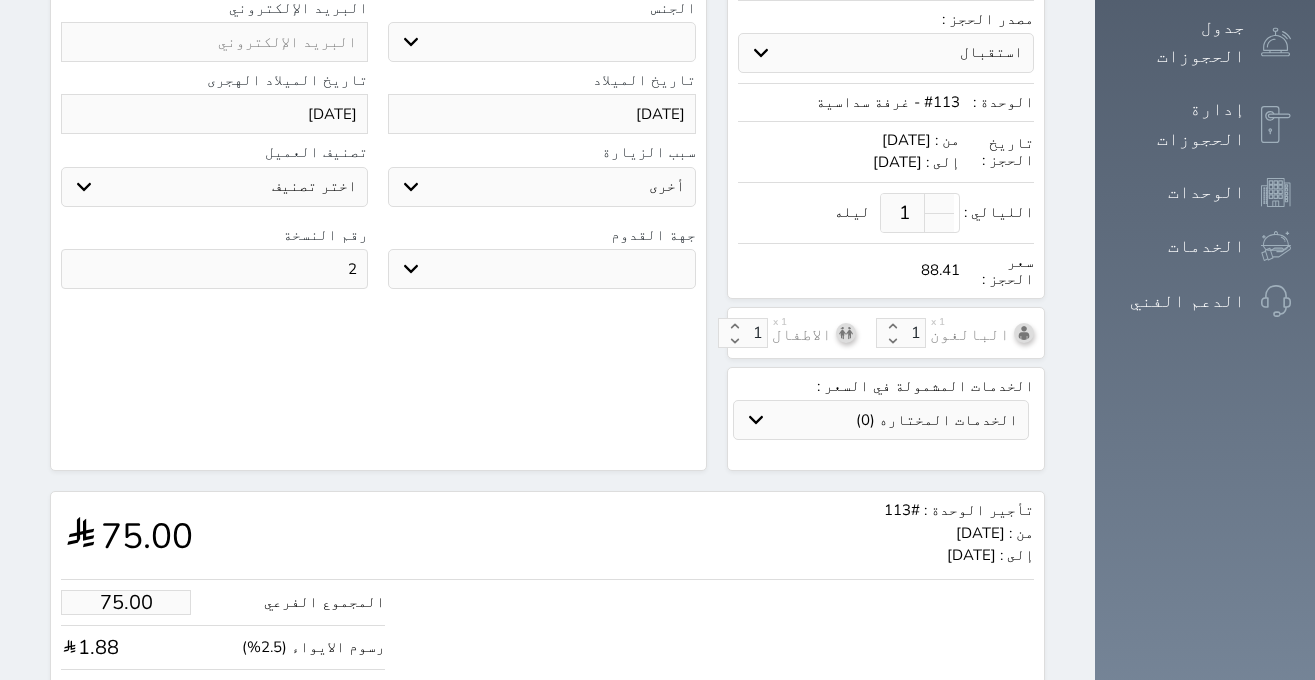 type on "2" 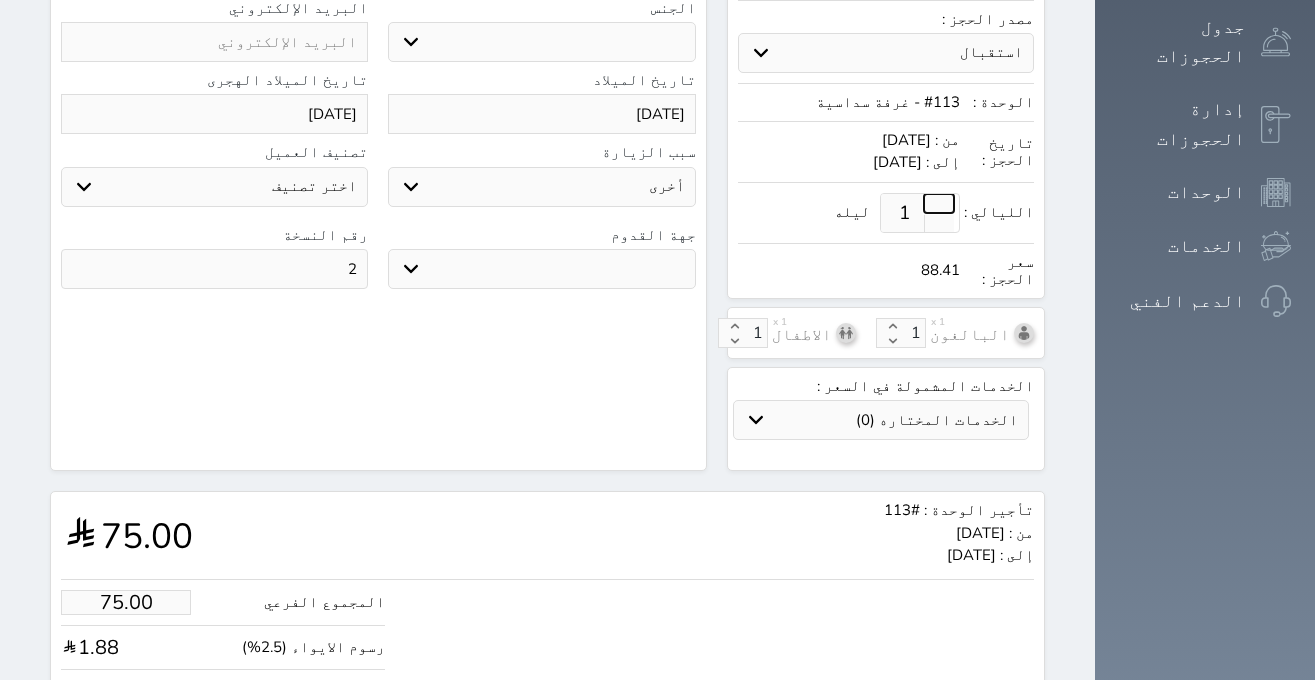 click at bounding box center [939, 203] 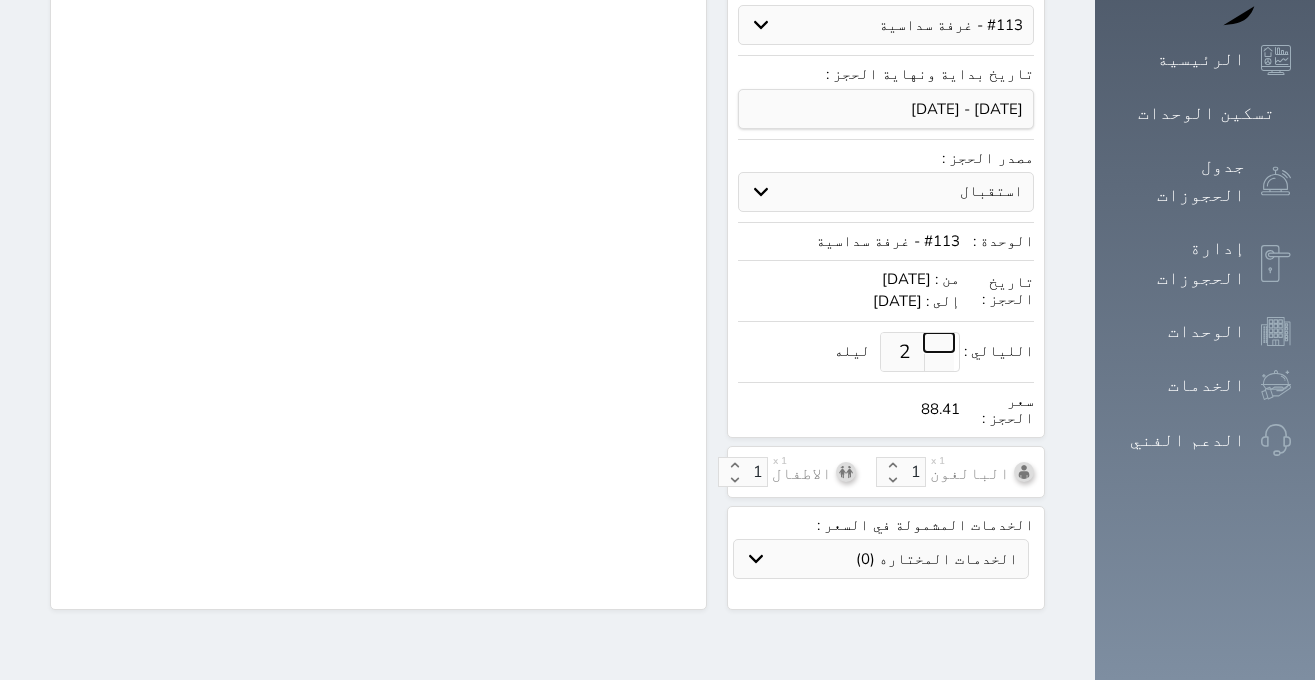 scroll, scrollTop: 229, scrollLeft: 0, axis: vertical 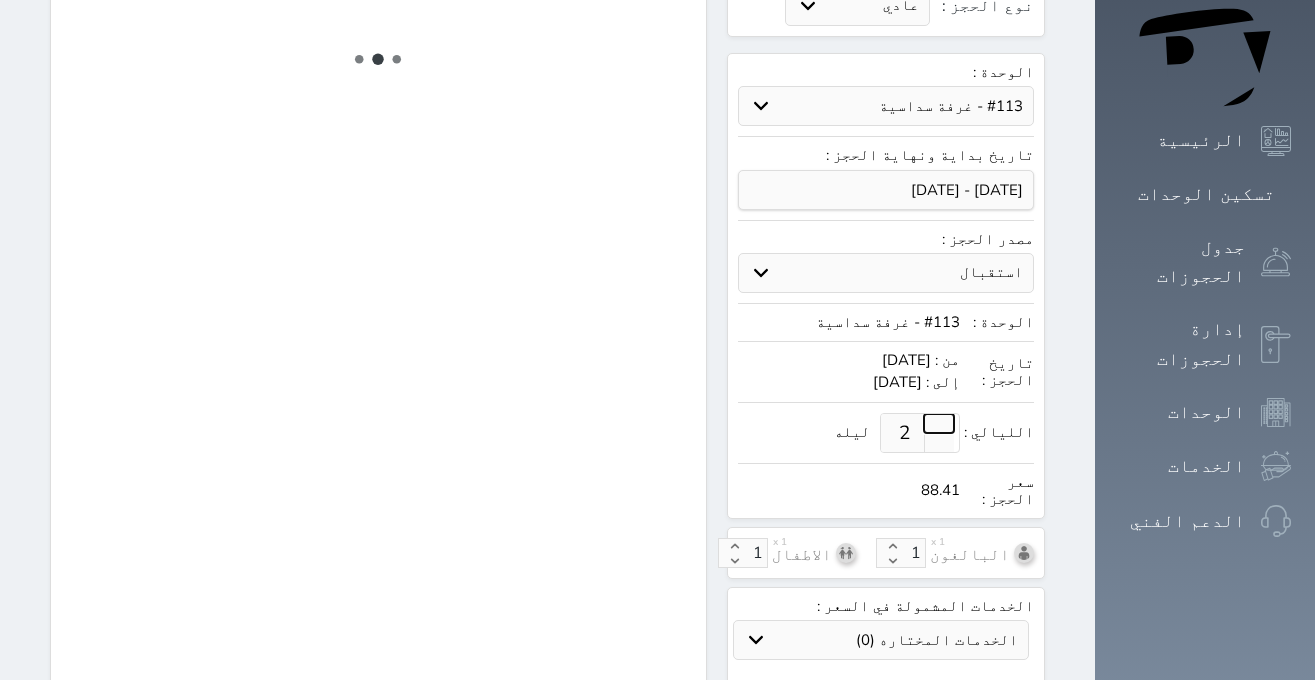select on "1" 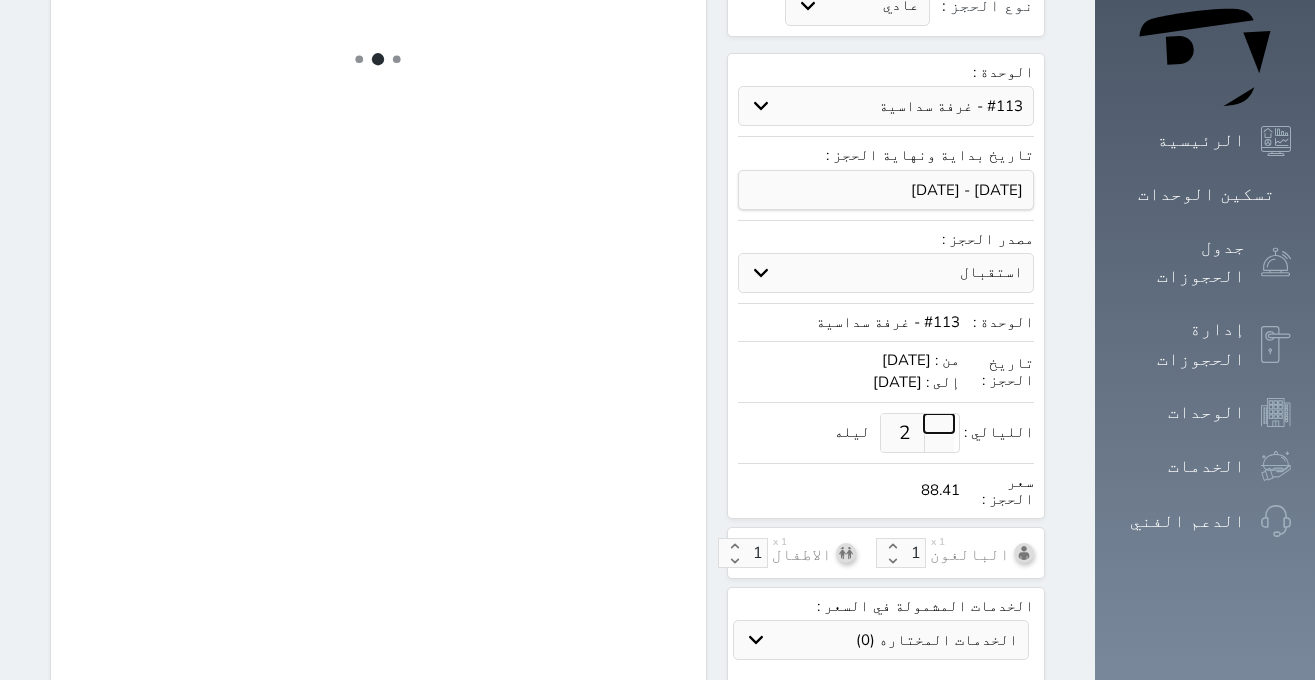 select on "113" 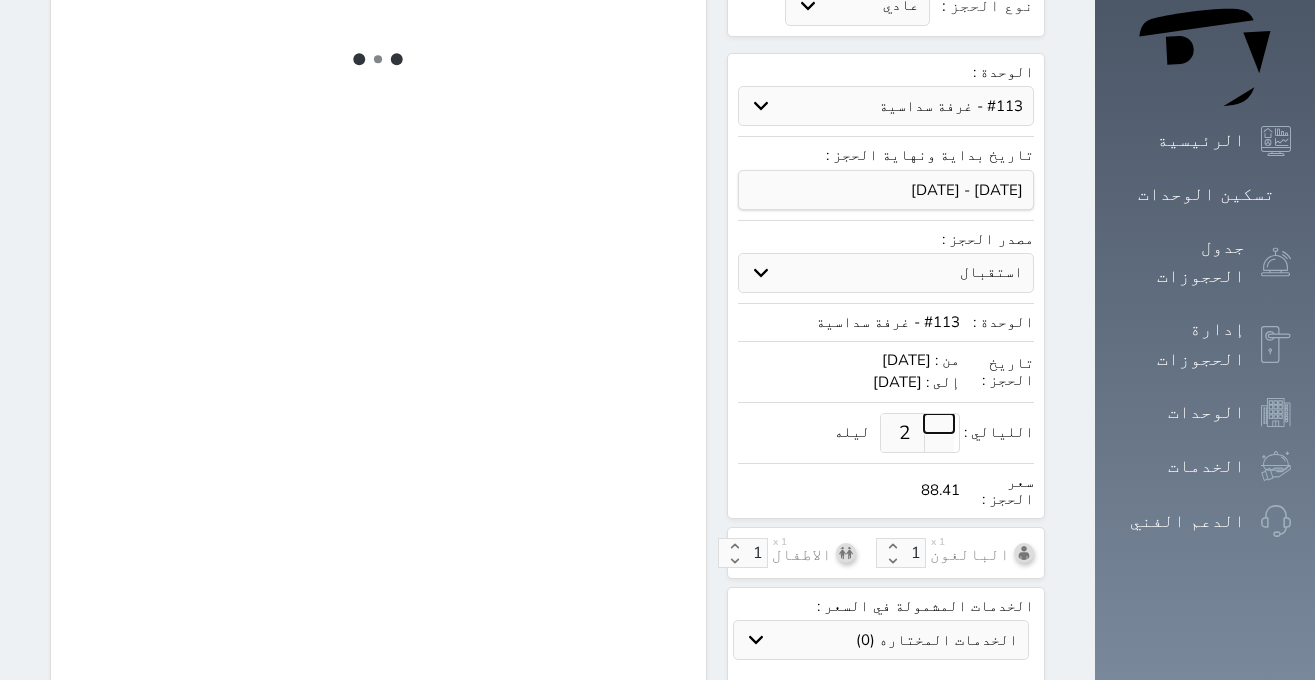 select on "1" 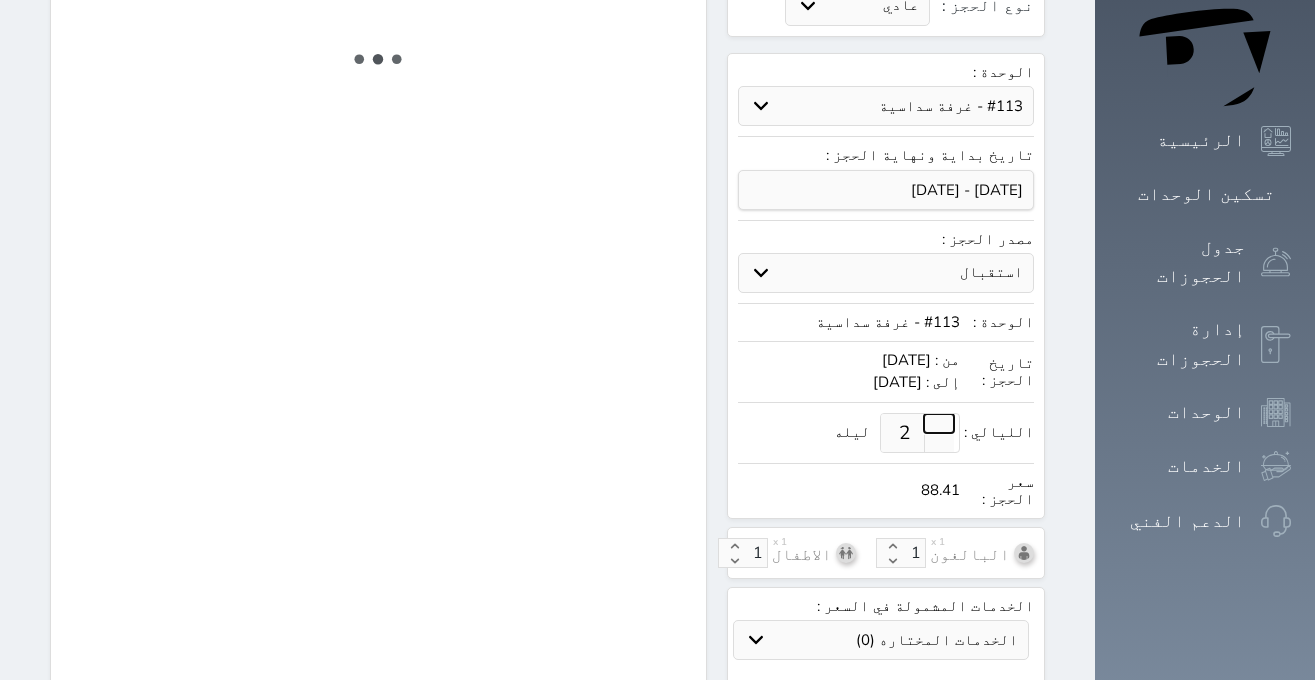 select on "[DEMOGRAPHIC_DATA]" 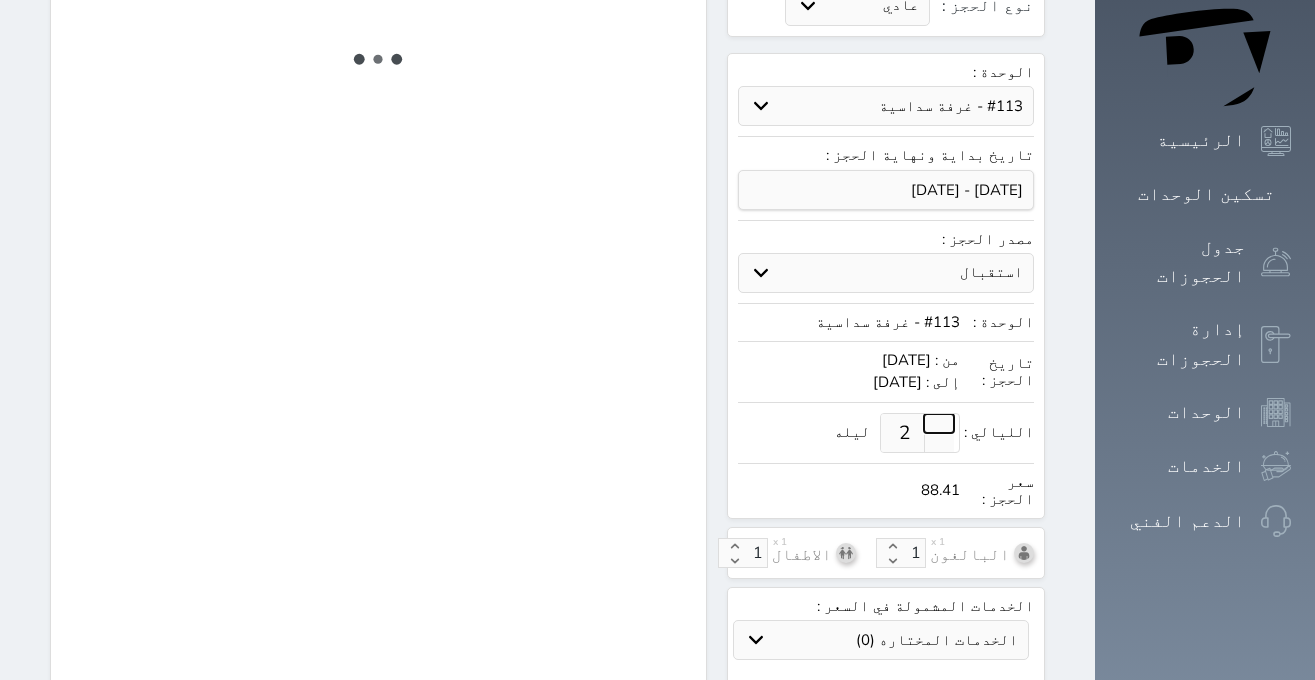 select on "7" 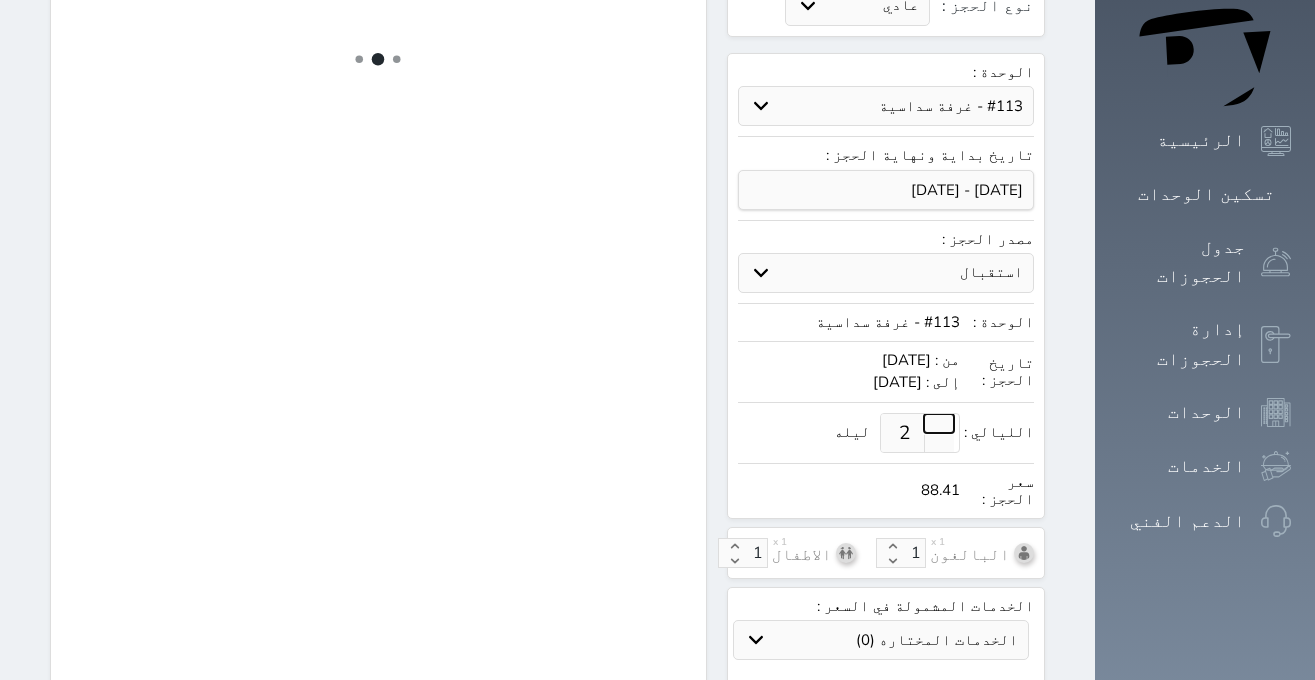 select 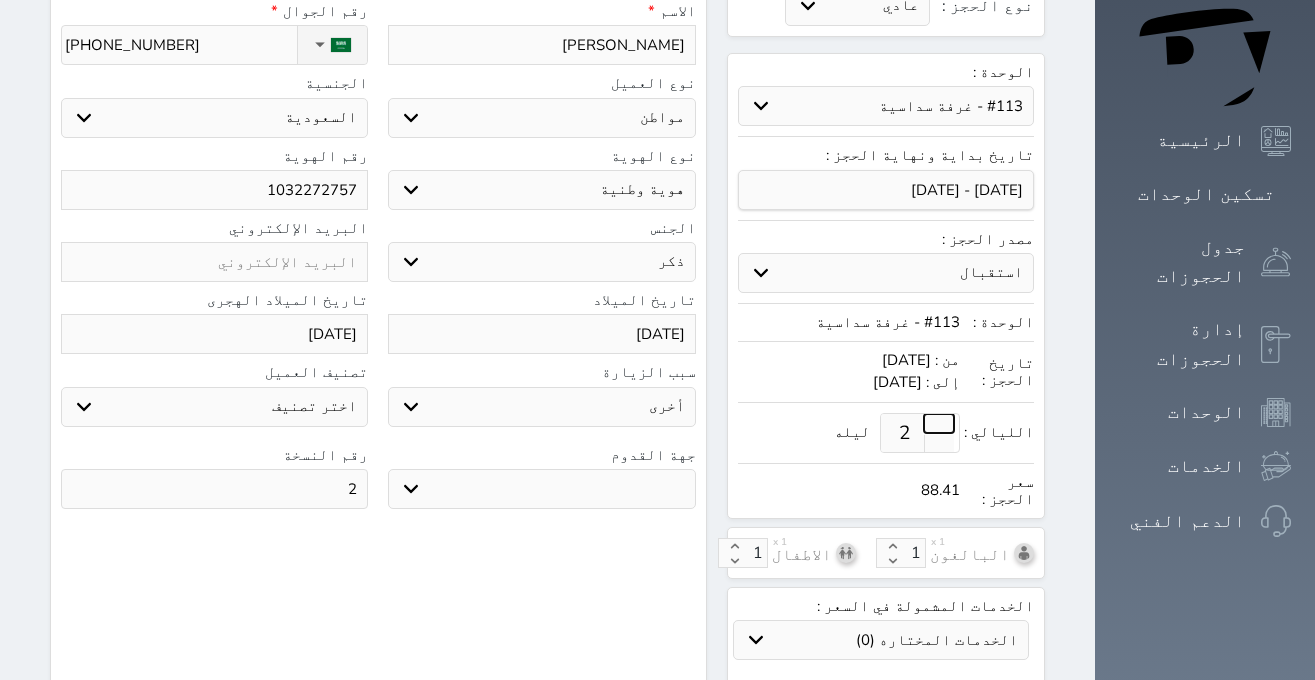 type on "150.00" 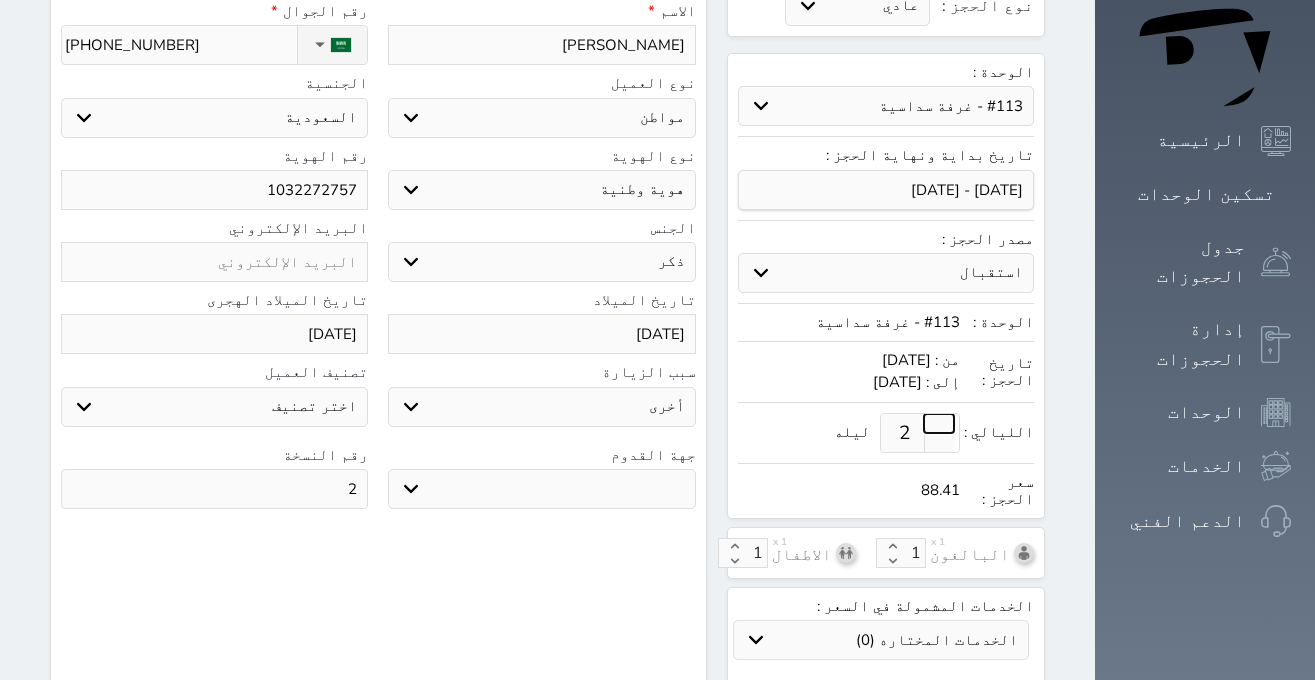 type on "176.81" 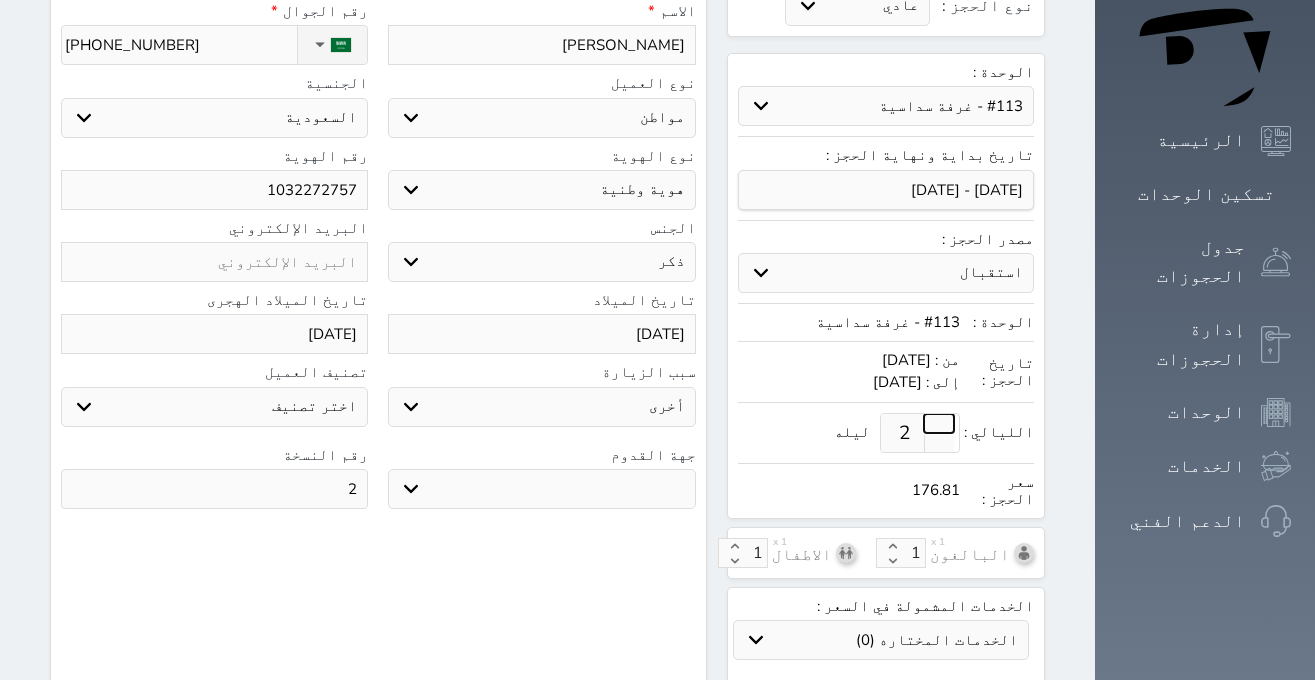 select 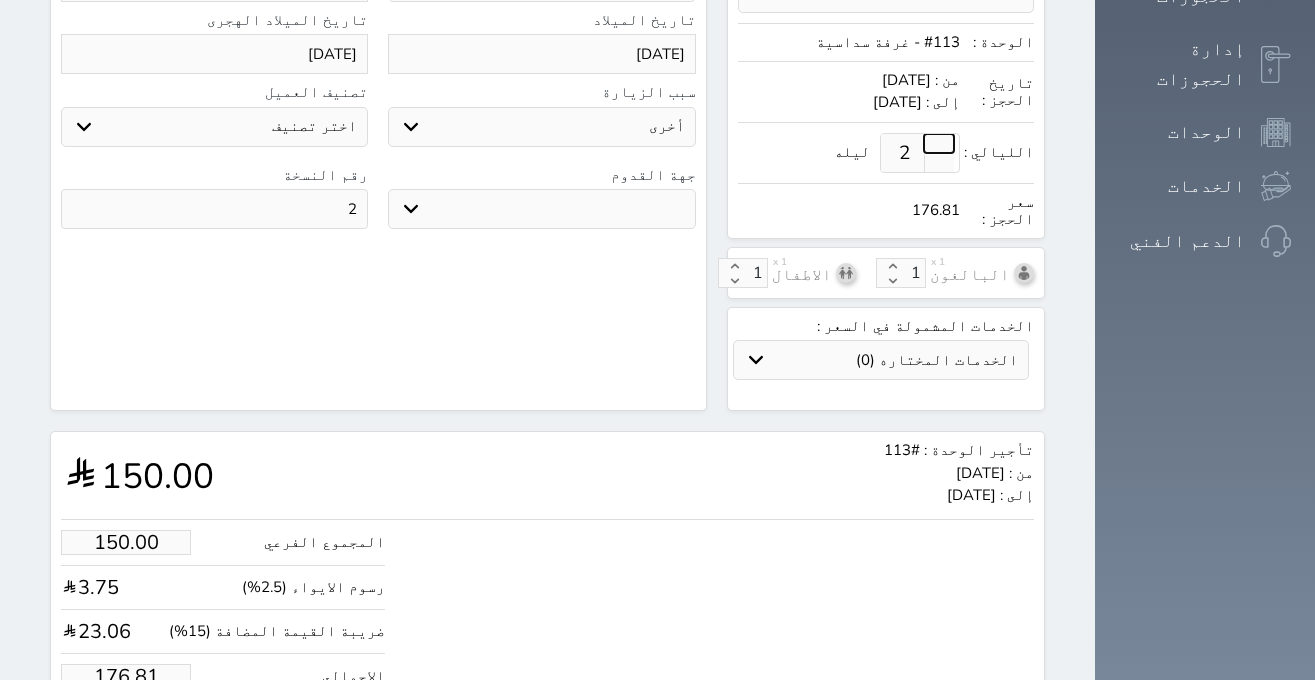 scroll, scrollTop: 575, scrollLeft: 0, axis: vertical 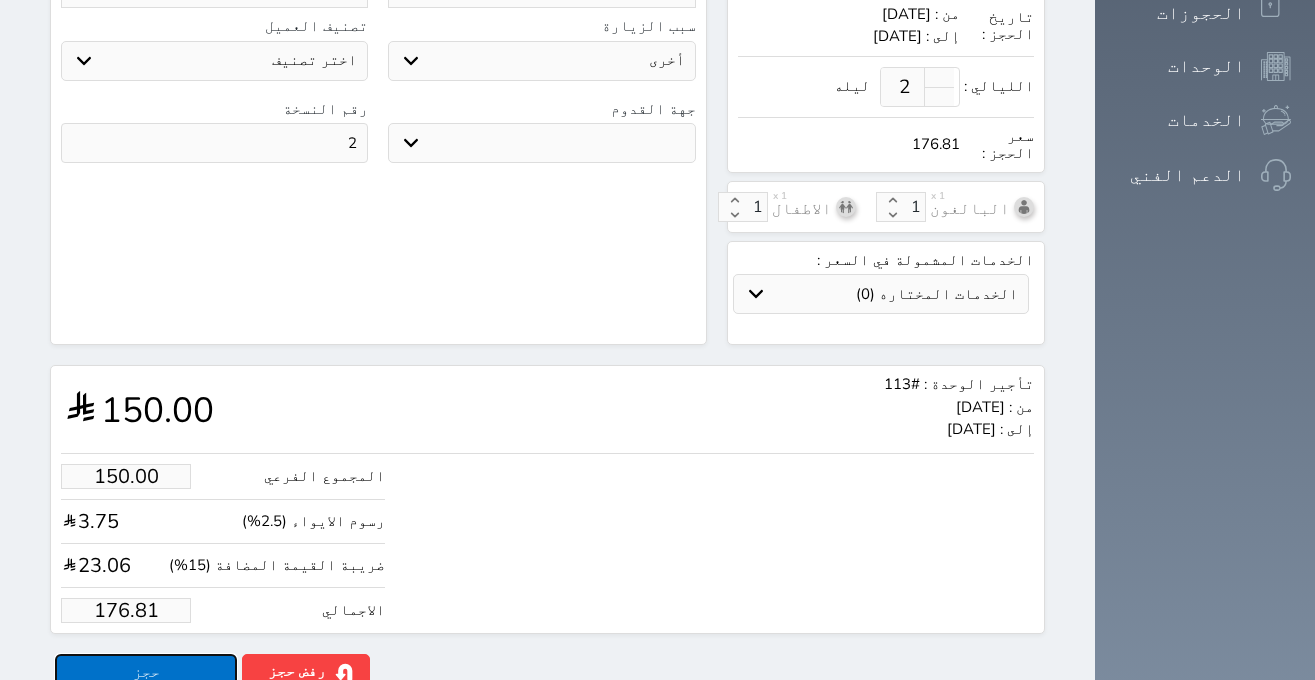 click on "حجز" at bounding box center (146, 671) 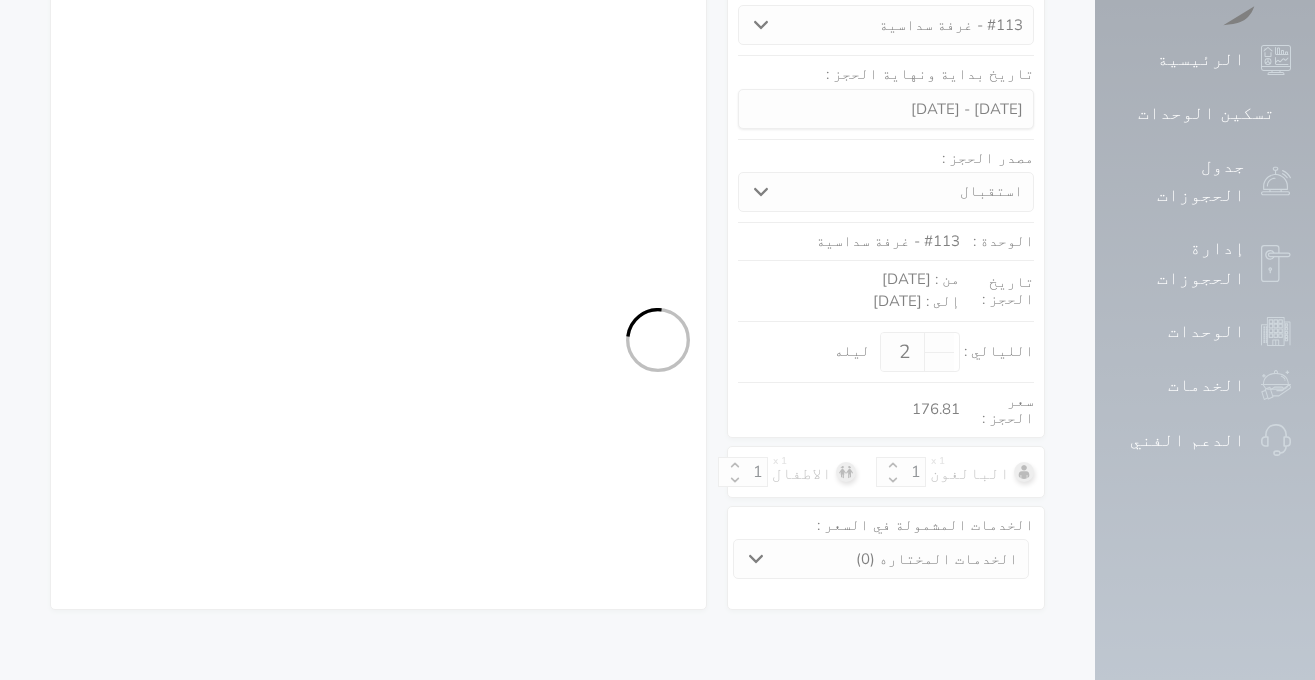 scroll, scrollTop: 229, scrollLeft: 0, axis: vertical 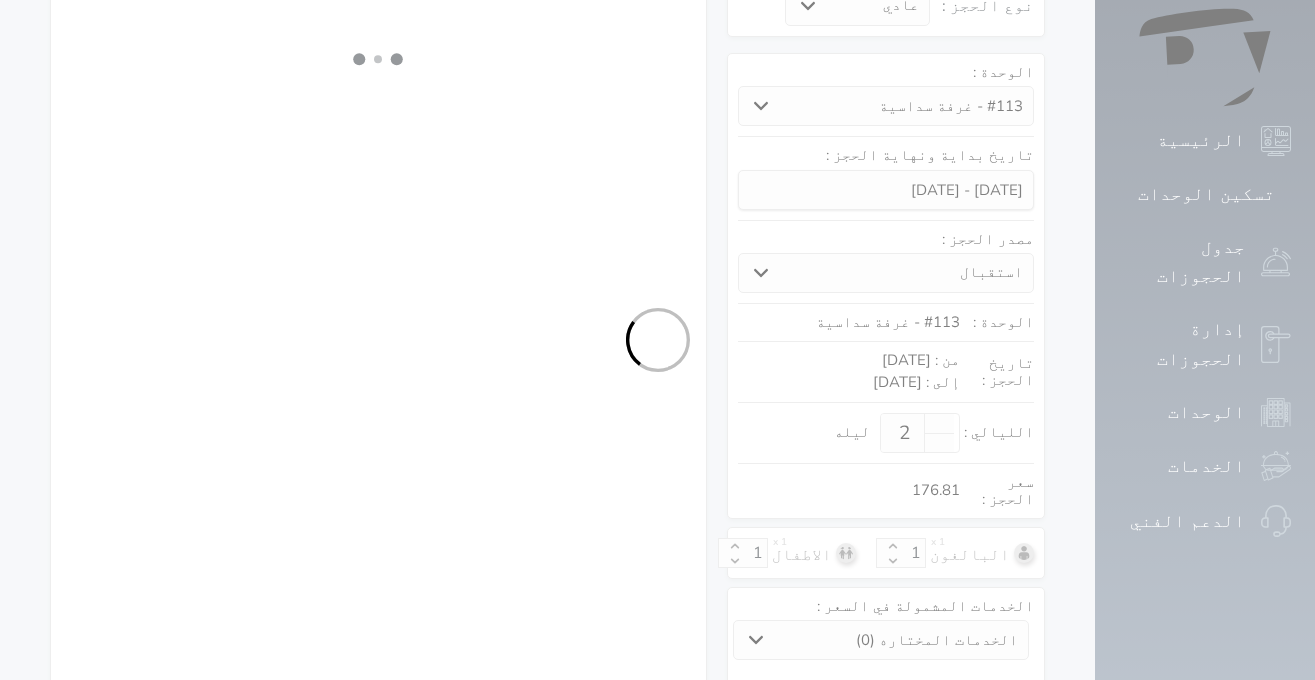 select on "1" 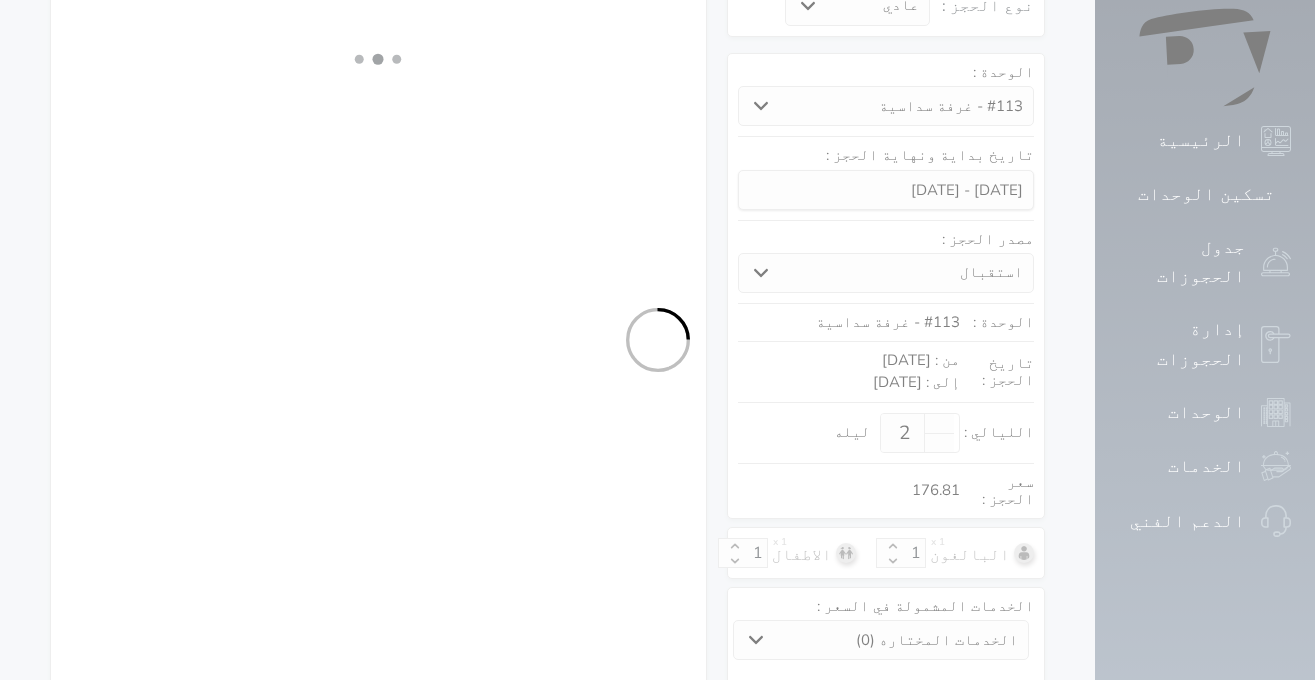 select on "113" 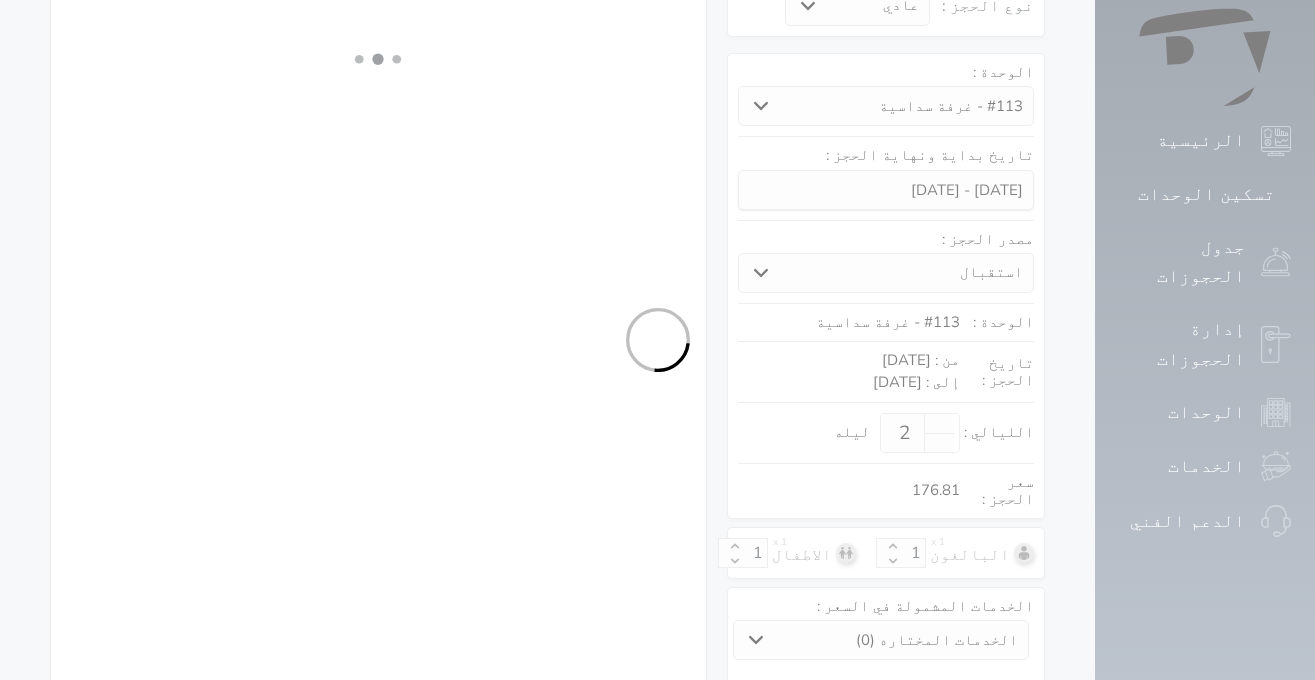 select on "1" 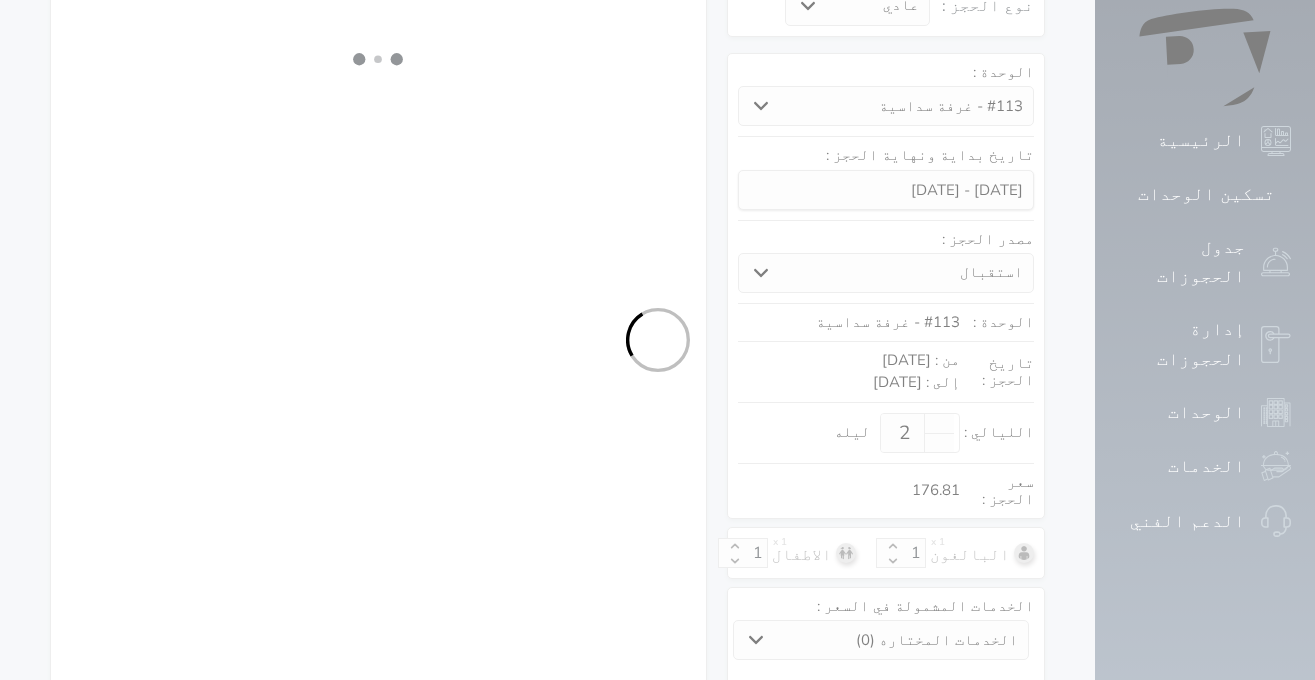 select on "[DEMOGRAPHIC_DATA]" 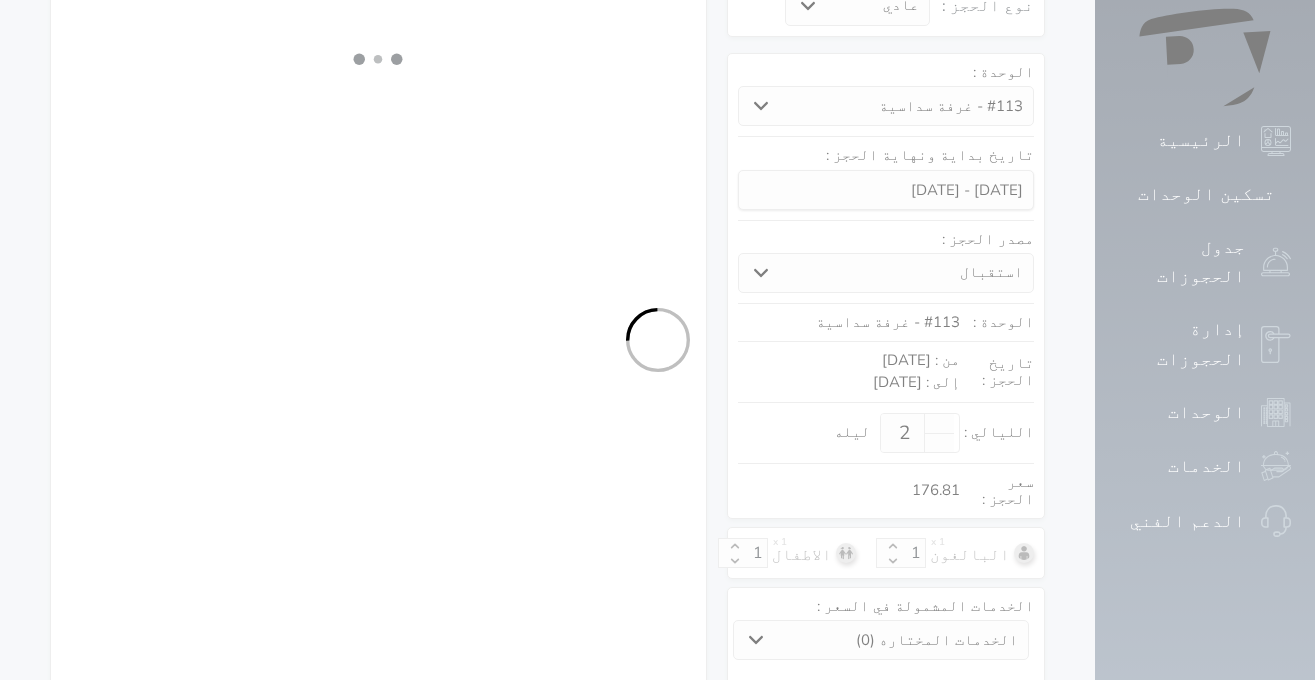 select on "7" 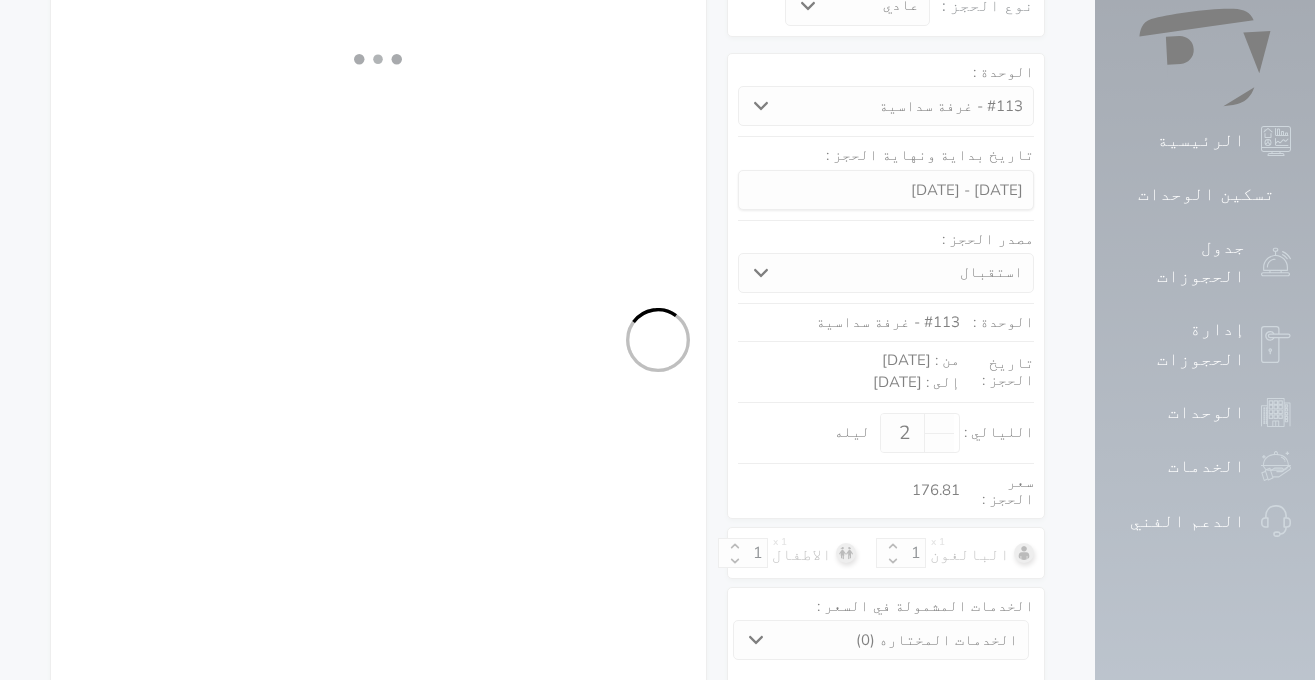 select 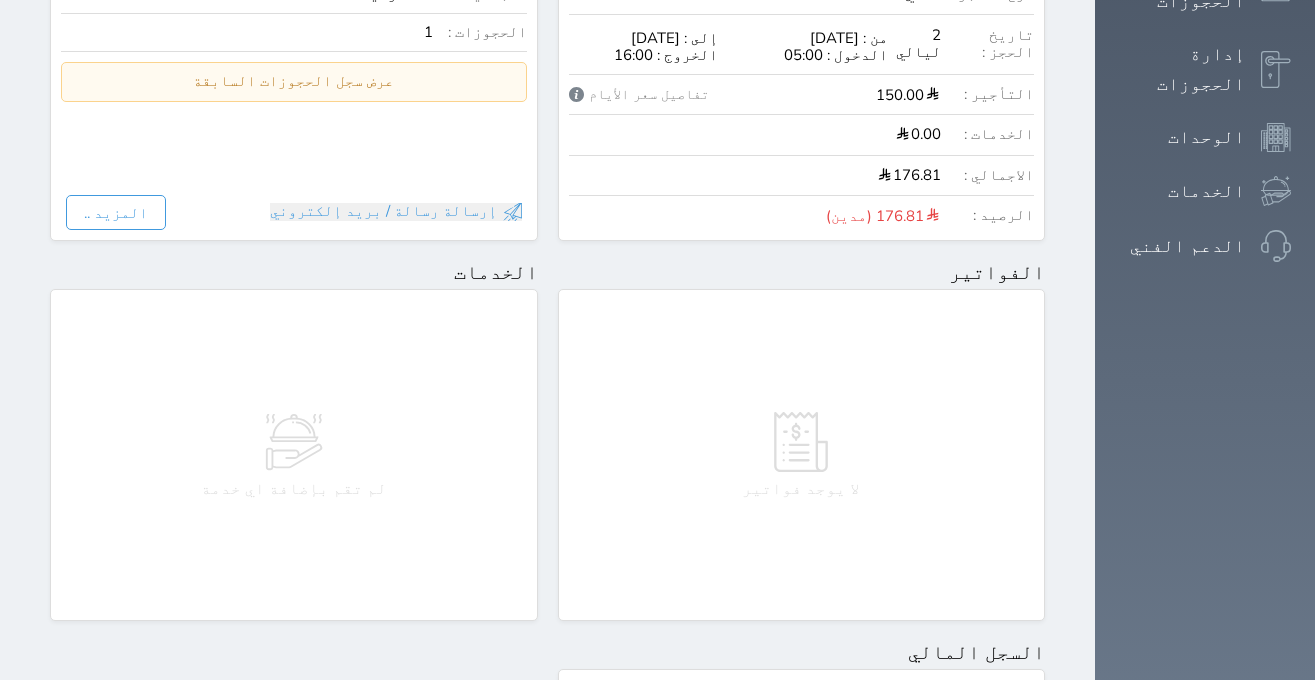scroll, scrollTop: 987, scrollLeft: 0, axis: vertical 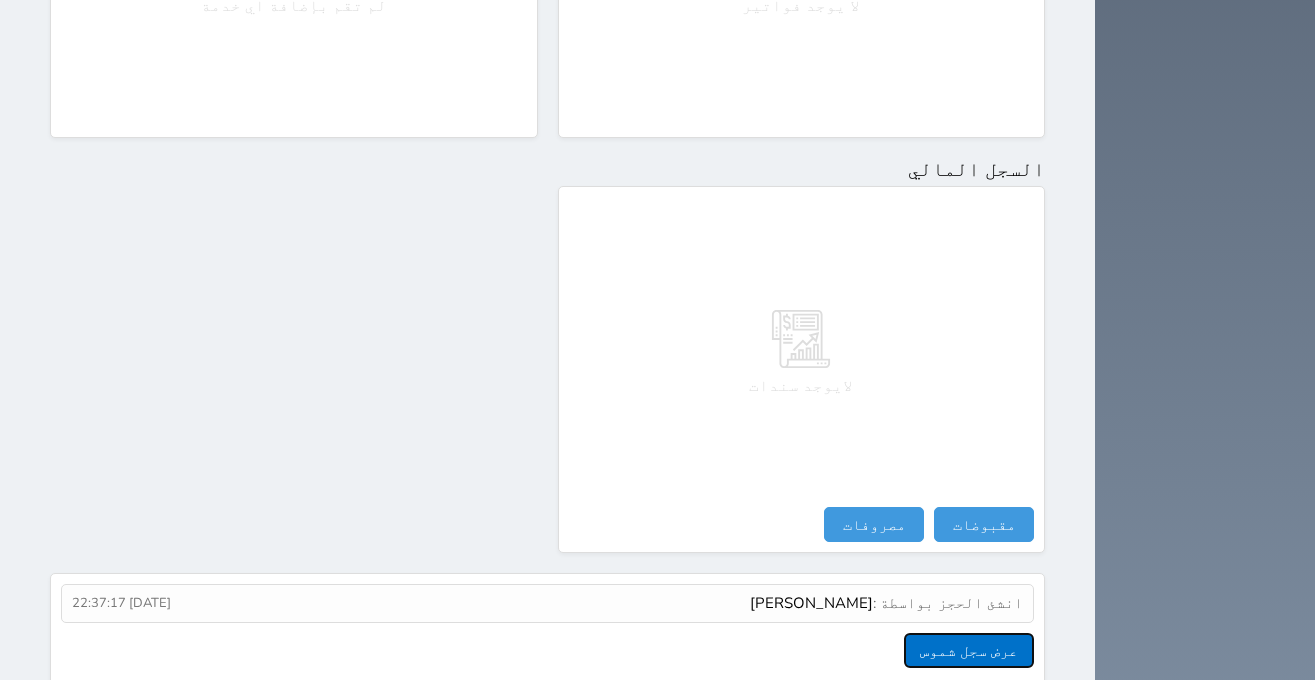 click on "عرض سجل شموس" at bounding box center (969, 650) 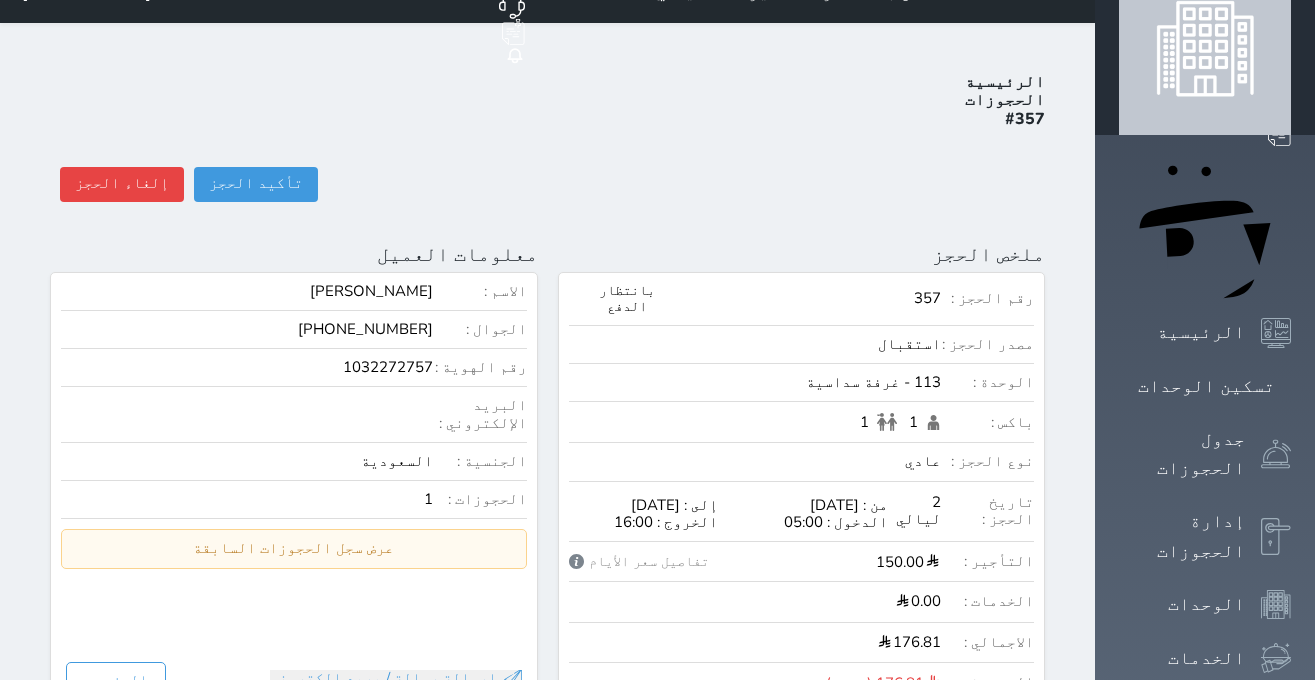scroll, scrollTop: 0, scrollLeft: 0, axis: both 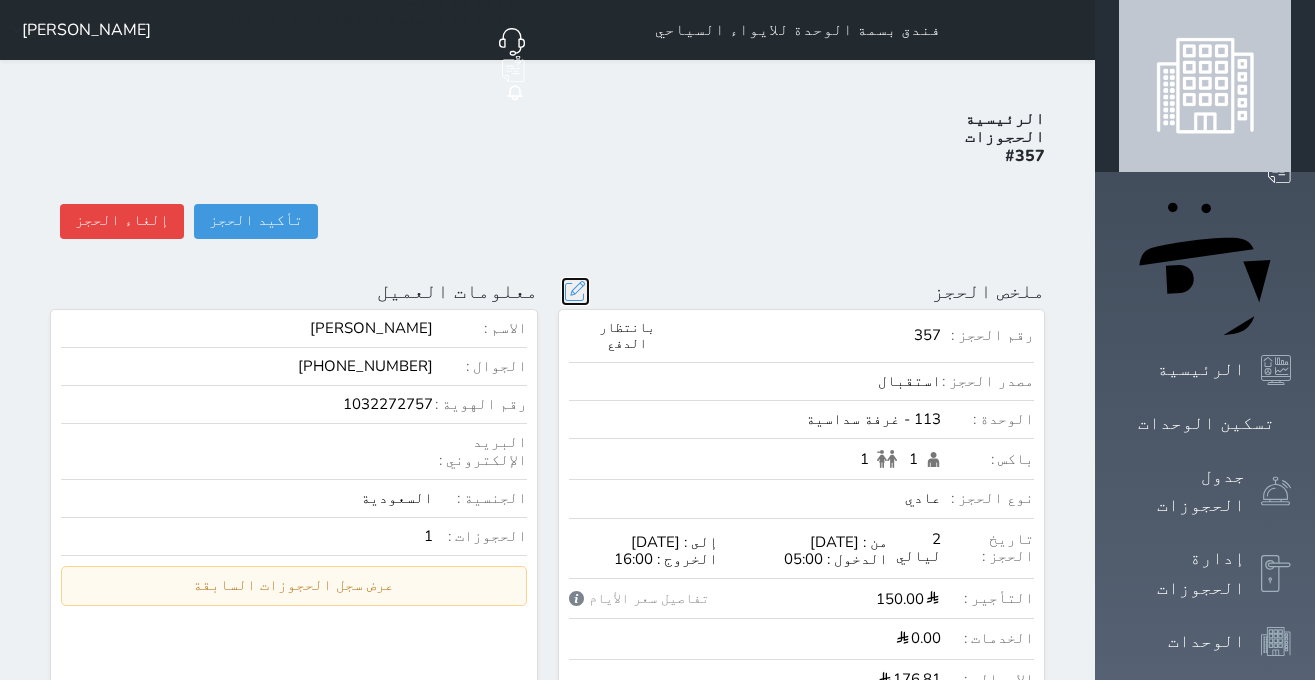 click at bounding box center [575, 291] 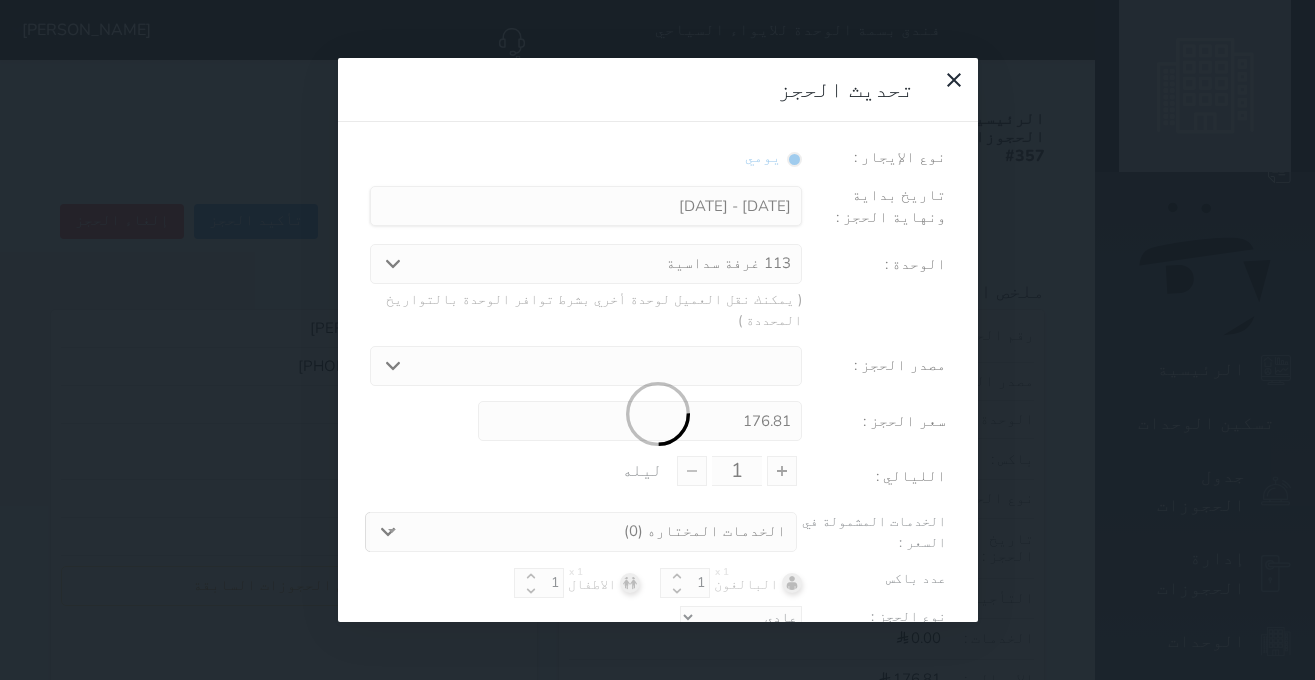type on "2" 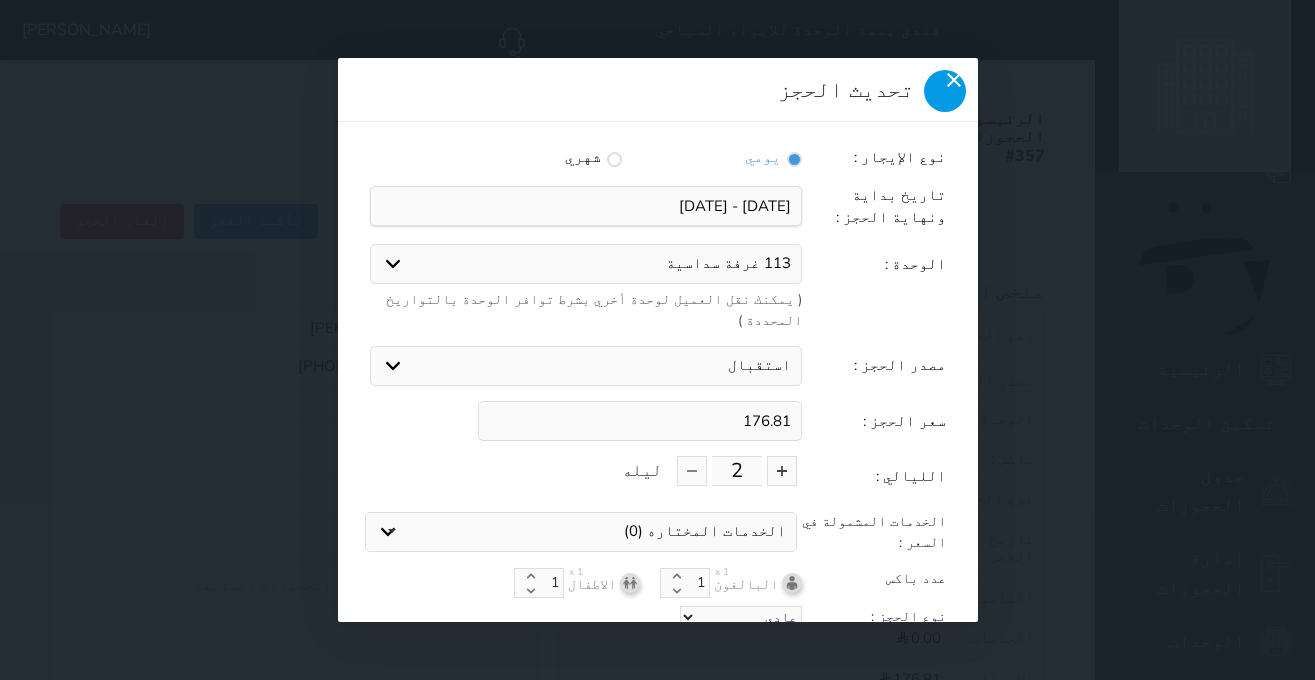 click 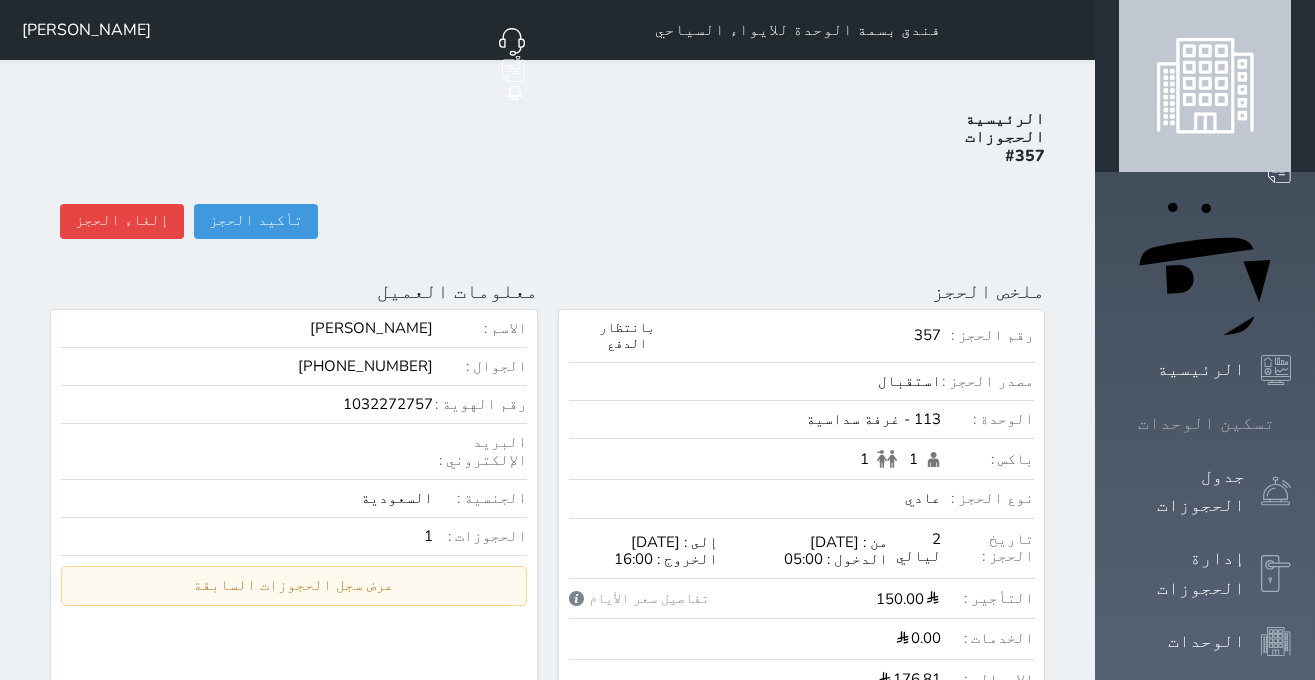 click 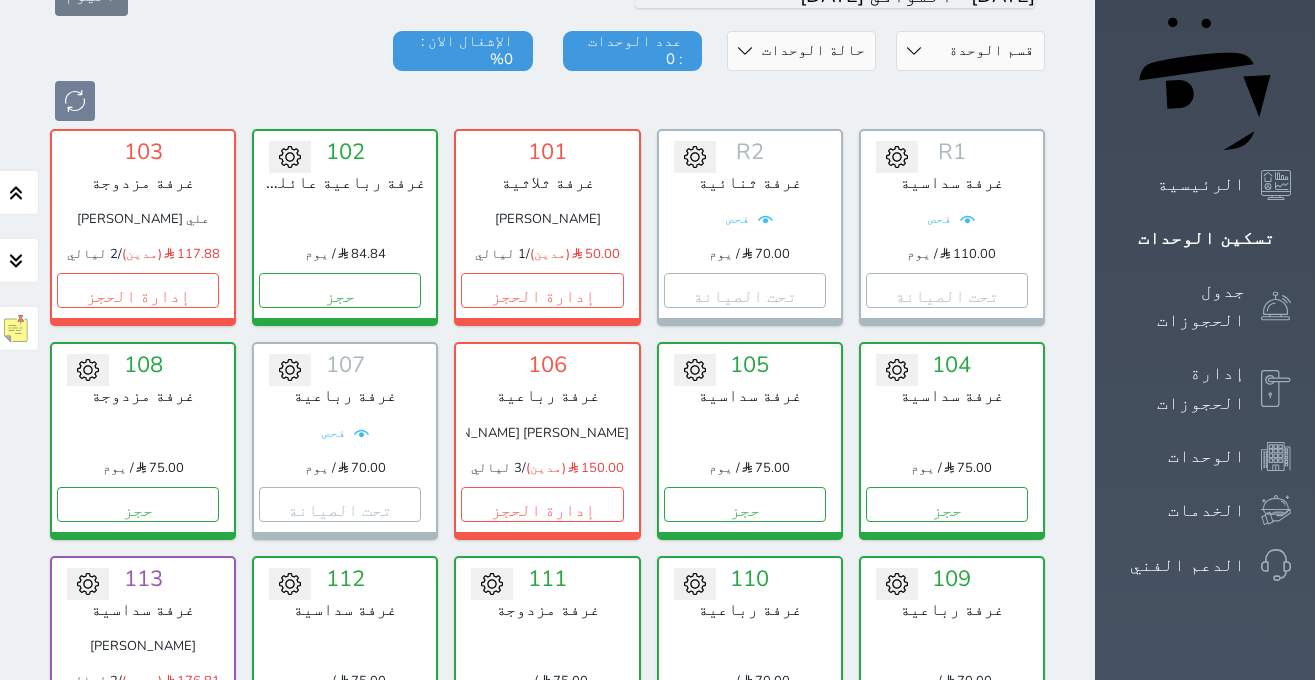 scroll, scrollTop: 265, scrollLeft: 0, axis: vertical 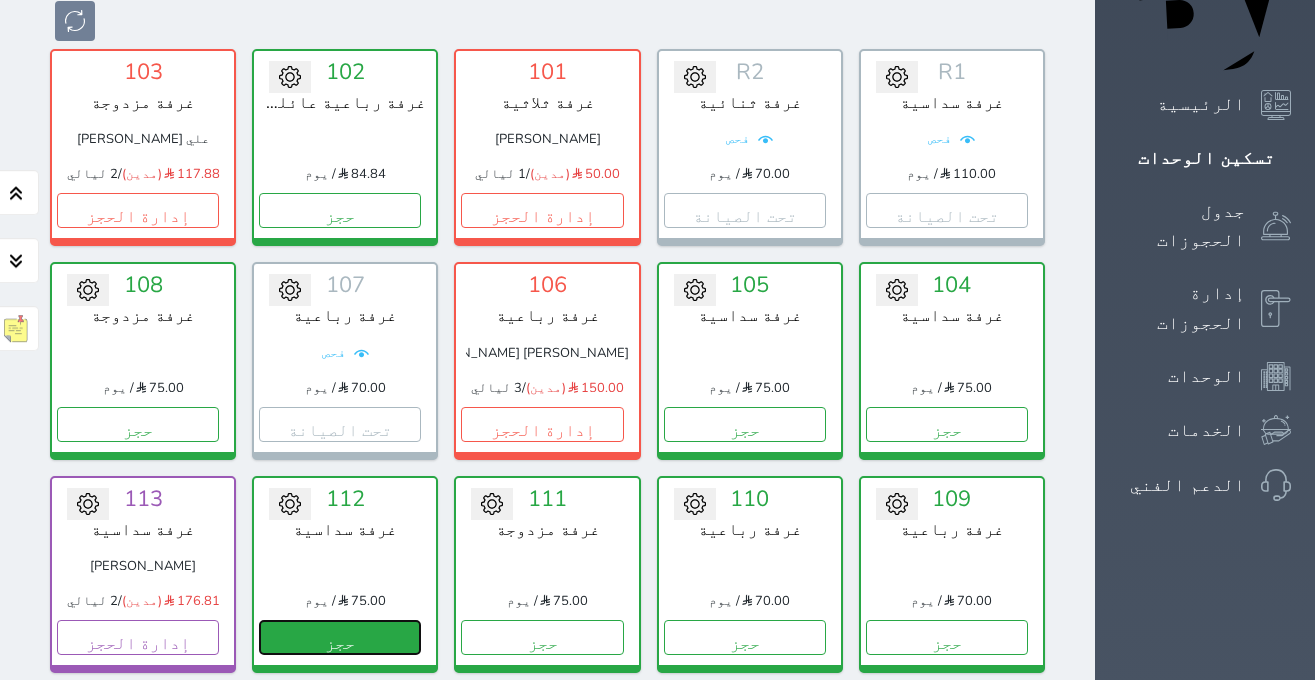 click on "حجز" at bounding box center (340, 637) 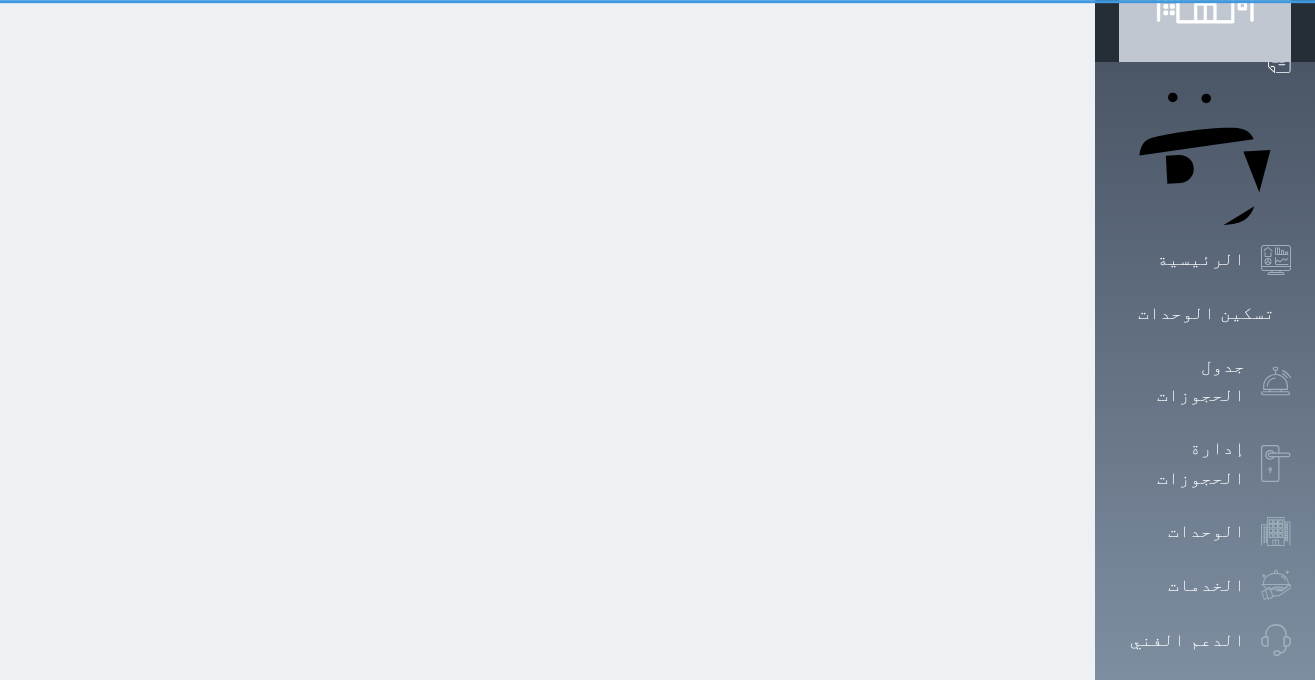 scroll, scrollTop: 0, scrollLeft: 0, axis: both 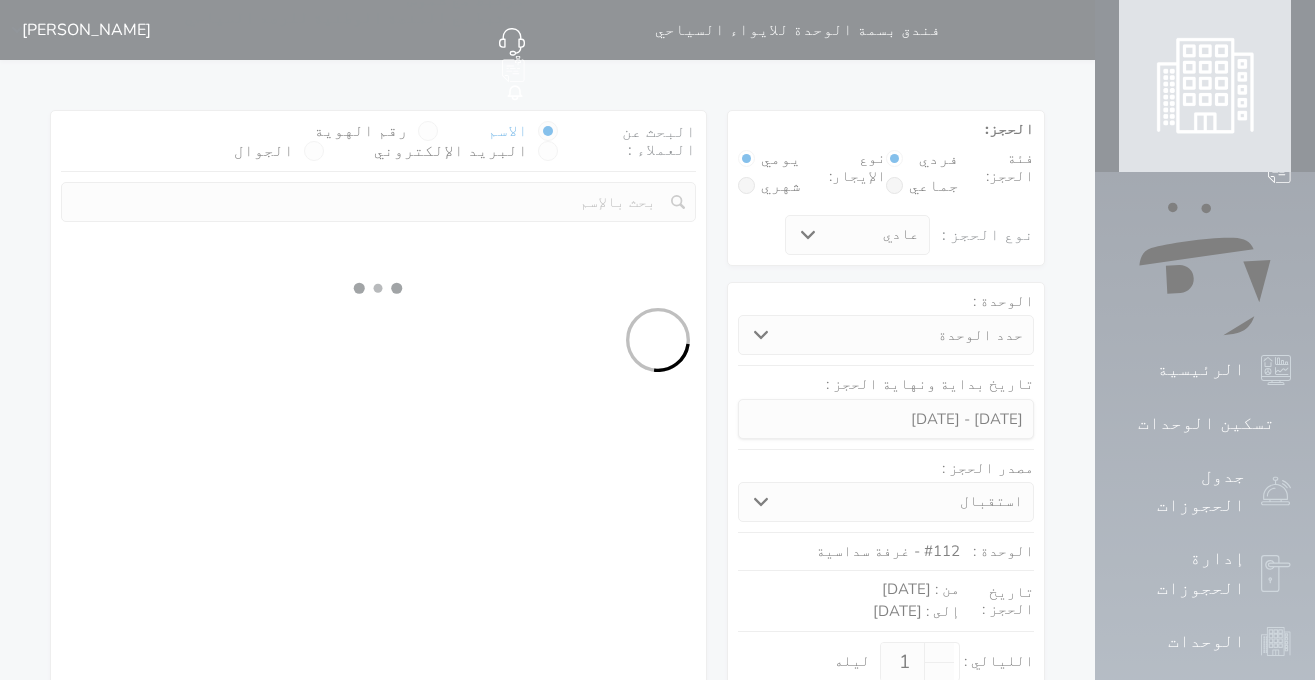 select 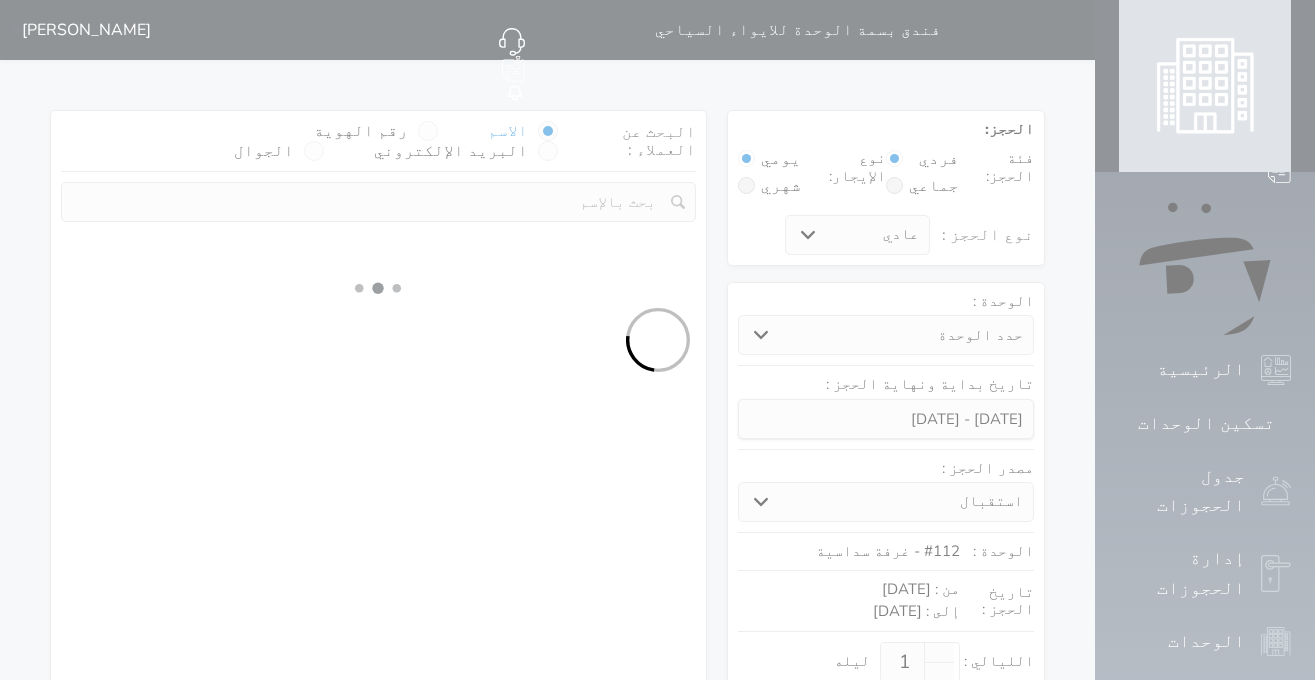 select on "113" 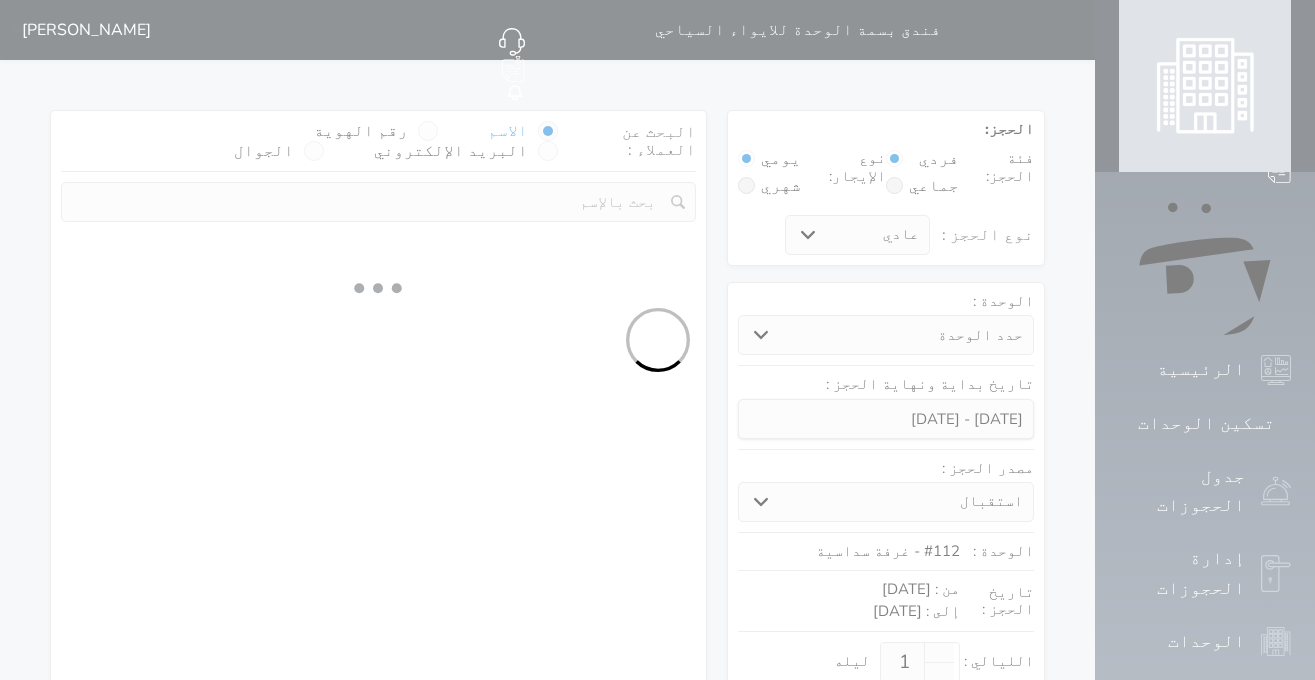 type 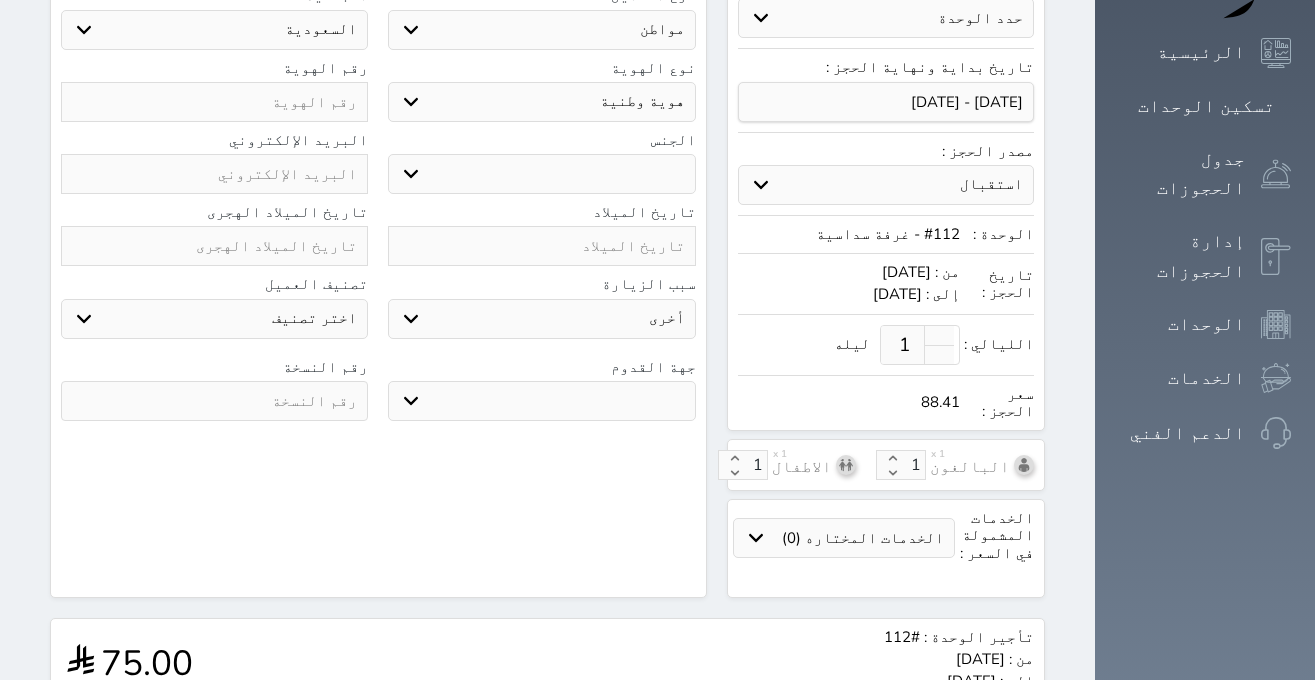 scroll, scrollTop: 0, scrollLeft: 0, axis: both 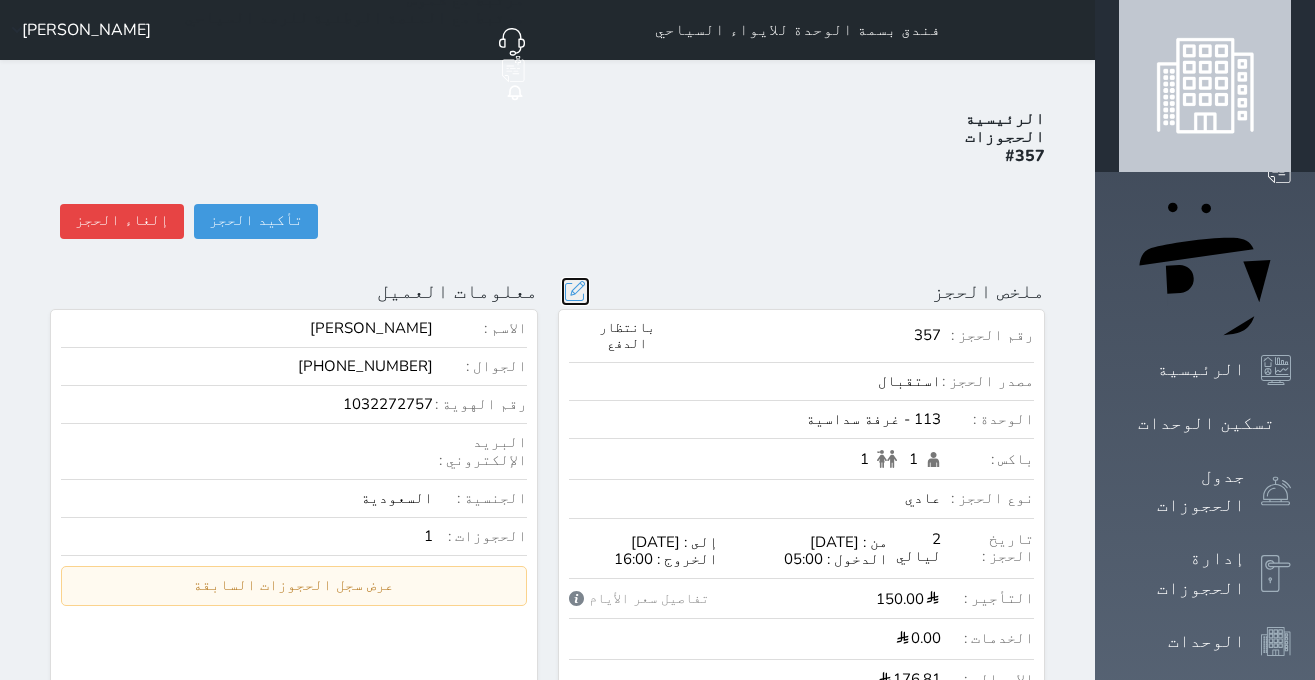 click at bounding box center (575, 291) 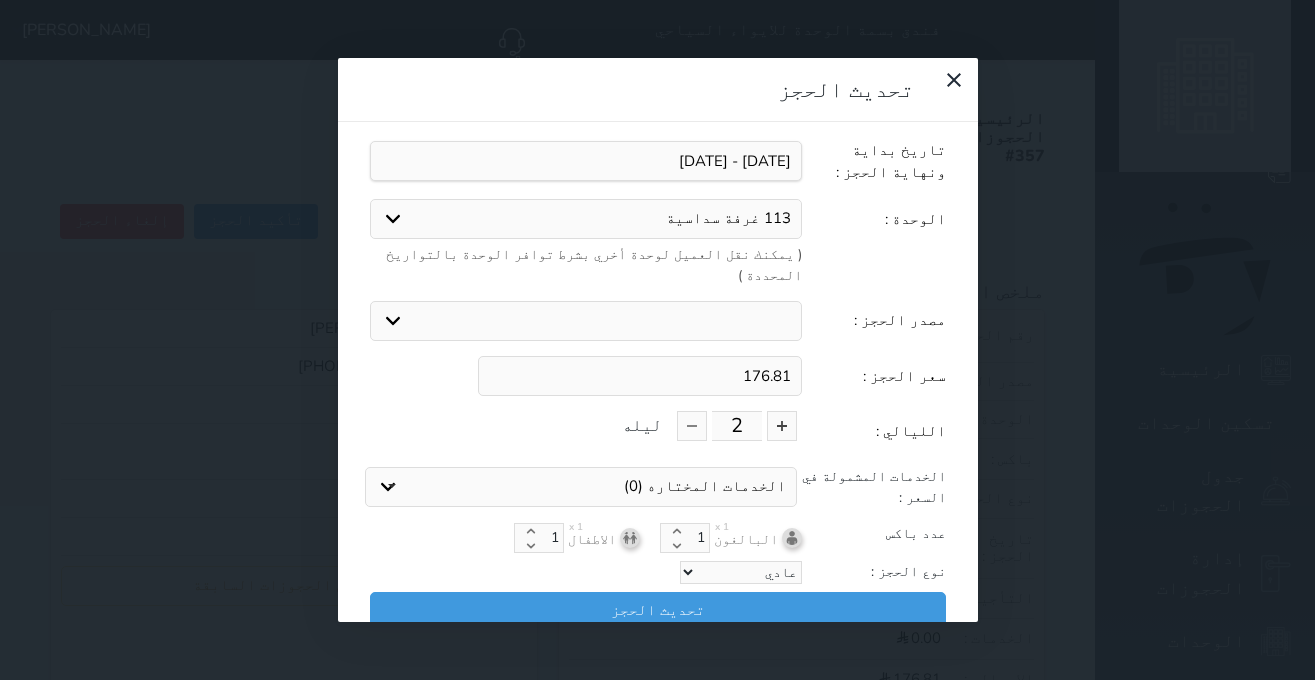 scroll, scrollTop: 45, scrollLeft: 0, axis: vertical 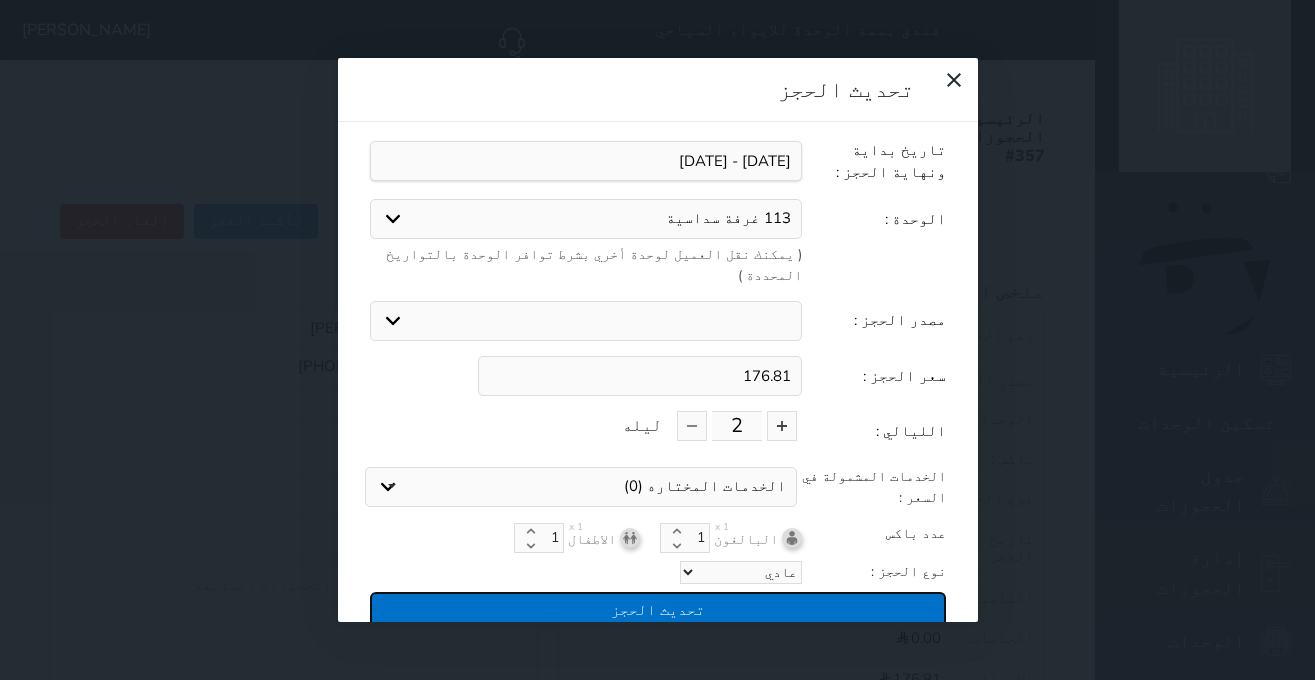click on "تحديث الحجز" at bounding box center (658, 609) 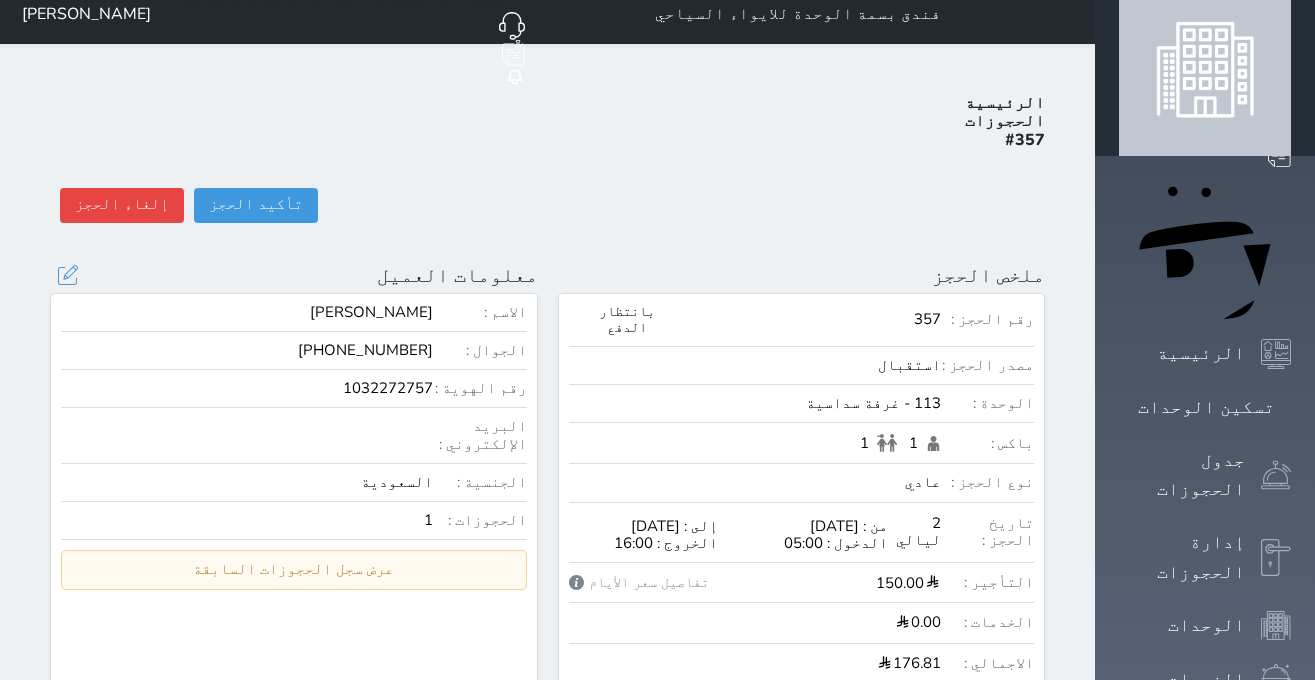 scroll, scrollTop: 0, scrollLeft: 0, axis: both 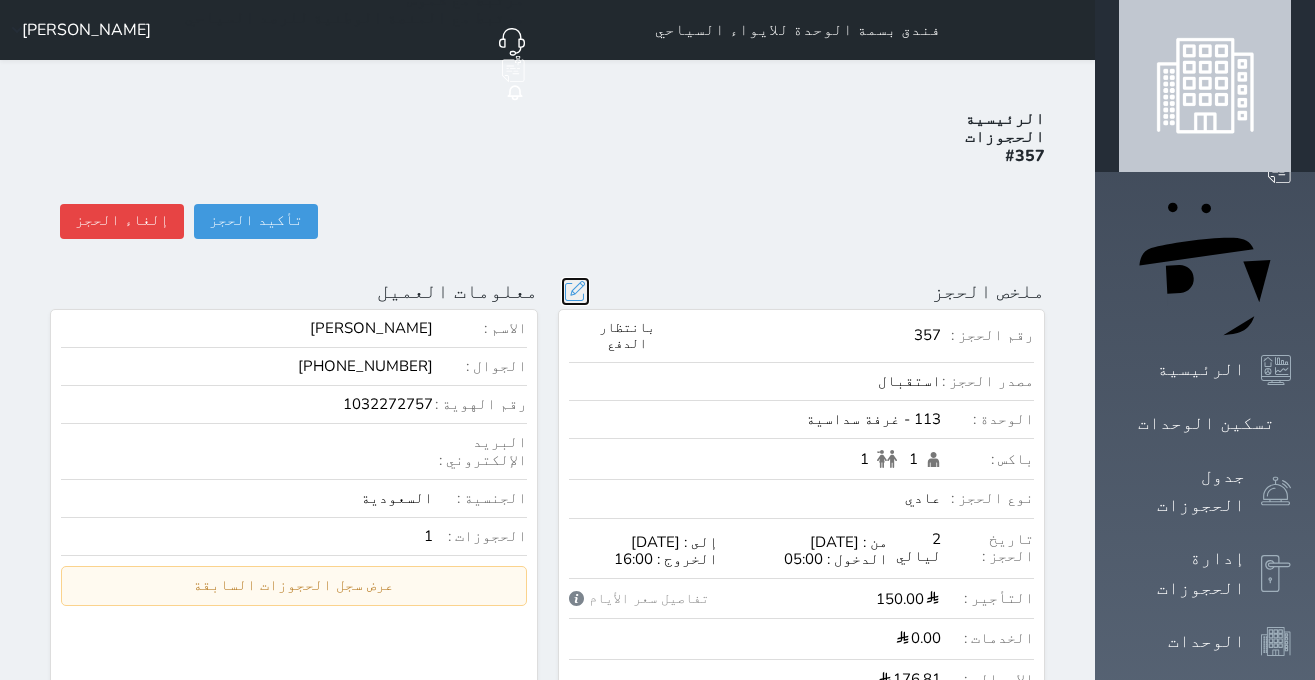 click at bounding box center (575, 291) 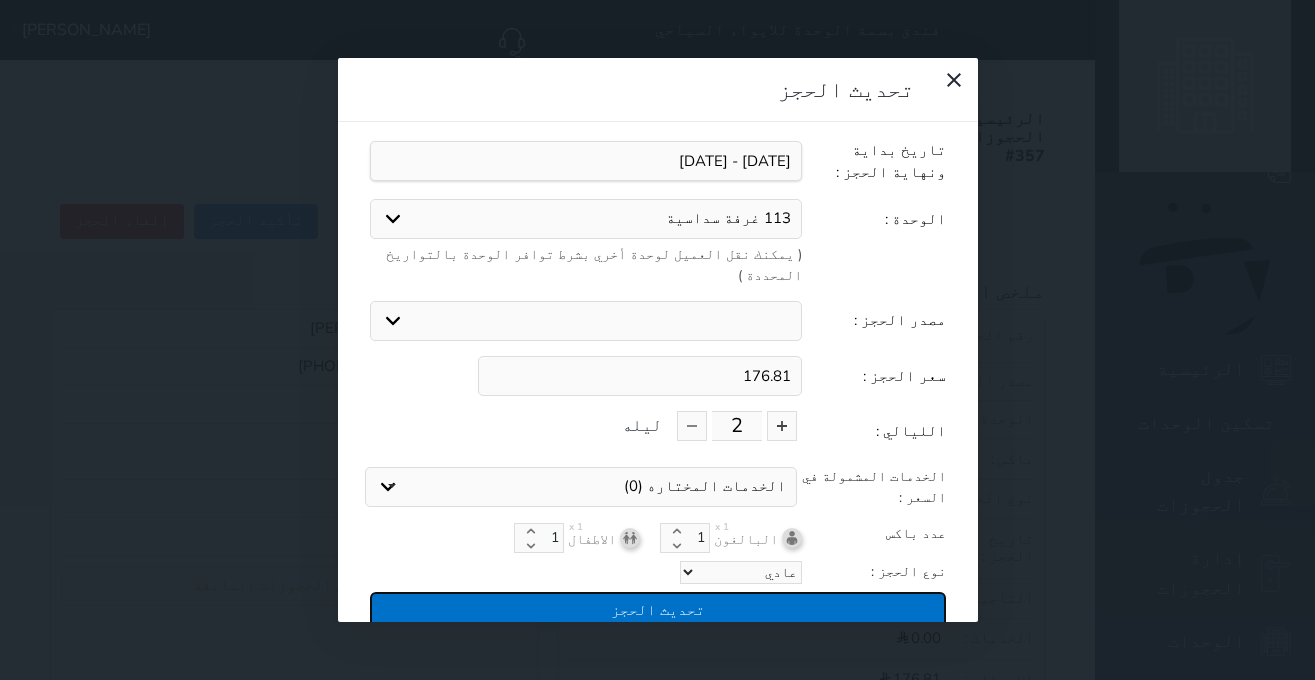 click on "تحديث الحجز" at bounding box center [658, 609] 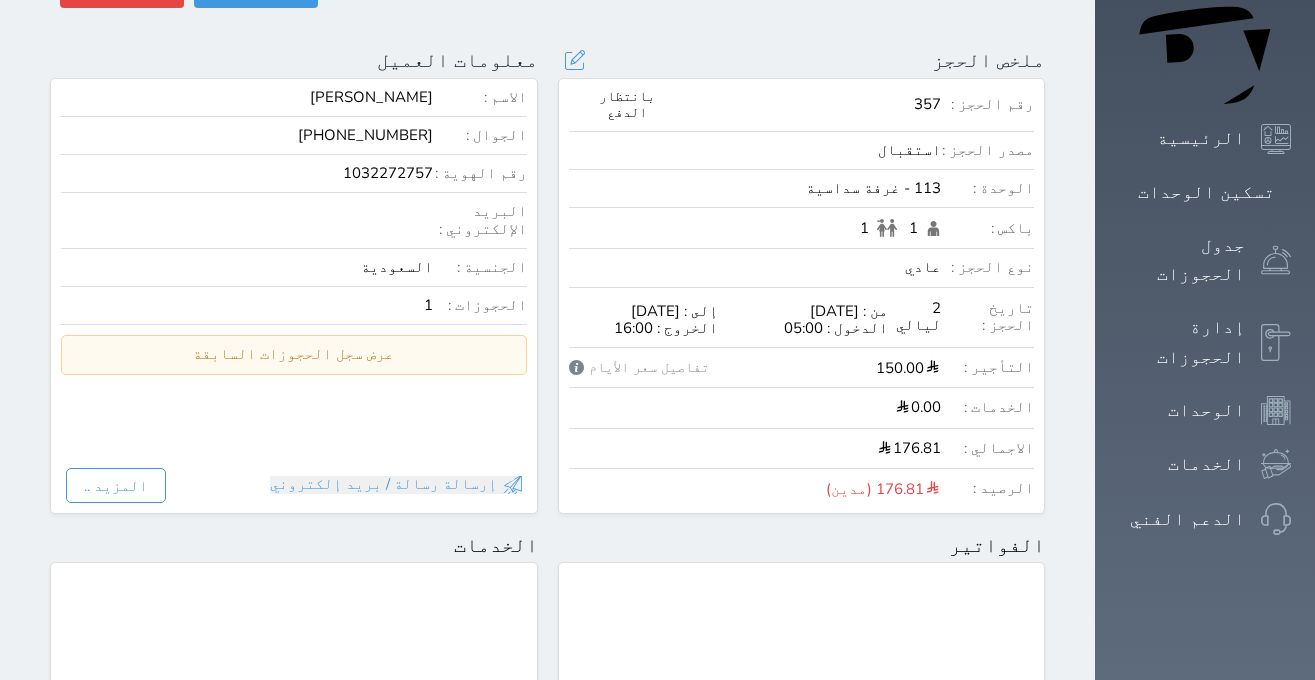 scroll, scrollTop: 0, scrollLeft: 0, axis: both 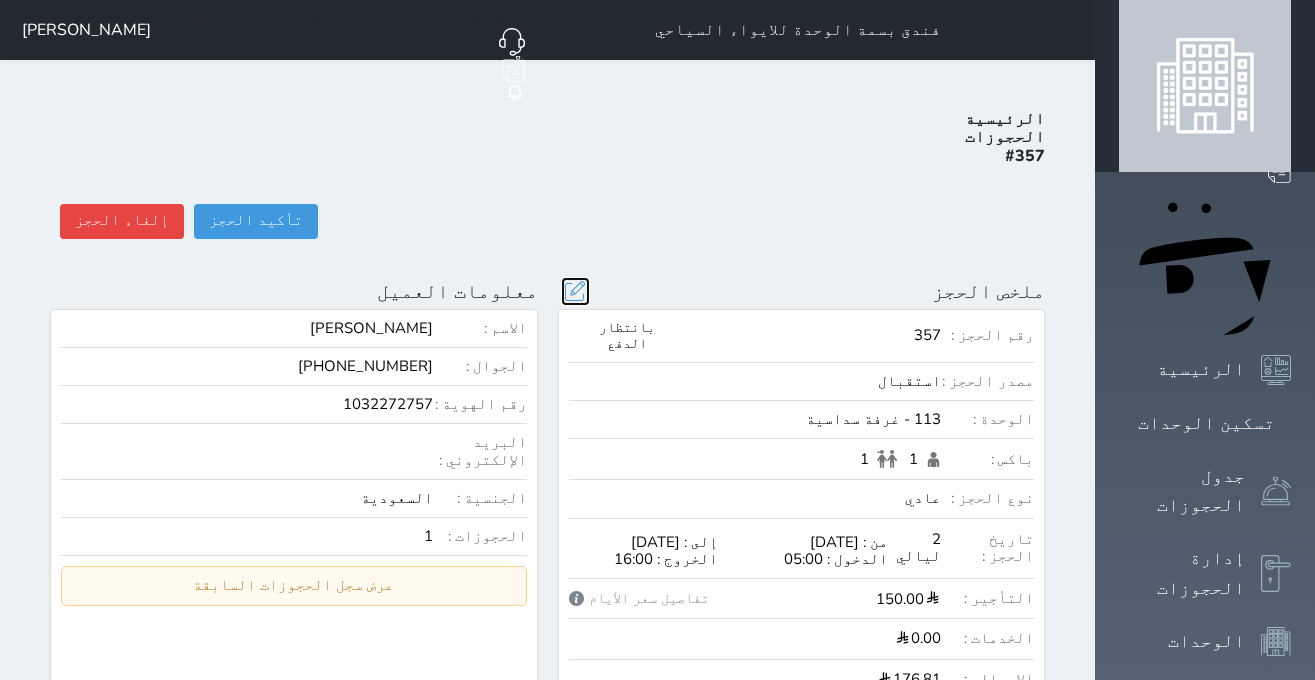 click at bounding box center [575, 291] 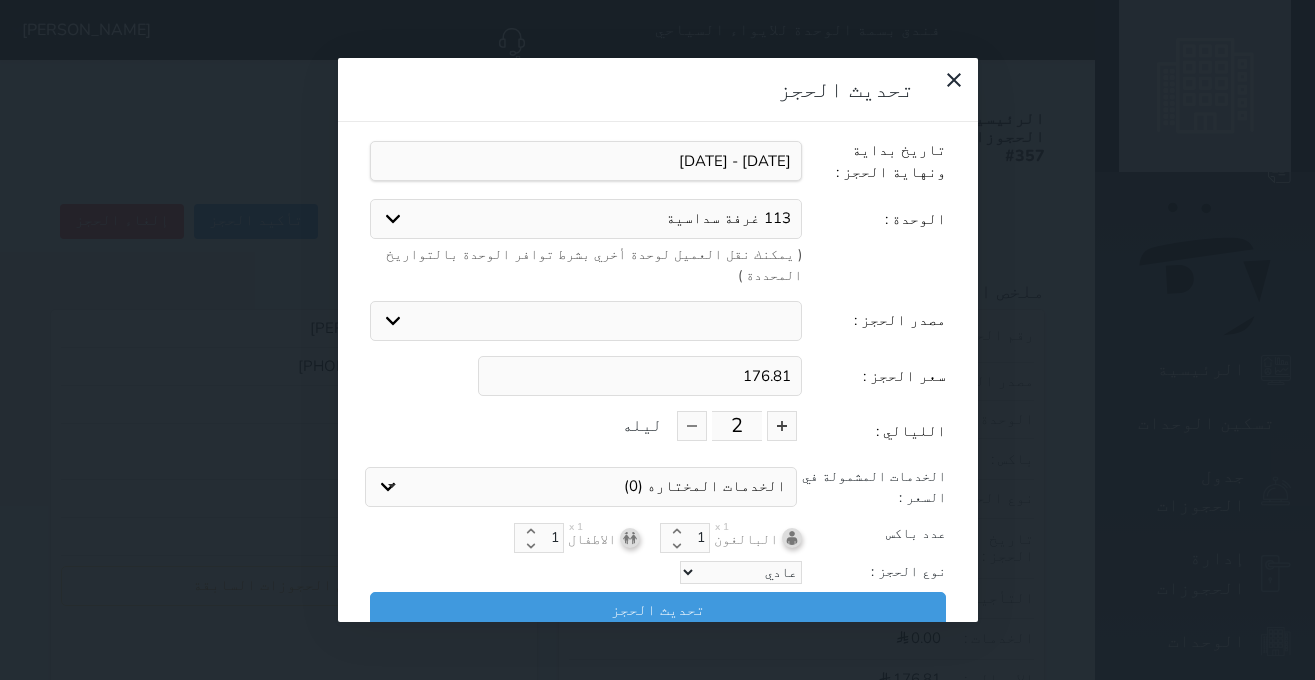 click on "176.81" at bounding box center [640, 376] 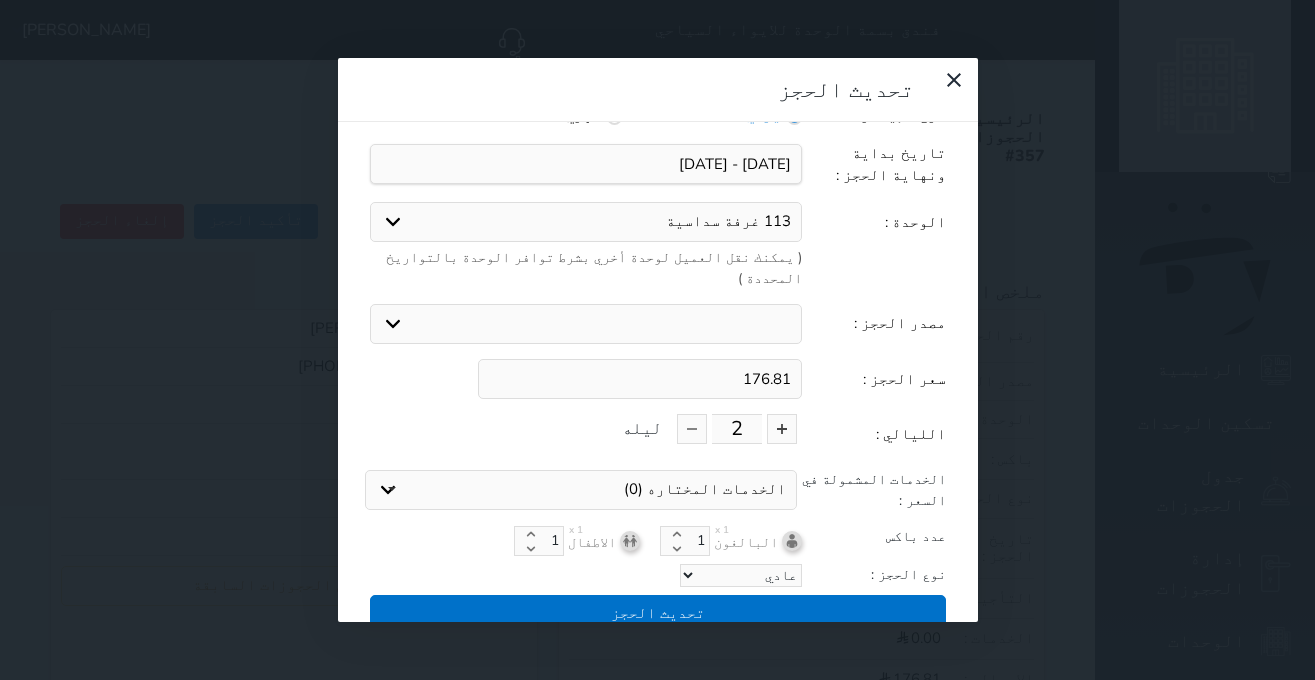 scroll, scrollTop: 45, scrollLeft: 0, axis: vertical 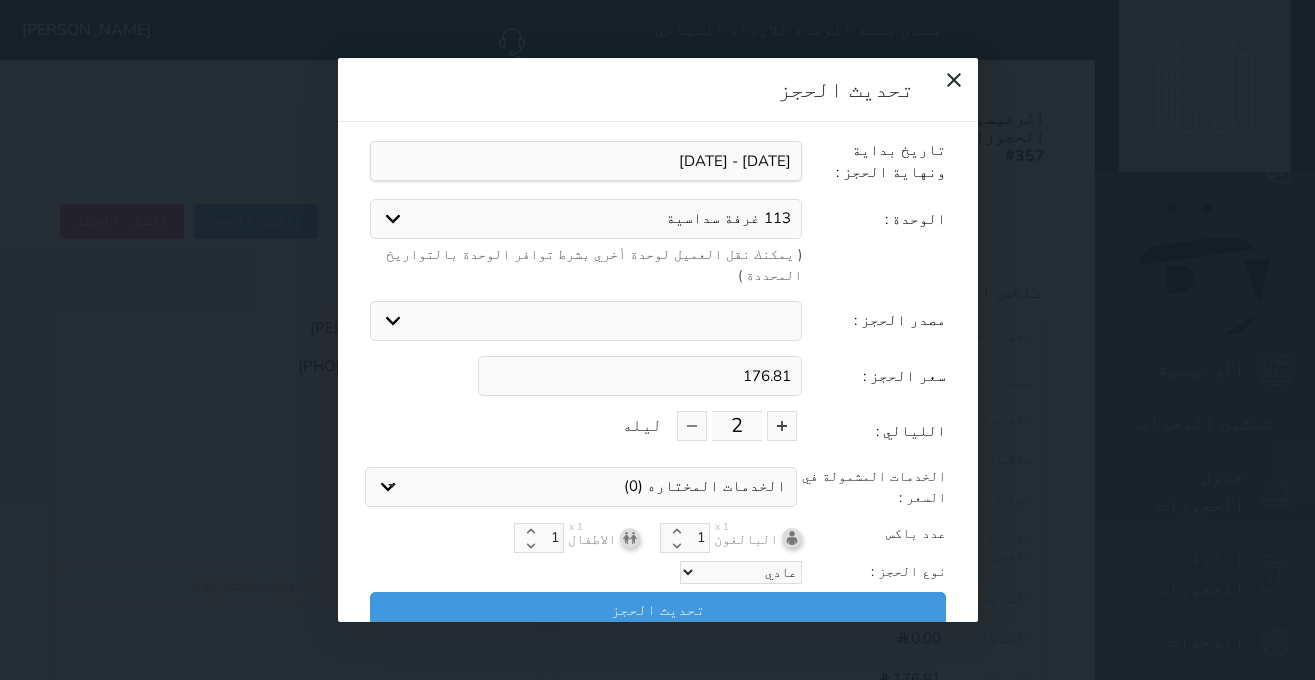 click on "تحديث الحجز                       نوع الإيجار :     يومي     شهري   تاريخ بداية ونهاية الحجز :     الوحدة :   113 غرفة سداسية   102 غرفة رباعية عائلية 108 غرفة مزدوجة 109 غرفة رباعية 110 غرفة رباعية 111 غرفة مزدوجة 114 غرفة مزدوجة 115 غرفة رباعية 116 غرفة رباعية 104 غرفة سداسية 105 غرفة سداسية 112 غرفة سداسية 201 غرفة رباعية 202 غرفة رباعية 207 غرفة رباعية 208 غرفة رباعية 203 غرفة مزدوجة 214 غرفة مزدوجة 204 غرفة سداسية 205 غرفة سداسية 212 غرفة سداسية 213 غرفة سداسية 206 غرفة مزدوجة 211 غرفة مزدوجة 210 غرفة رباعية 209 غرفة رباعية 301 غرفة رباعية 302 غرفة رباعية 303 غرفة مزدوجة 306 غرفة مزدوجة 307 غرفة رباعية 310 غرفة رباعية" at bounding box center (657, 340) 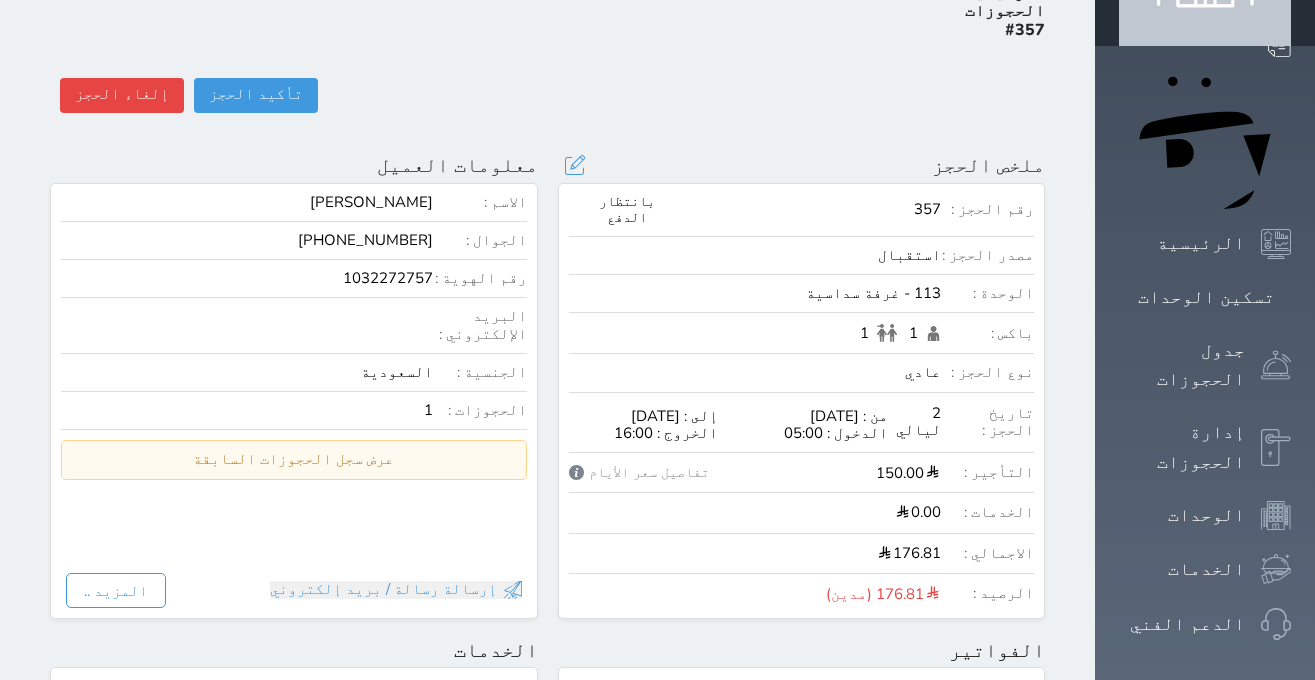 scroll, scrollTop: 0, scrollLeft: 0, axis: both 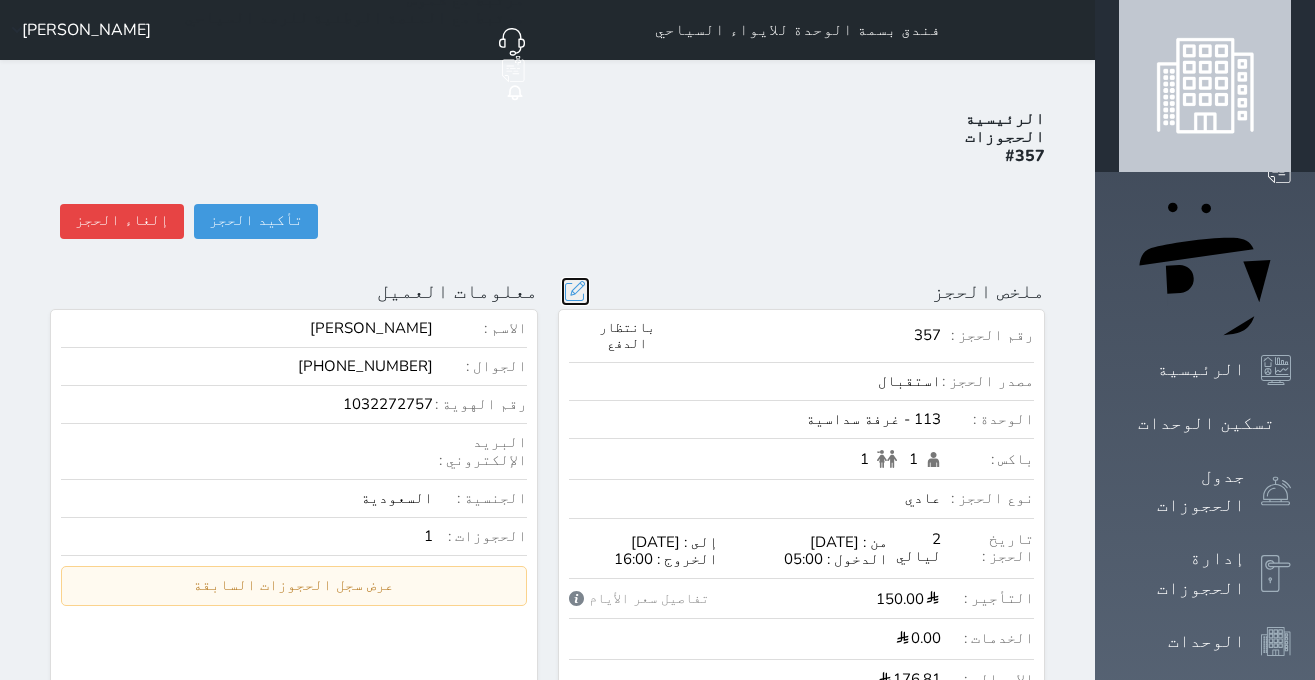 click at bounding box center (575, 291) 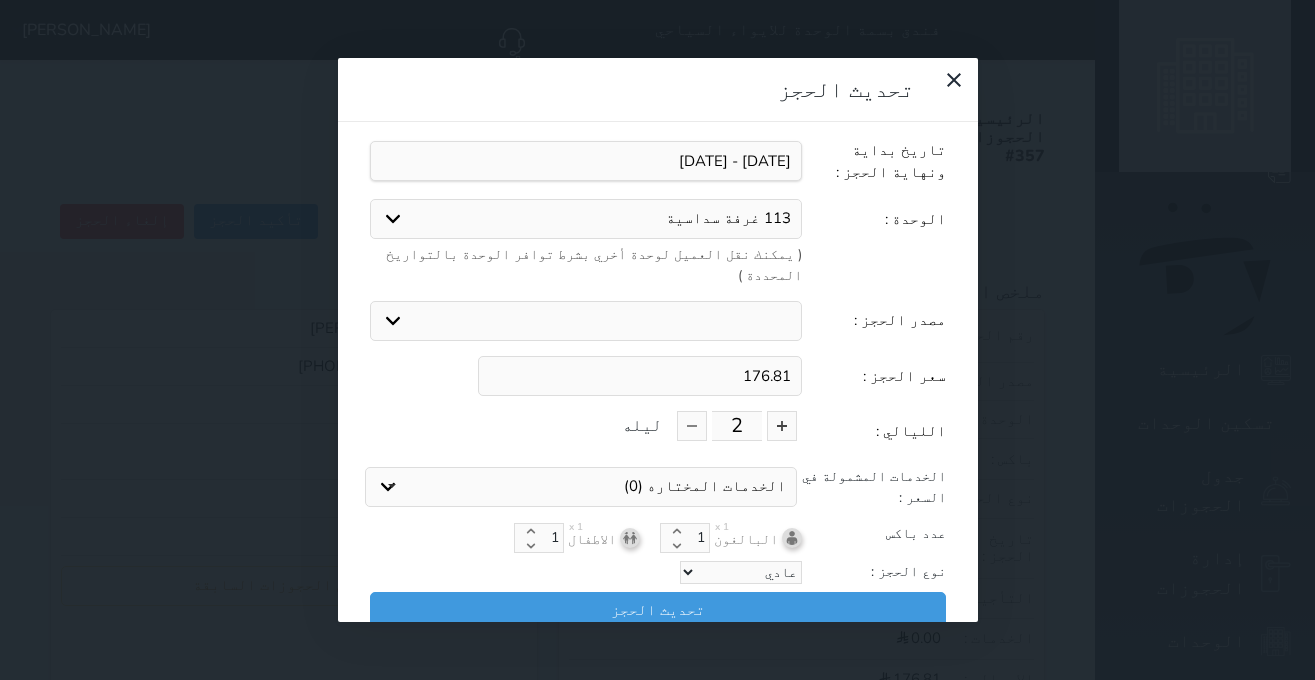 click on "113 غرفة سداسية   102 غرفة رباعية عائلية 108 غرفة مزدوجة 109 غرفة رباعية 110 غرفة رباعية 111 غرفة مزدوجة 114 غرفة مزدوجة 115 غرفة رباعية 116 غرفة رباعية 104 غرفة سداسية 105 غرفة سداسية 112 غرفة سداسية 201 غرفة رباعية 202 غرفة رباعية 207 غرفة رباعية 208 غرفة رباعية 203 غرفة مزدوجة 214 غرفة مزدوجة 204 غرفة سداسية 205 غرفة سداسية 212 غرفة سداسية 213 غرفة سداسية 206 غرفة مزدوجة 211 غرفة مزدوجة 210 غرفة رباعية 209 غرفة رباعية 301 غرفة رباعية 302 غرفة رباعية 303 غرفة مزدوجة 306 غرفة مزدوجة 307 غرفة رباعية 310 غرفة رباعية 311 غرفة مزدوجة 314 غرفة مزدوجة 315 غرفة رباعية 304 غرفة رباعية 305 غرفة رباعية 312 غرفة رباعية" at bounding box center (586, 219) 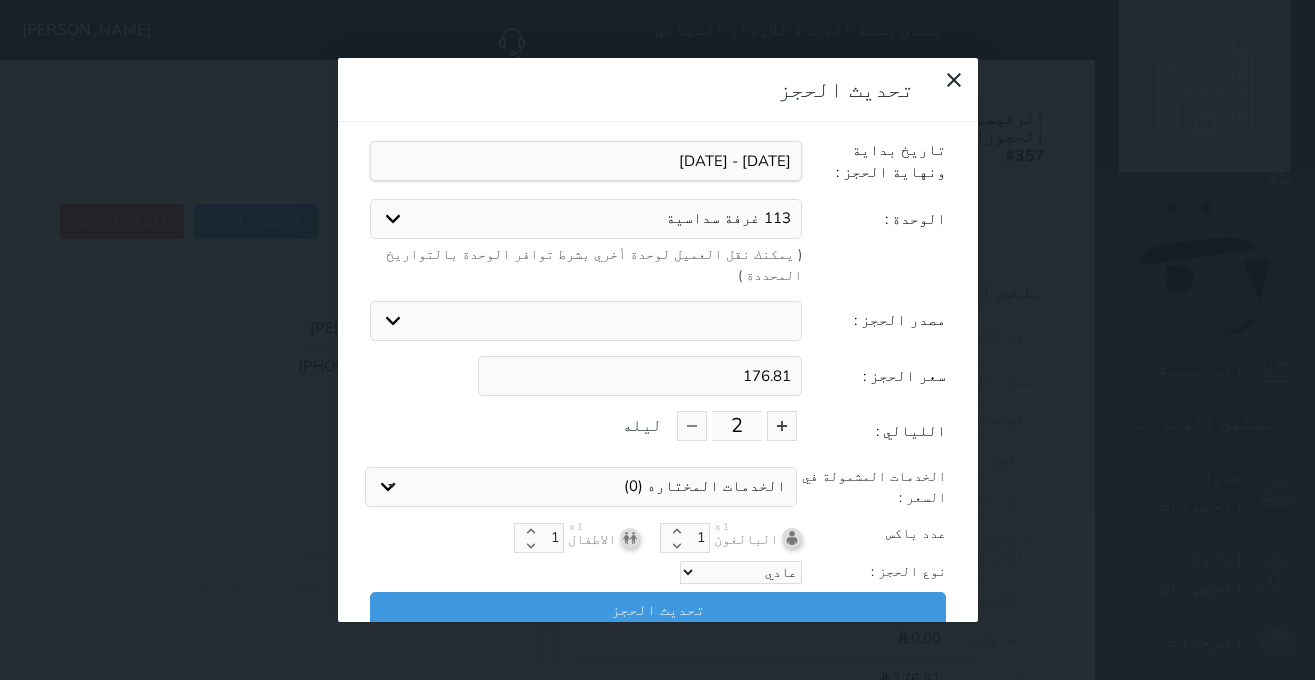 click on "تحديث الحجز                       نوع الإيجار :     يومي     شهري   تاريخ بداية ونهاية الحجز :     الوحدة :   113 غرفة سداسية   102 غرفة رباعية عائلية 108 غرفة مزدوجة 109 غرفة رباعية 110 غرفة رباعية 111 غرفة مزدوجة 114 غرفة مزدوجة 115 غرفة رباعية 116 غرفة رباعية 104 غرفة سداسية 105 غرفة سداسية 112 غرفة سداسية 201 غرفة رباعية 202 غرفة رباعية 207 غرفة رباعية 208 غرفة رباعية 203 غرفة مزدوجة 214 غرفة مزدوجة 204 غرفة سداسية 205 غرفة سداسية 212 غرفة سداسية 213 غرفة سداسية 206 غرفة مزدوجة 211 غرفة مزدوجة 210 غرفة رباعية 209 غرفة رباعية 301 غرفة رباعية 302 غرفة رباعية 303 غرفة مزدوجة 306 غرفة مزدوجة 307 غرفة رباعية 310 غرفة رباعية" at bounding box center (657, 340) 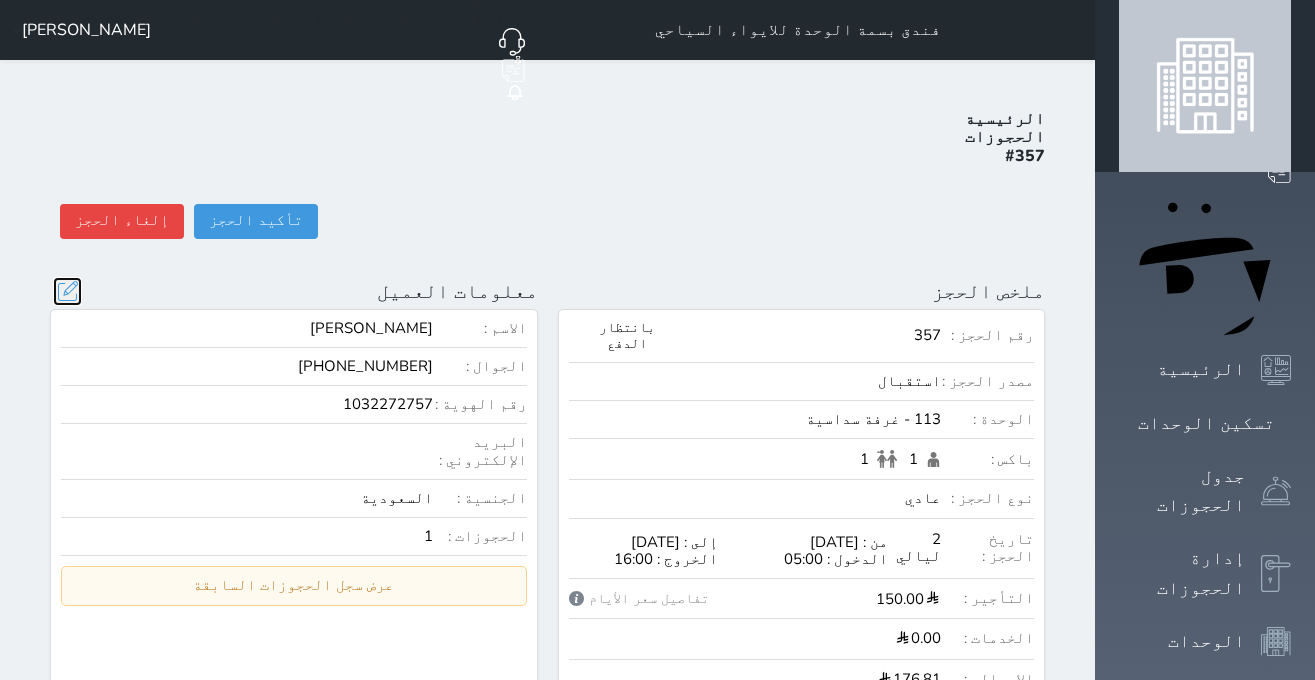 click at bounding box center [67, 291] 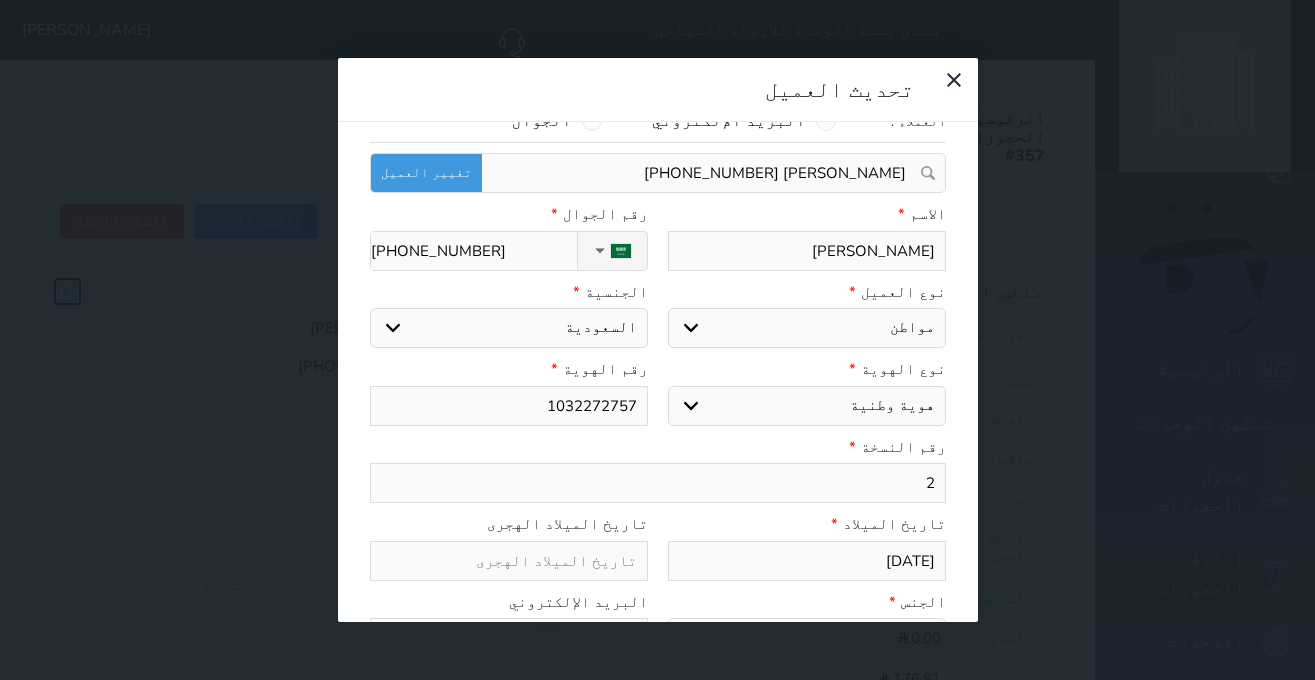 scroll, scrollTop: 200, scrollLeft: 0, axis: vertical 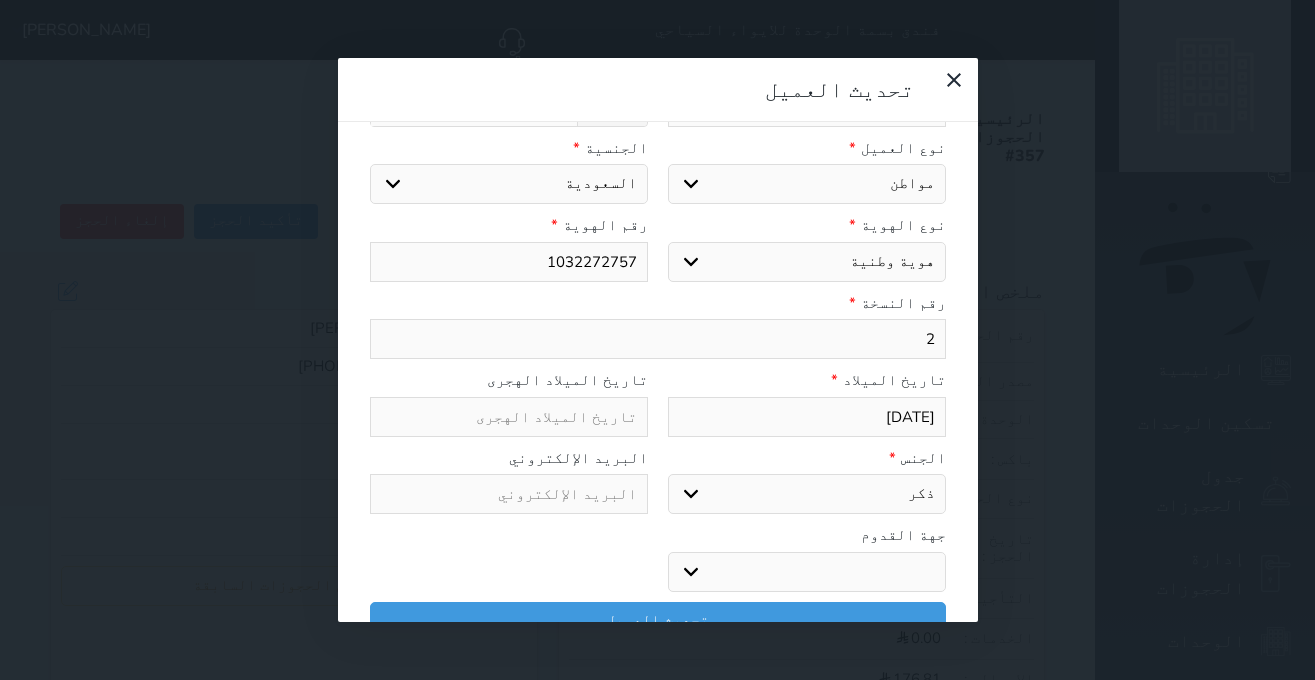 click on "تحديث العميل                 البحث عن العملاء :        الاسم       رقم الهوية       البريد الإلكتروني       الجوال       سلمى [PERSON_NAME] [PHONE_NUMBER]     تغيير العميل                الاسم *   [PERSON_NAME]   رقم الجوال *       ▼     [GEOGRAPHIC_DATA] ([GEOGRAPHIC_DATA])   +93   [GEOGRAPHIC_DATA] ([GEOGRAPHIC_DATA])   +355   [GEOGRAPHIC_DATA] (‫ال[GEOGRAPHIC_DATA])   +213   [US_STATE]   +1684   [GEOGRAPHIC_DATA]   +376   [GEOGRAPHIC_DATA]   +244   [GEOGRAPHIC_DATA]   +1264   [GEOGRAPHIC_DATA]   +1268   [GEOGRAPHIC_DATA]   +54   [GEOGRAPHIC_DATA] ([GEOGRAPHIC_DATA])   +374   [GEOGRAPHIC_DATA]   +297   [GEOGRAPHIC_DATA]   +61   [GEOGRAPHIC_DATA] ([GEOGRAPHIC_DATA])   +43   [GEOGRAPHIC_DATA] ([GEOGRAPHIC_DATA])   +994   [GEOGRAPHIC_DATA]   +1242   [GEOGRAPHIC_DATA] (‫[GEOGRAPHIC_DATA])   +973   [GEOGRAPHIC_DATA] ([GEOGRAPHIC_DATA])   +880   [GEOGRAPHIC_DATA]   +1246   [GEOGRAPHIC_DATA] ([GEOGRAPHIC_DATA])   +375   [GEOGRAPHIC_DATA] ([GEOGRAPHIC_DATA])   +32   [GEOGRAPHIC_DATA]   +501   [GEOGRAPHIC_DATA] ([GEOGRAPHIC_DATA])   +229   [GEOGRAPHIC_DATA]" at bounding box center [657, 340] 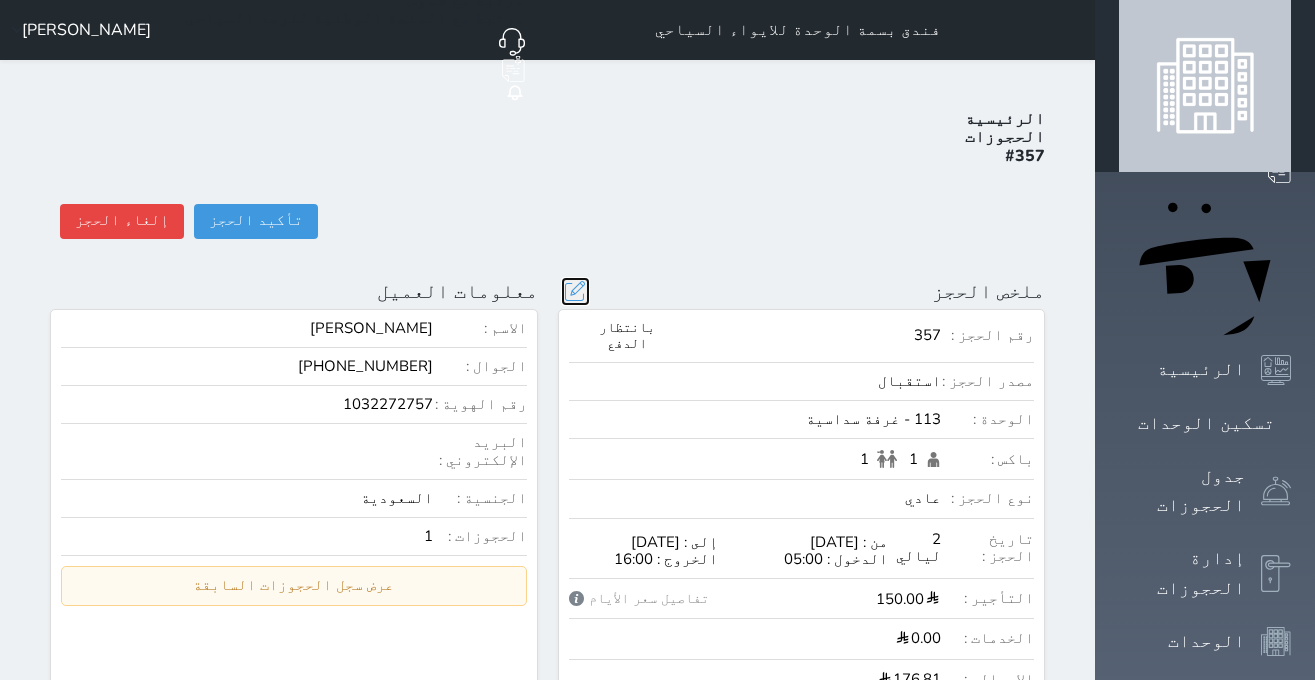 click at bounding box center (575, 291) 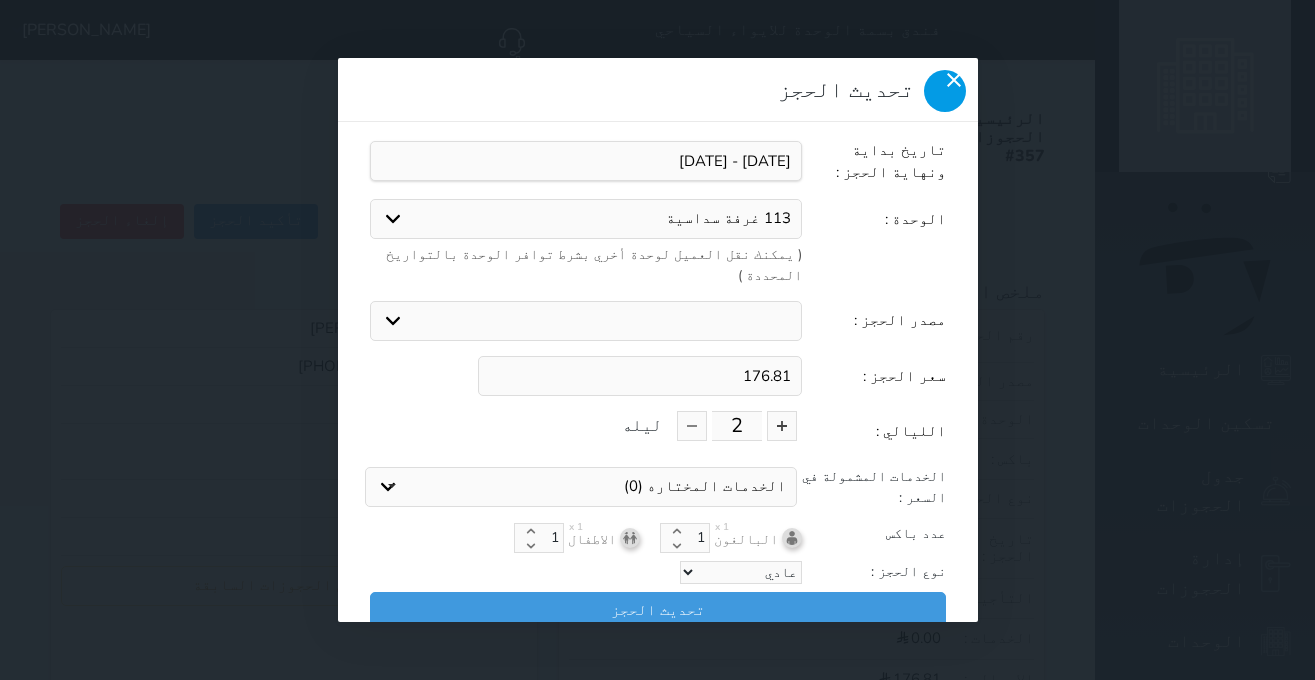 click at bounding box center [945, 91] 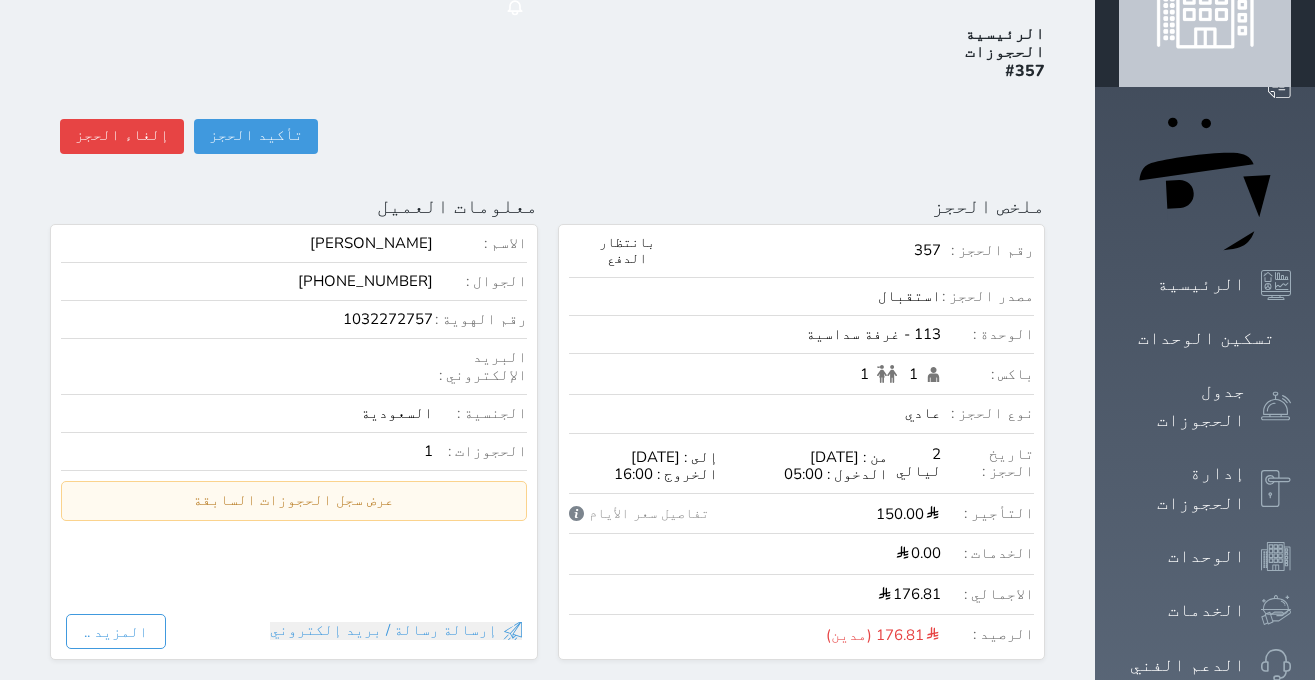 scroll, scrollTop: 126, scrollLeft: 0, axis: vertical 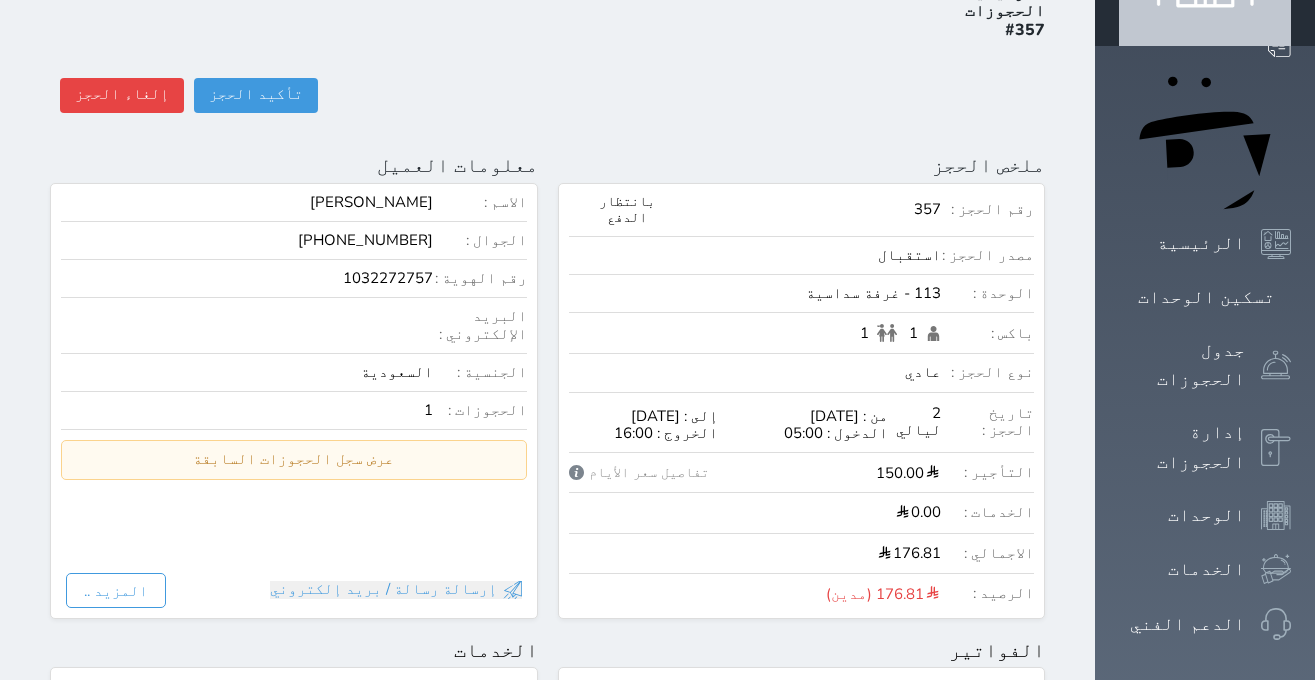 click on "حجز جماعي جديد   حجز جديد             الرئيسية     تسكين الوحدات     جدول الحجوزات     إدارة الحجوزات             الوحدات     الخدمات         الدعم الفني" at bounding box center [1205, 758] 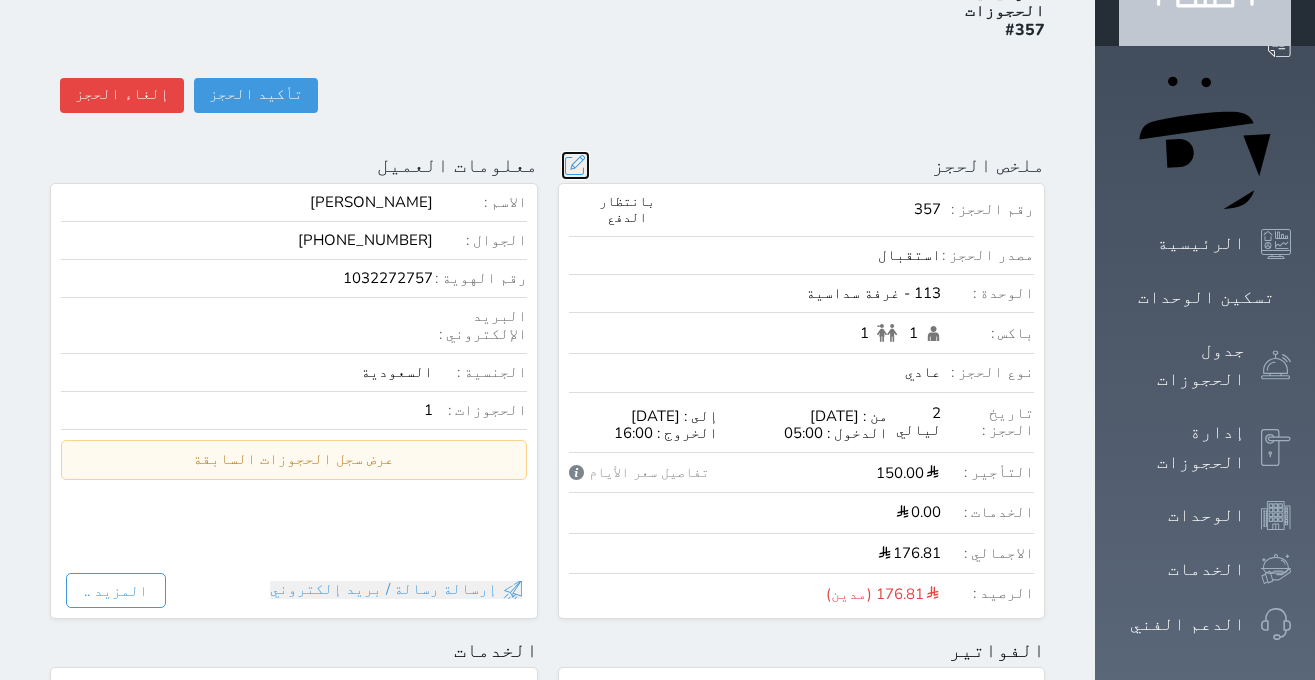 click at bounding box center [575, 165] 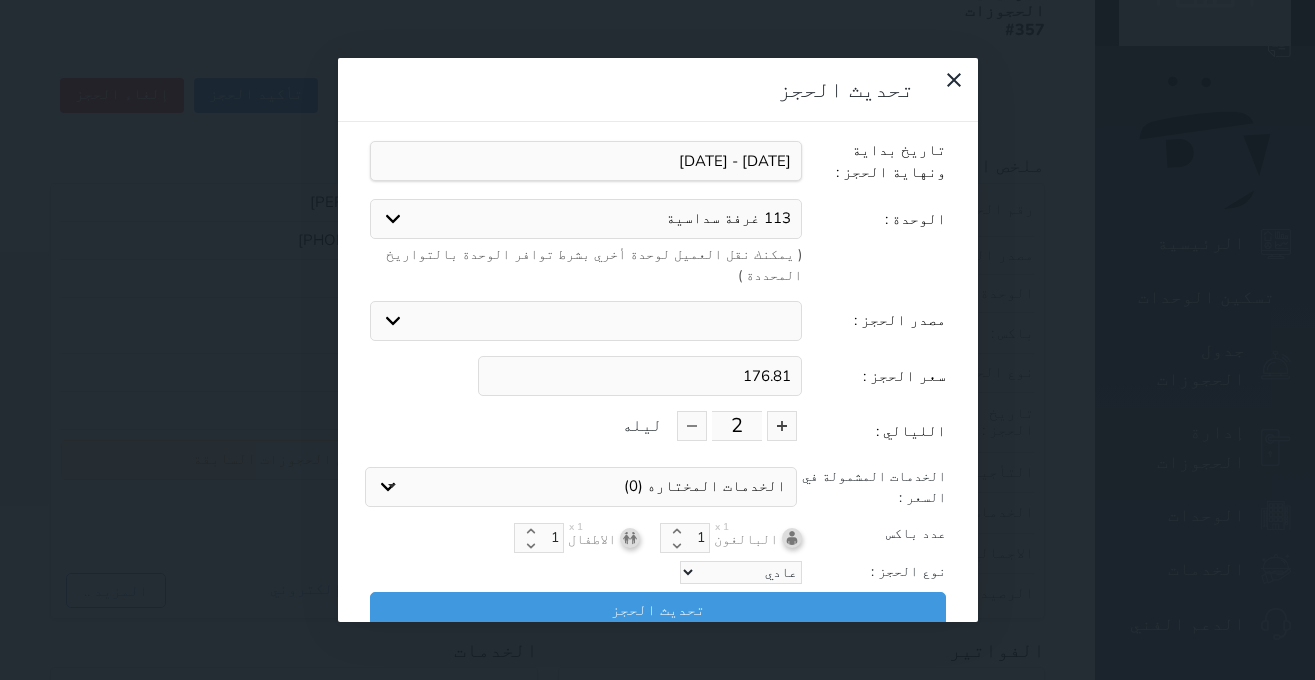 click on "176.81" at bounding box center [640, 376] 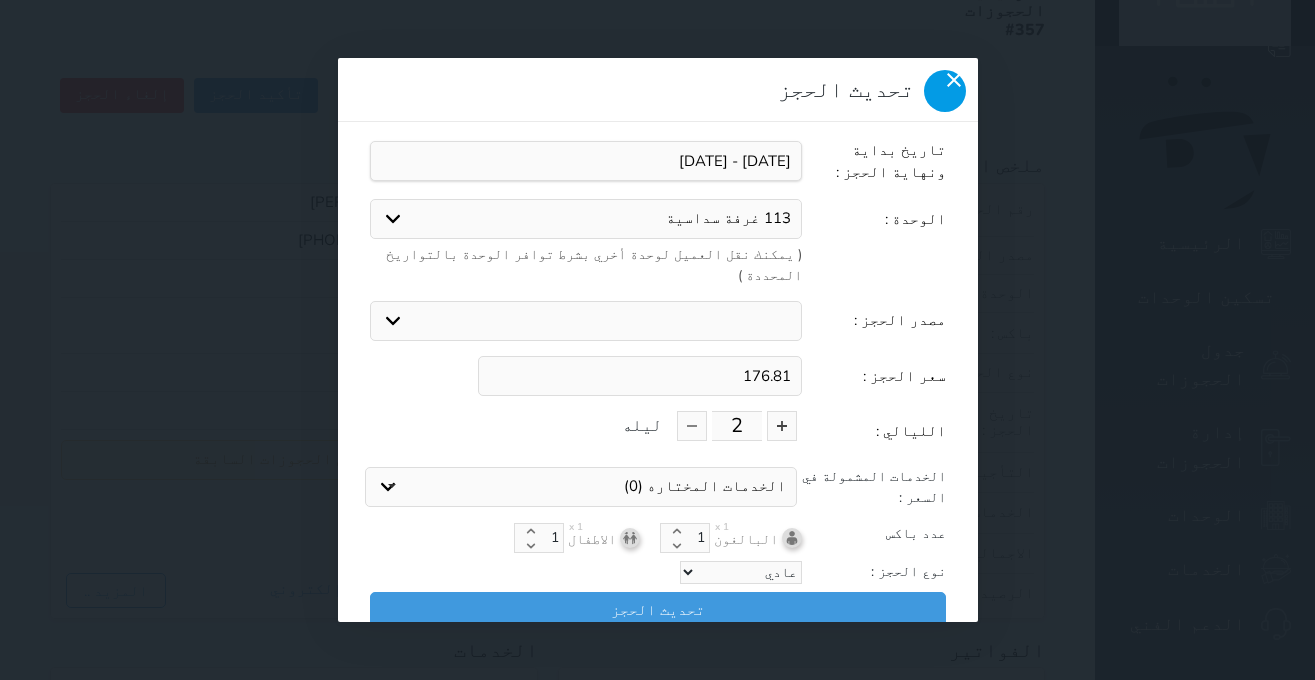 click 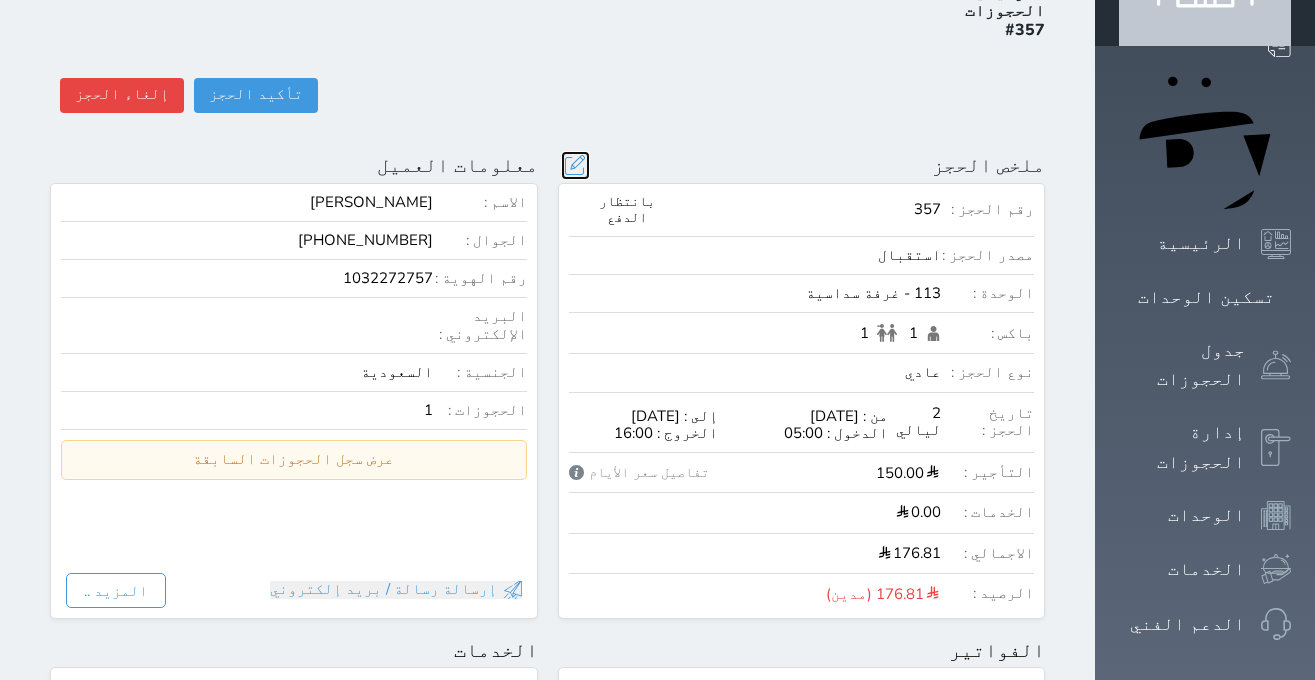 click at bounding box center [575, 165] 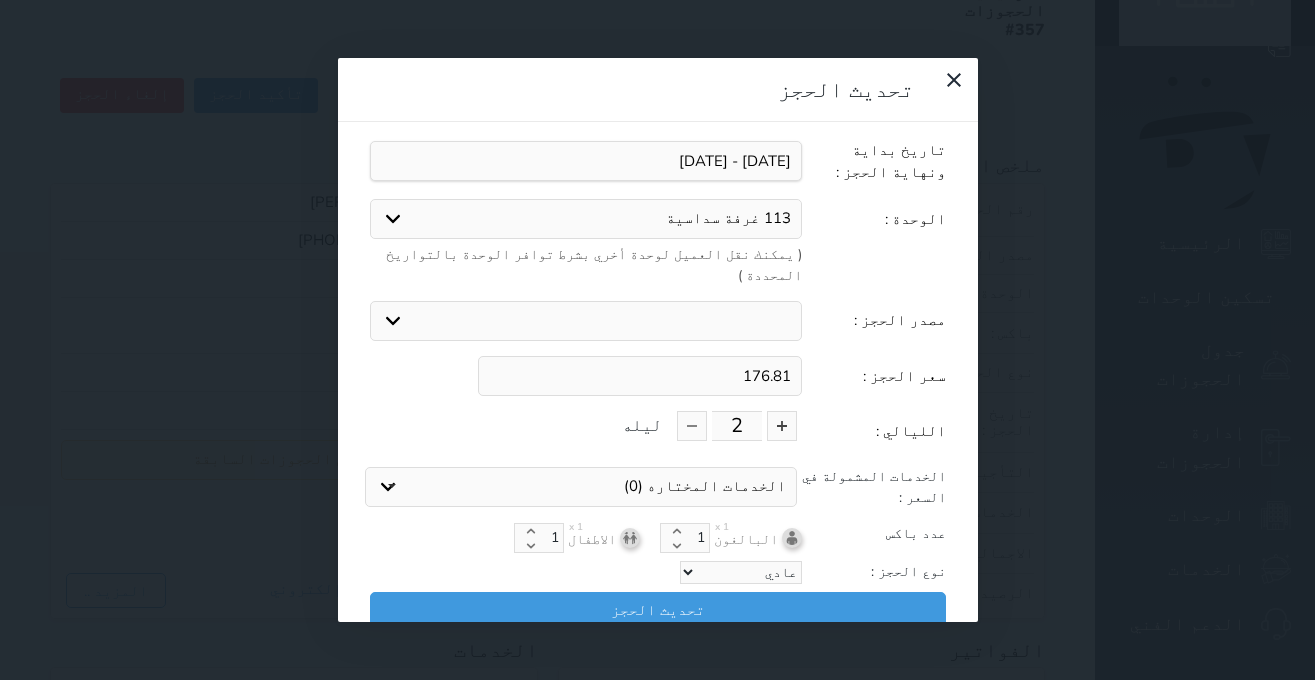 scroll, scrollTop: 45, scrollLeft: 0, axis: vertical 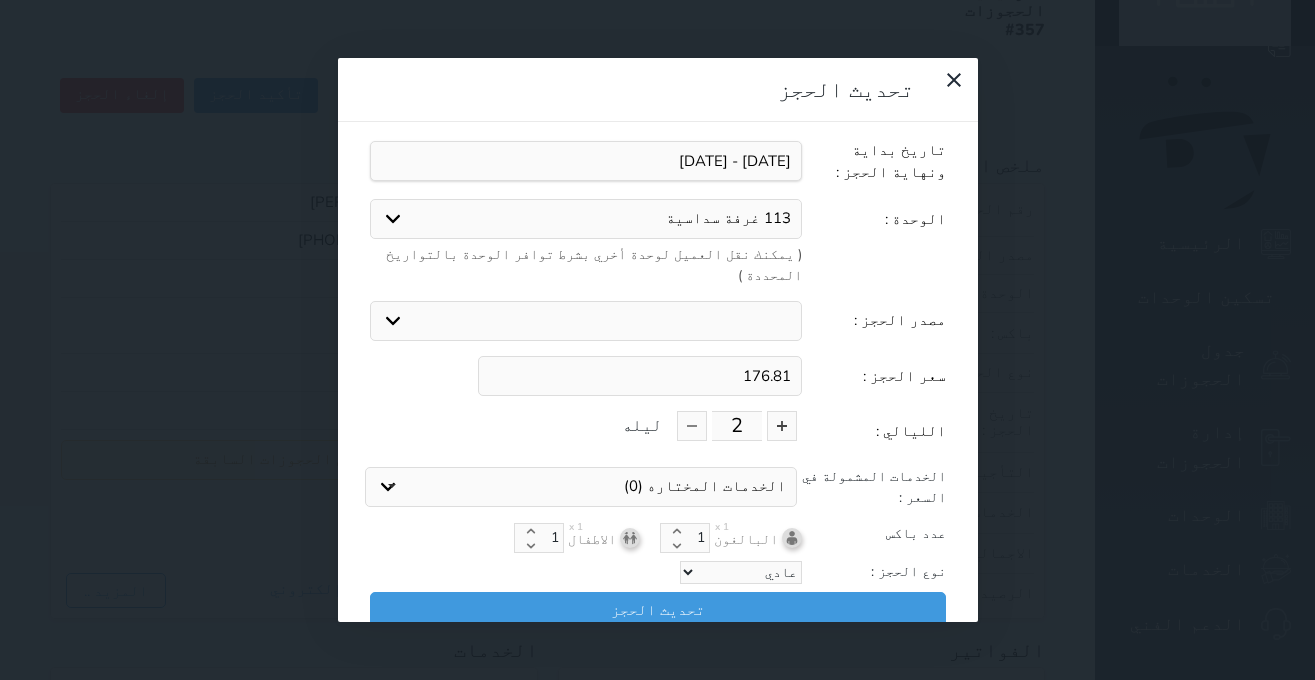 click on "176.81" at bounding box center [640, 376] 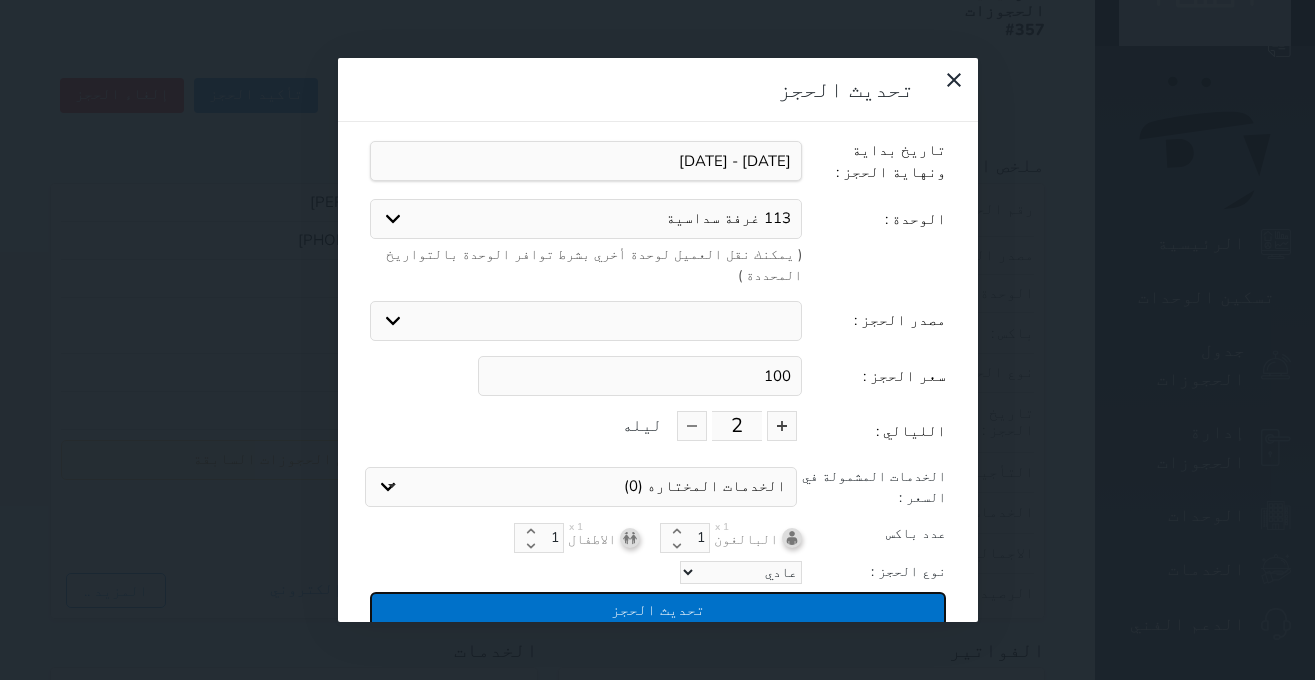 click on "تحديث الحجز" at bounding box center [658, 609] 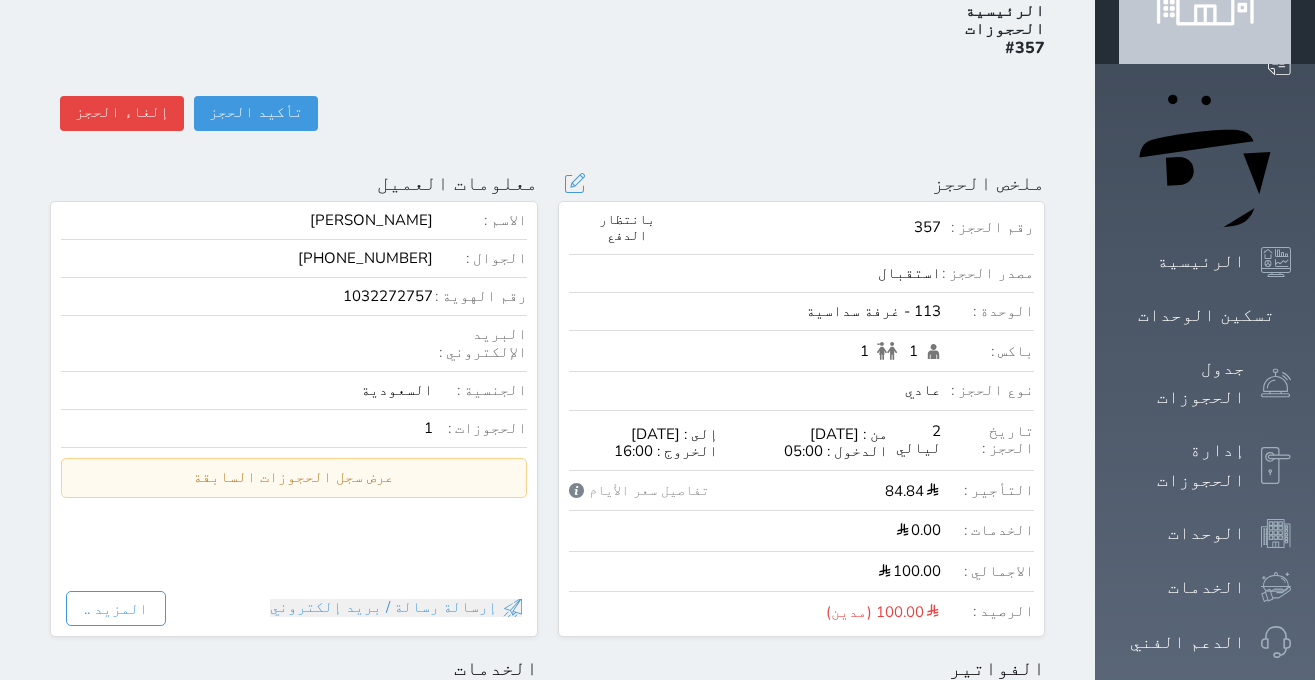 scroll, scrollTop: 149, scrollLeft: 0, axis: vertical 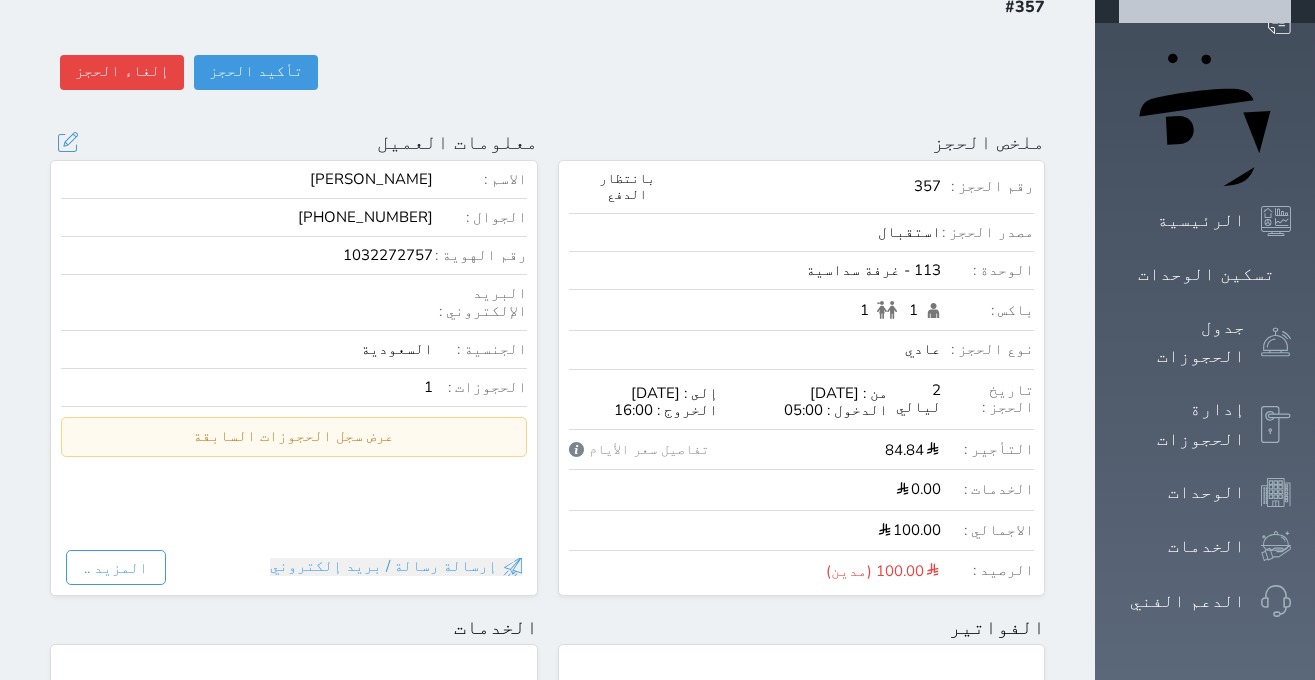 click on "معلومات العميل           تحديث العميل                 البحث عن العملاء :        الاسم       رقم الهوية       البريد الإلكتروني       الجوال       سلمى [PERSON_NAME] [PHONE_NUMBER]     تغيير العميل                الاسم *   [PERSON_NAME]   رقم الجوال *       ▼     [GEOGRAPHIC_DATA] ([GEOGRAPHIC_DATA])   +93   [GEOGRAPHIC_DATA] ([GEOGRAPHIC_DATA])   +355   [GEOGRAPHIC_DATA] (‫الجزائر‬‎)   +213   [US_STATE]   +1684   [GEOGRAPHIC_DATA]   +376   [GEOGRAPHIC_DATA]   +244   [GEOGRAPHIC_DATA]   +1264   [GEOGRAPHIC_DATA]   +1268   [GEOGRAPHIC_DATA]   +54   [GEOGRAPHIC_DATA] ([GEOGRAPHIC_DATA])   +374   [GEOGRAPHIC_DATA]   +297   [GEOGRAPHIC_DATA]   +61   [GEOGRAPHIC_DATA] ([GEOGRAPHIC_DATA])   +43   [GEOGRAPHIC_DATA] ([GEOGRAPHIC_DATA])   +994   [GEOGRAPHIC_DATA]   +1242   [GEOGRAPHIC_DATA] (‫[GEOGRAPHIC_DATA])   +973   [GEOGRAPHIC_DATA] ([GEOGRAPHIC_DATA])   +880   [GEOGRAPHIC_DATA]   +1246   [GEOGRAPHIC_DATA] ([GEOGRAPHIC_DATA])   +375   [GEOGRAPHIC_DATA] ([GEOGRAPHIC_DATA])   +32   [GEOGRAPHIC_DATA]   +501" at bounding box center (294, 142) 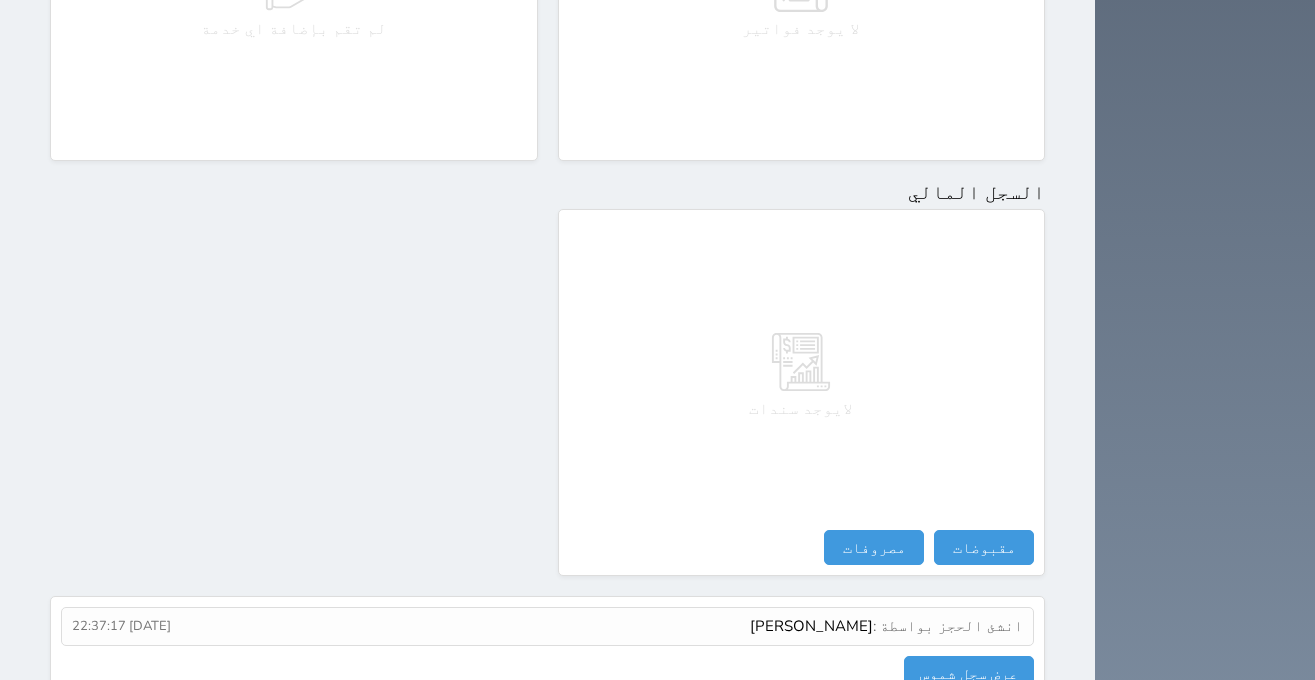 scroll, scrollTop: 987, scrollLeft: 0, axis: vertical 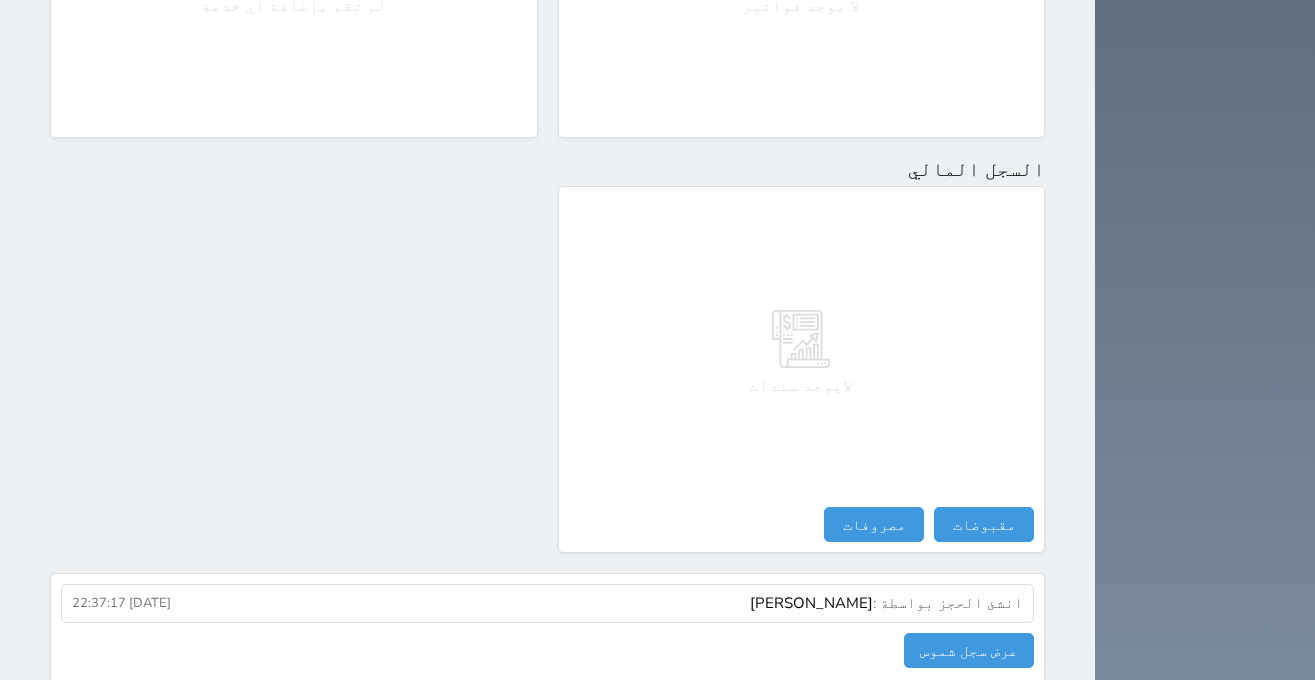 click on "ملخص الحجز           تحديث الحجز                       نوع الإيجار :     يومي     شهري   تاريخ بداية ونهاية الحجز :     الوحدة :   113 غرفة سداسية   102 غرفة رباعية عائلية 108 غرفة مزدوجة 109 غرفة رباعية 110 غرفة رباعية 111 غرفة مزدوجة 114 غرفة مزدوجة 115 غرفة رباعية 116 غرفة رباعية 104 غرفة سداسية 105 غرفة سداسية 112 غرفة سداسية 201 غرفة رباعية 202 غرفة رباعية 207 غرفة رباعية 208 غرفة رباعية 203 غرفة مزدوجة 214 غرفة مزدوجة 204 غرفة سداسية 205 غرفة سداسية 212 غرفة سداسية 213 غرفة سداسية 206 غرفة مزدوجة 211 غرفة مزدوجة 210 غرفة رباعية 209 غرفة رباعية 301 غرفة رباعية 302 غرفة رباعية 303 غرفة مزدوجة 306 غرفة مزدوجة 307 غرفة رباعية" at bounding box center (547, -78) 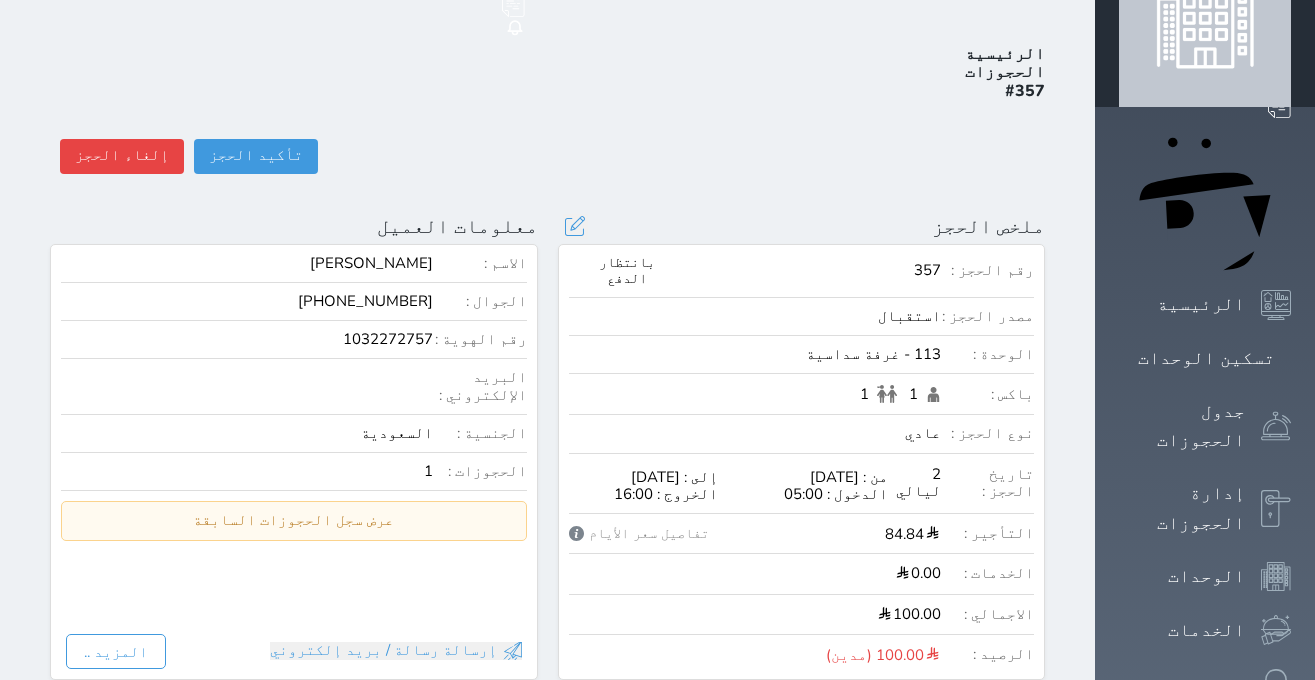 scroll, scrollTop: 0, scrollLeft: 0, axis: both 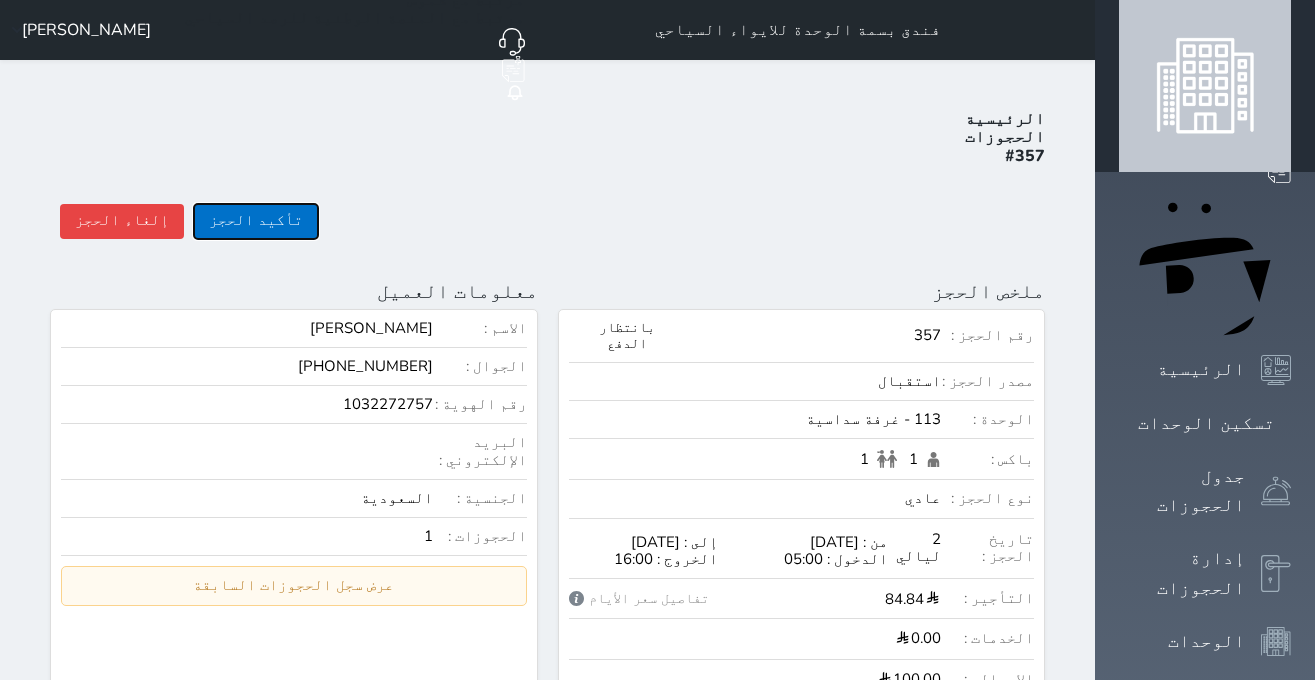 click on "تأكيد الحجز" at bounding box center (256, 221) 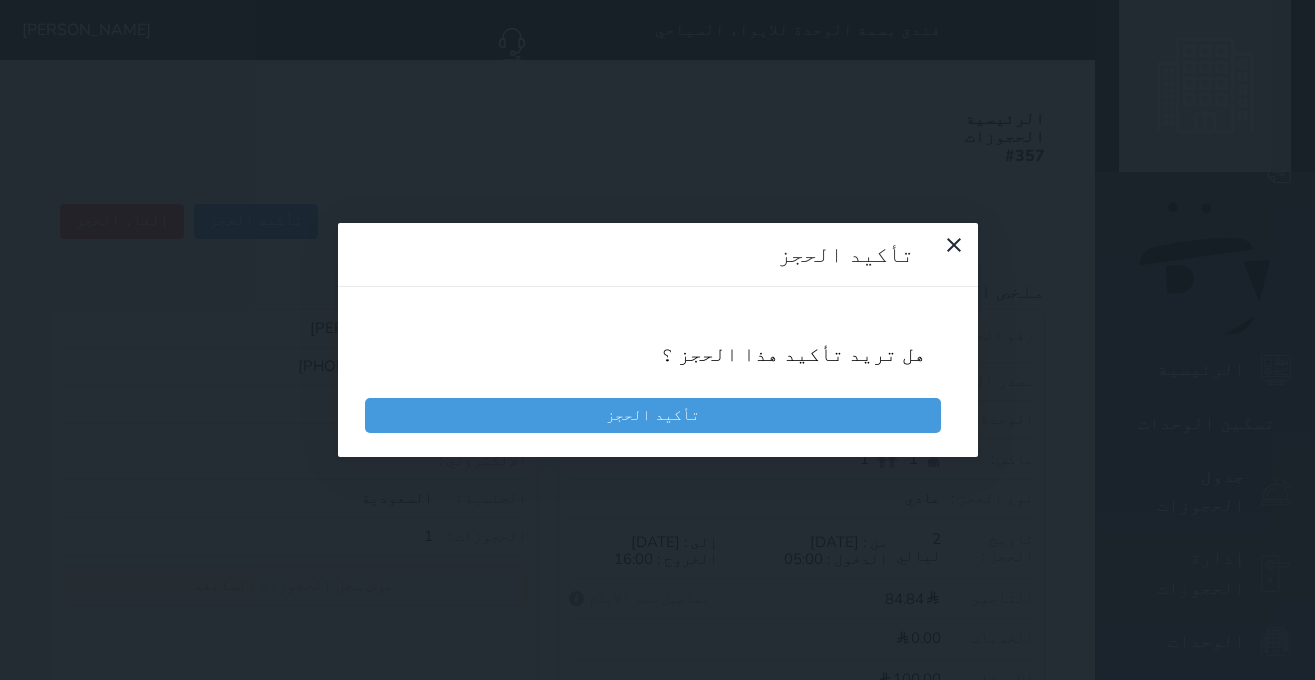 click on "تأكيد الحجز                 هل تريد تأكيد هذا الحجز ؟   تأكيد الحجز" at bounding box center [657, 340] 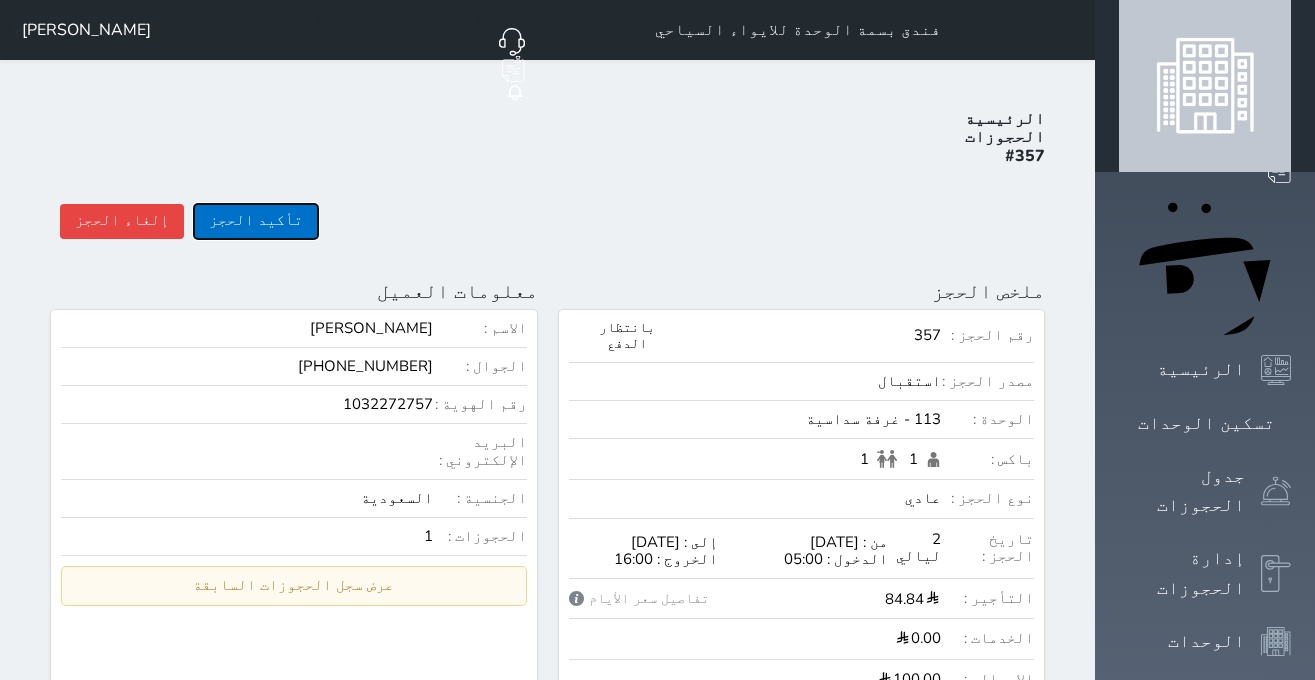 click on "تأكيد الحجز" at bounding box center [256, 221] 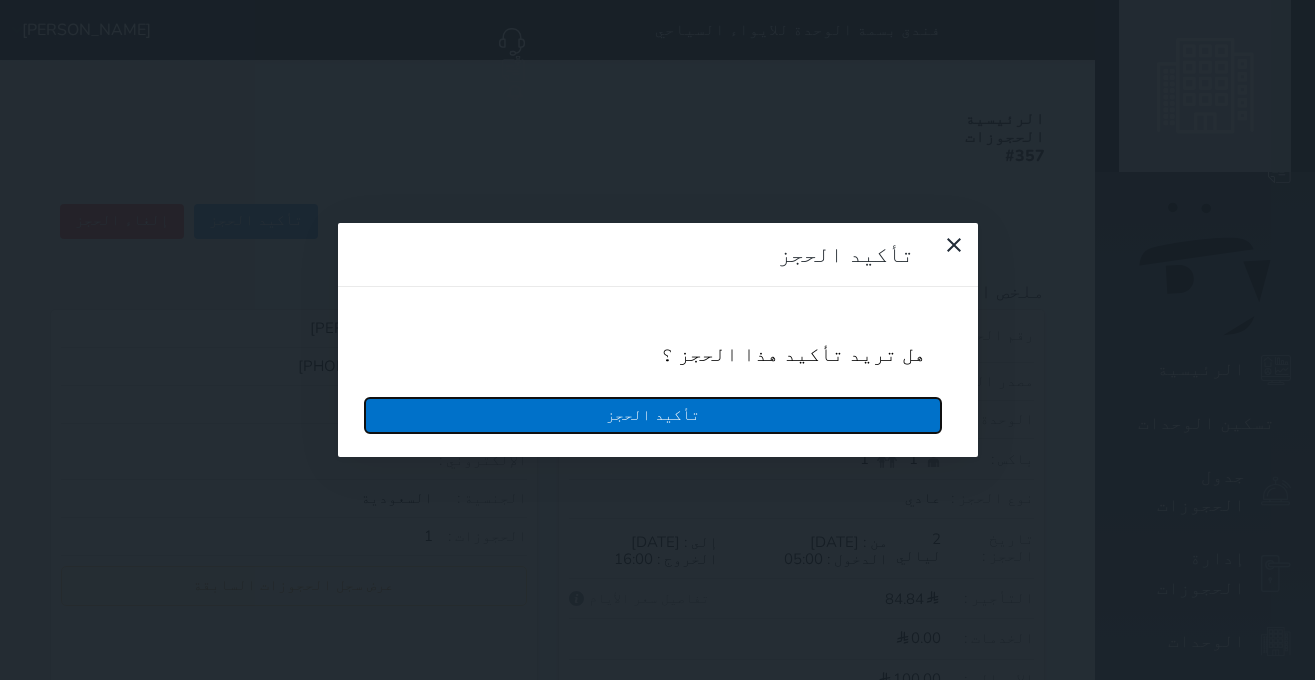click on "تأكيد الحجز" at bounding box center [653, 415] 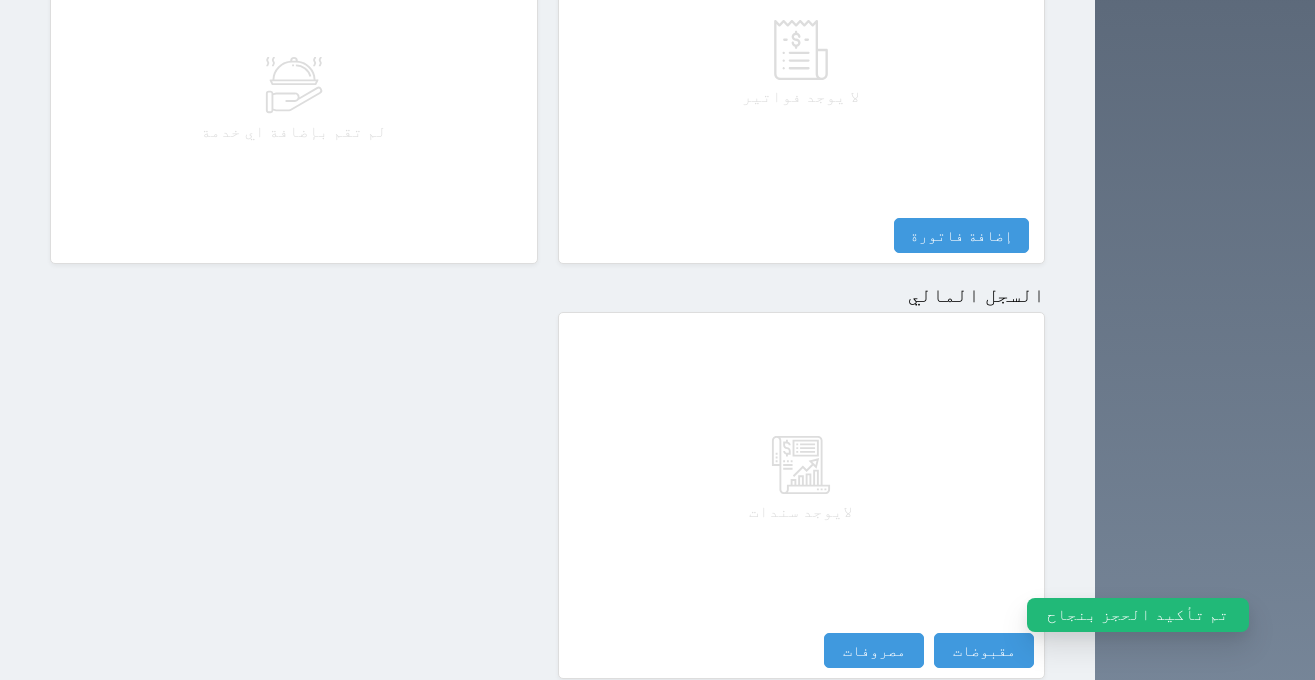 scroll, scrollTop: 1022, scrollLeft: 0, axis: vertical 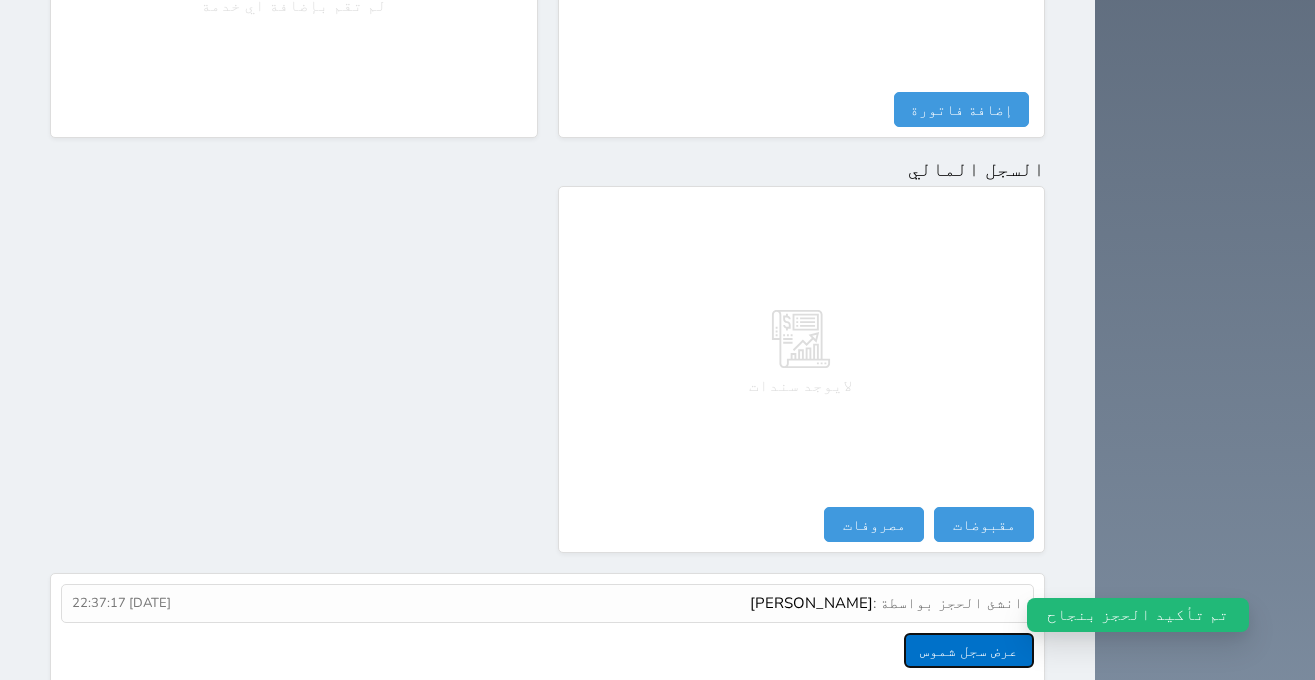 click on "عرض سجل شموس" at bounding box center (969, 650) 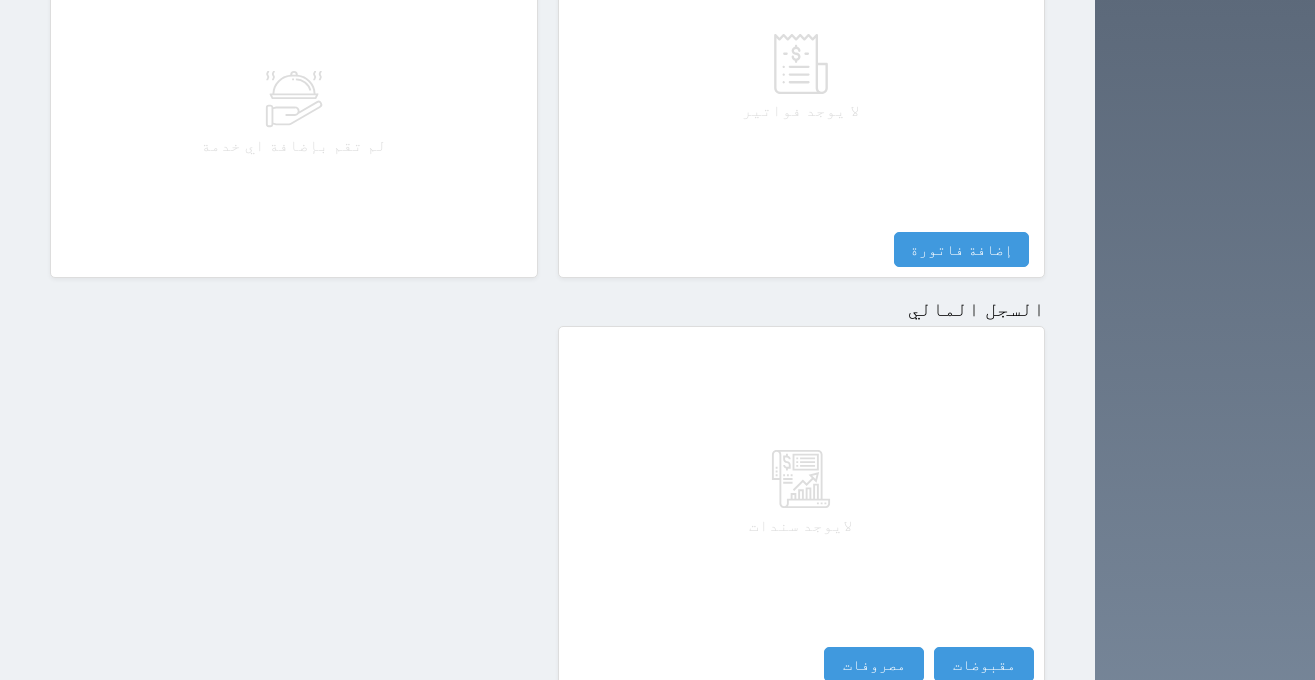 scroll, scrollTop: 1022, scrollLeft: 0, axis: vertical 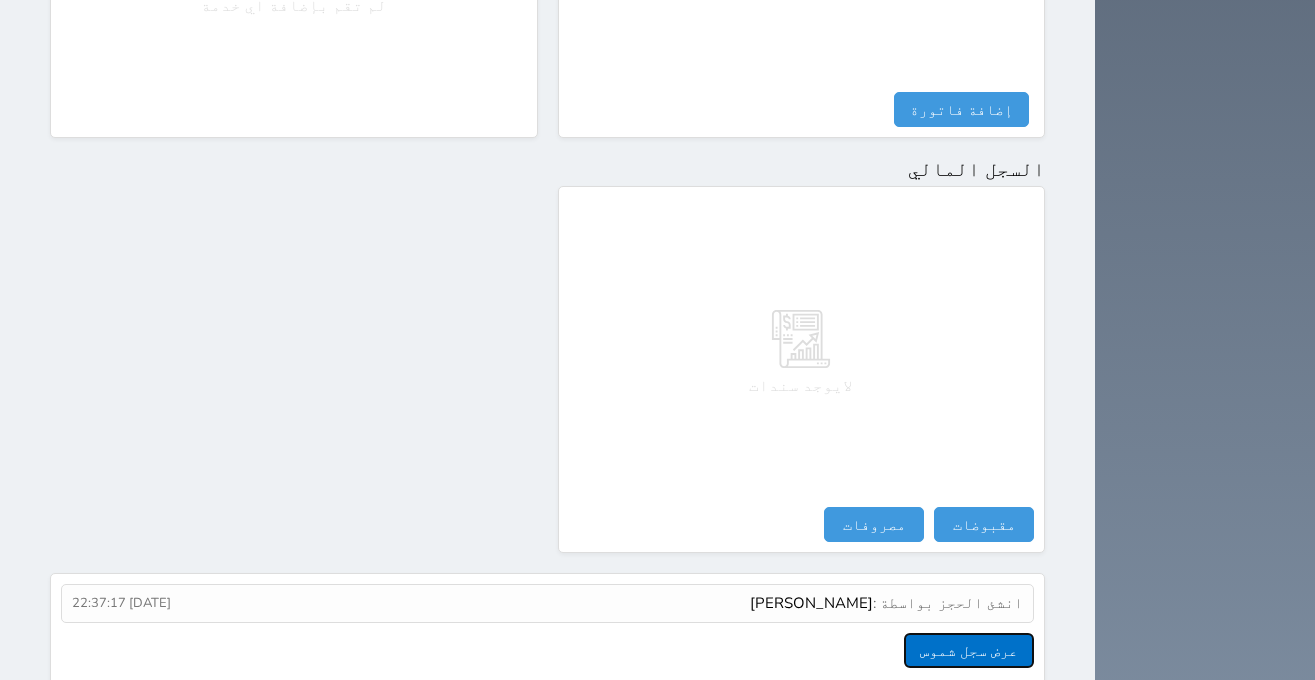 click on "عرض سجل شموس" at bounding box center [969, 650] 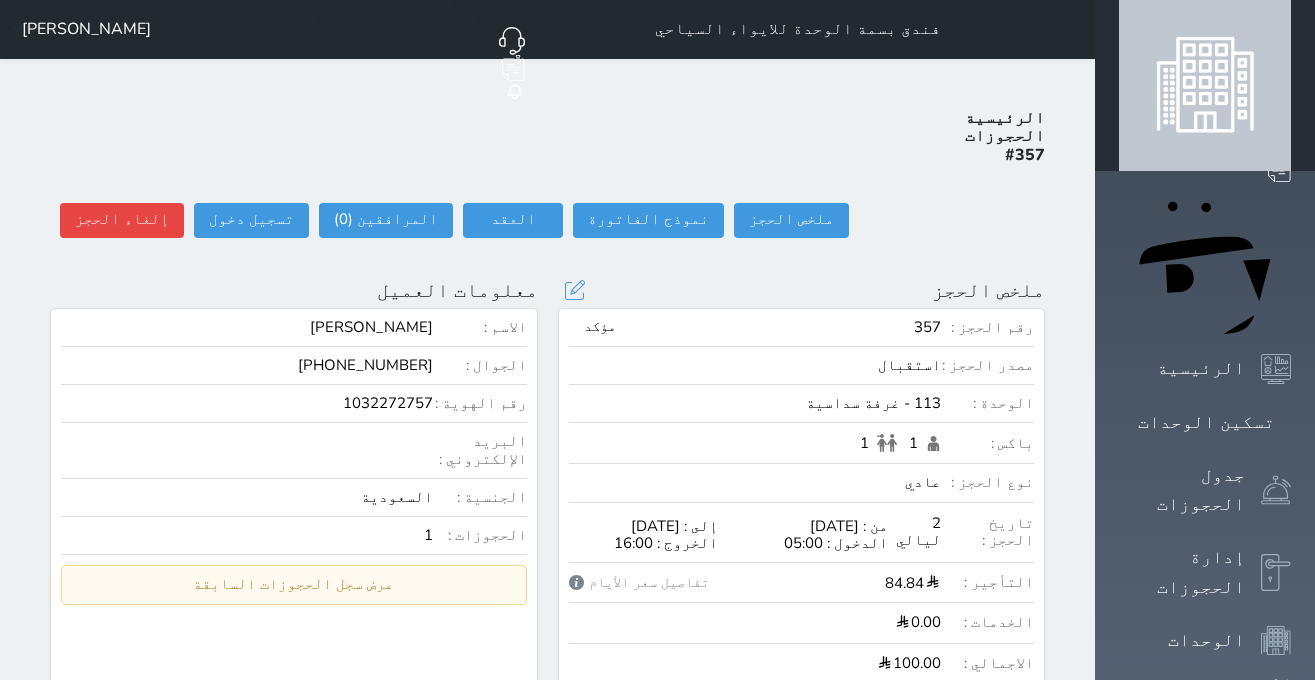 scroll, scrollTop: 0, scrollLeft: 0, axis: both 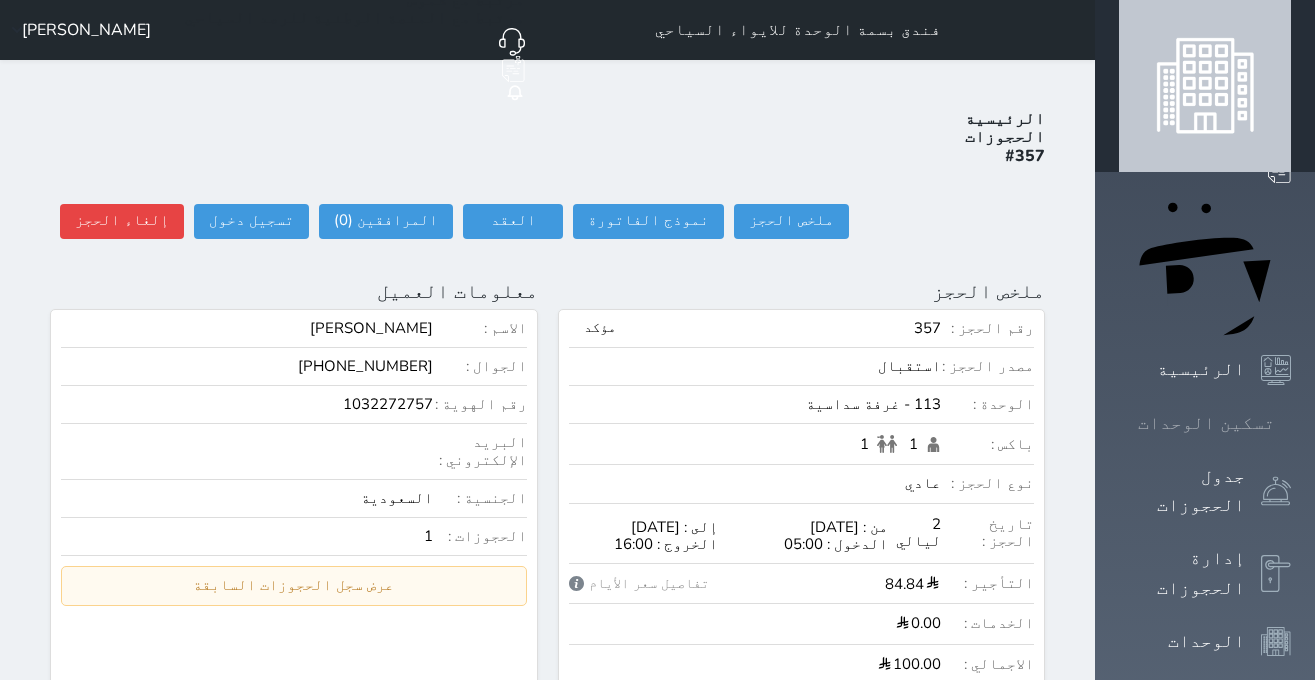 click 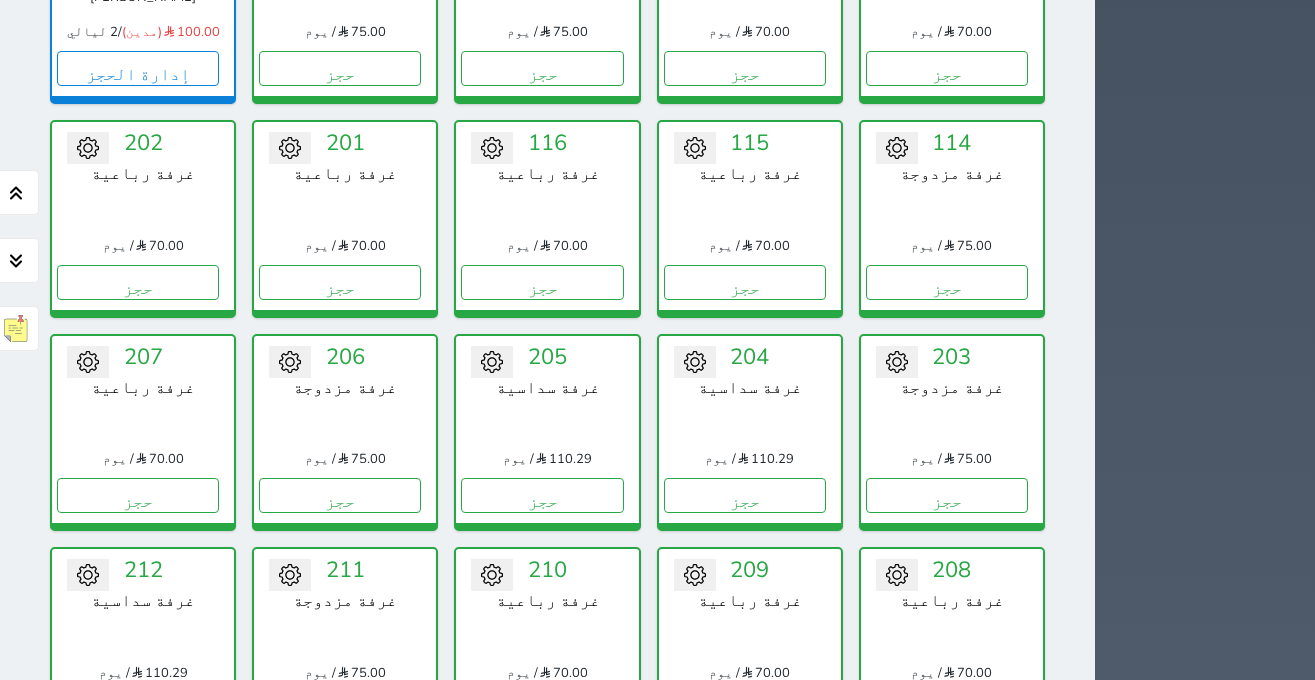 scroll, scrollTop: 330, scrollLeft: 0, axis: vertical 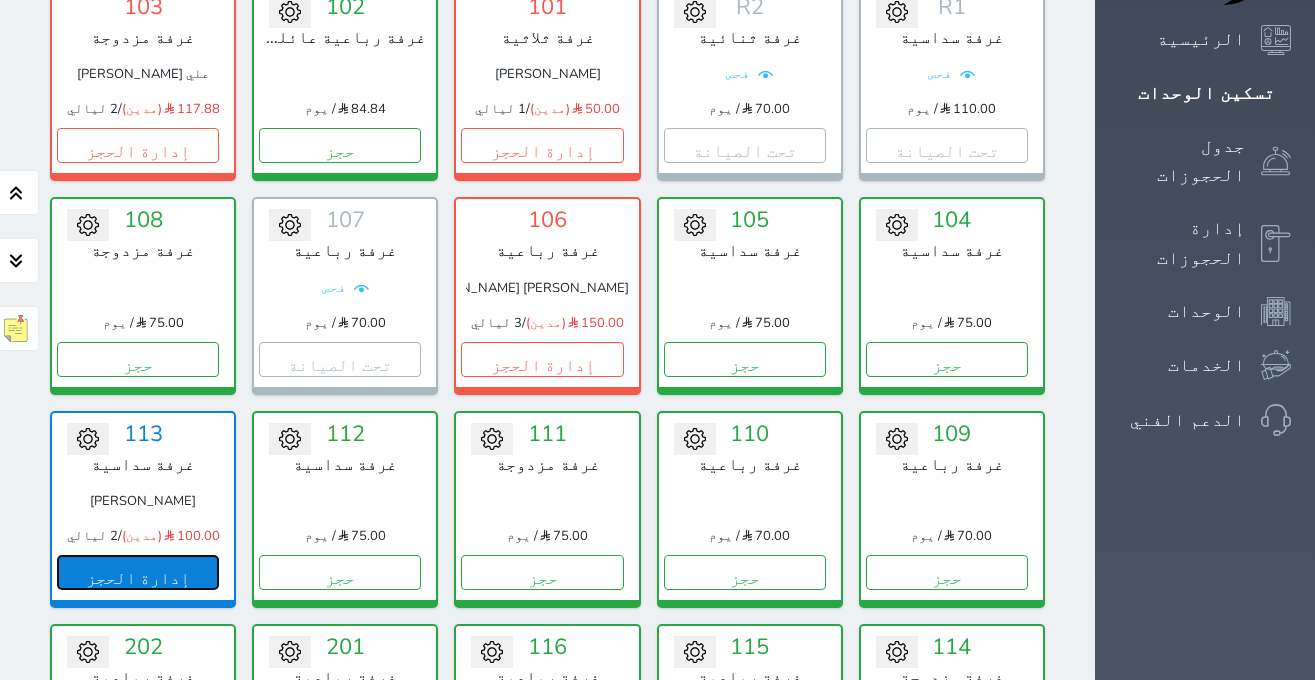 click on "إدارة الحجز" at bounding box center [138, 572] 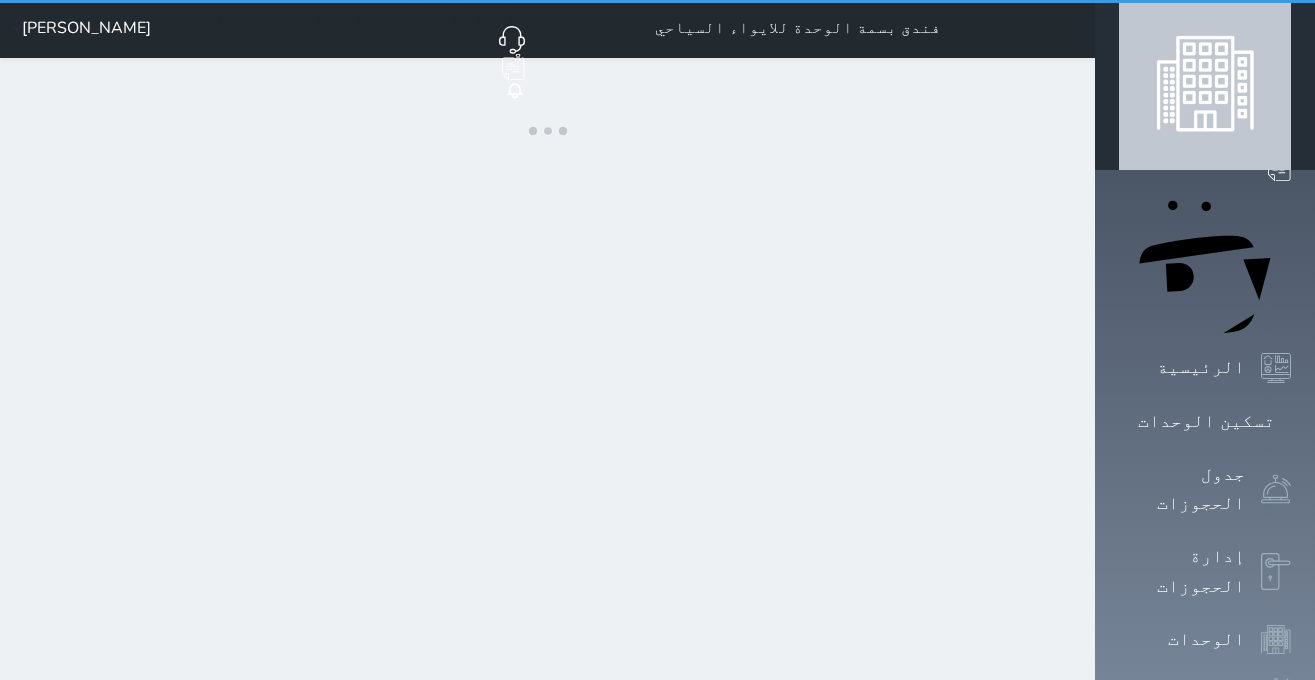scroll, scrollTop: 0, scrollLeft: 0, axis: both 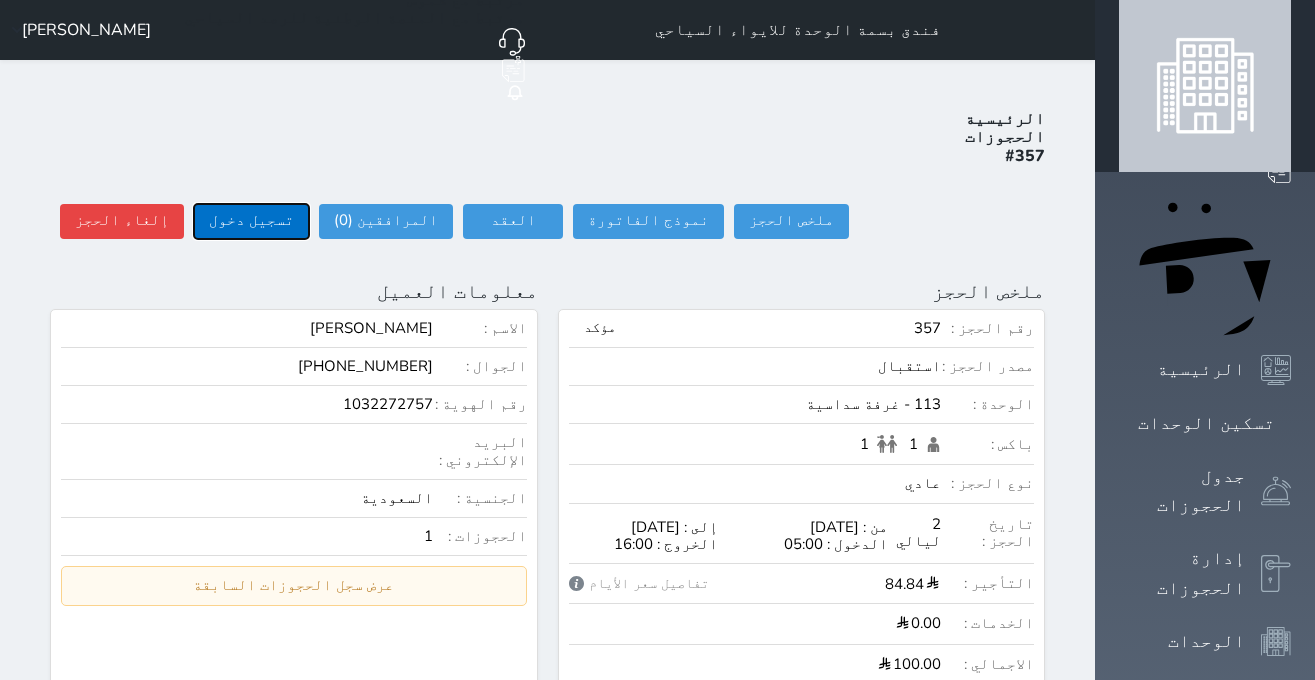 click on "تسجيل دخول" at bounding box center [251, 221] 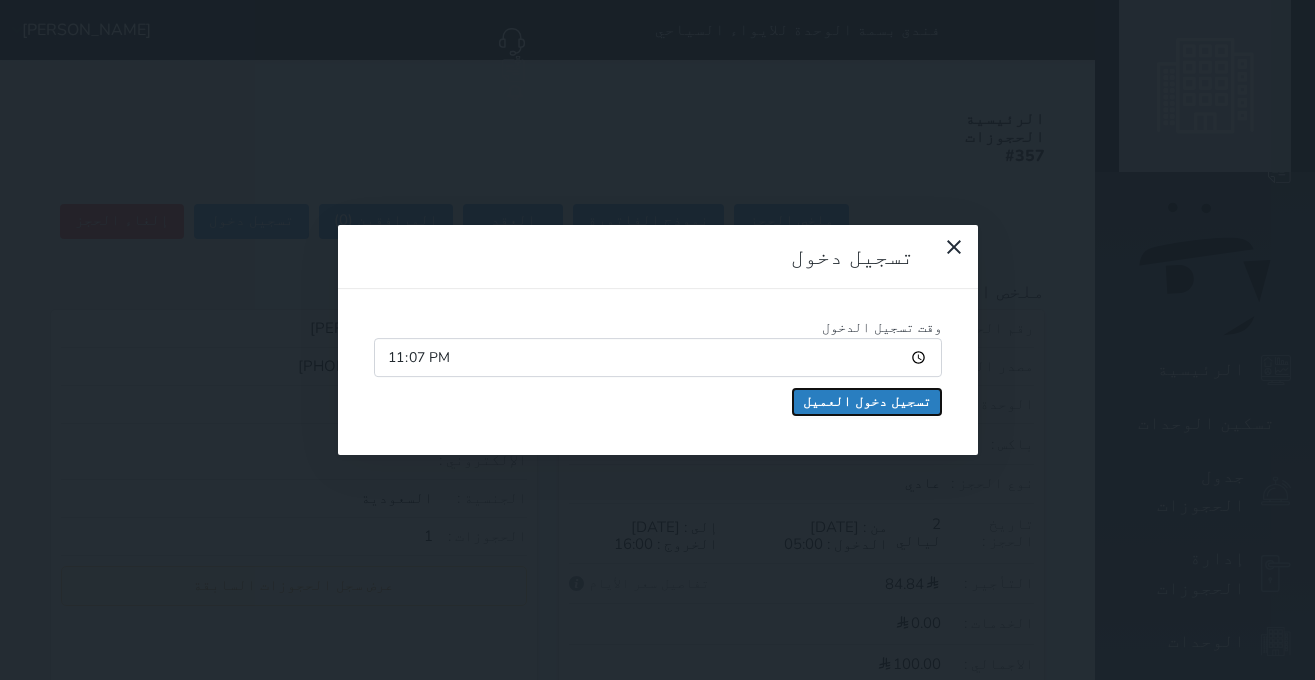click on "تسجيل دخول العميل" at bounding box center [867, 402] 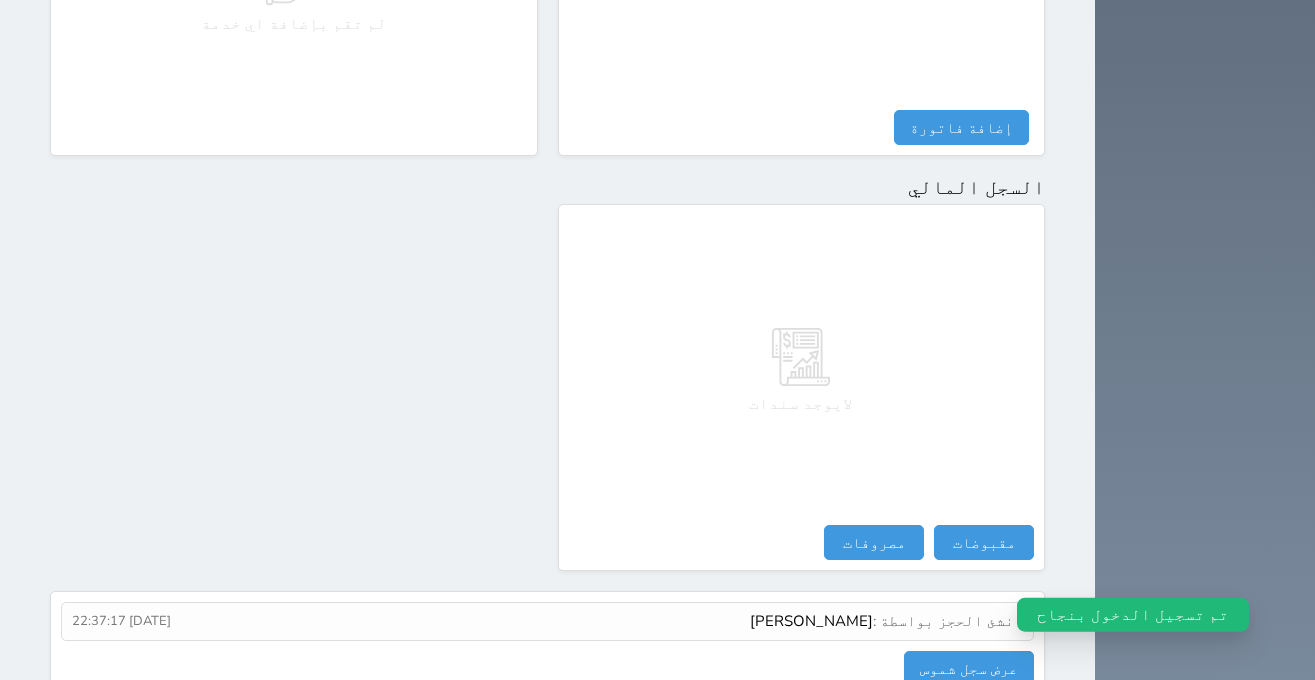 scroll, scrollTop: 1100, scrollLeft: 0, axis: vertical 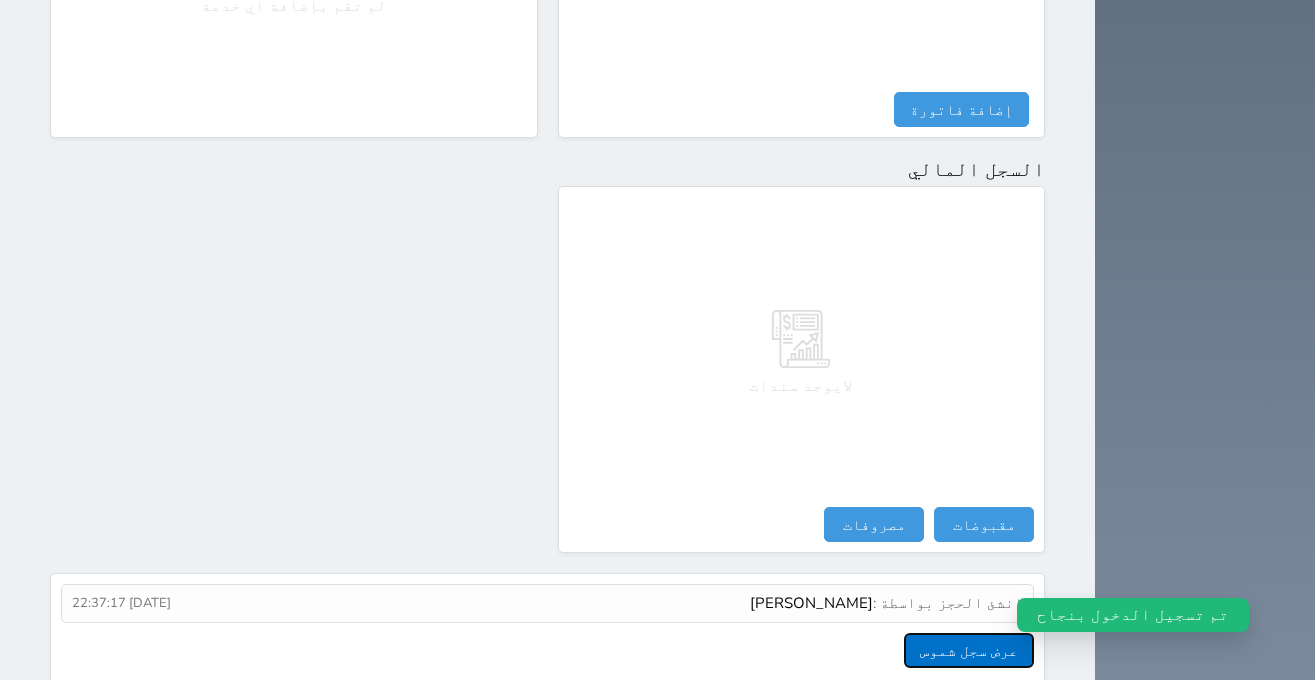 click on "عرض سجل شموس" at bounding box center (969, 650) 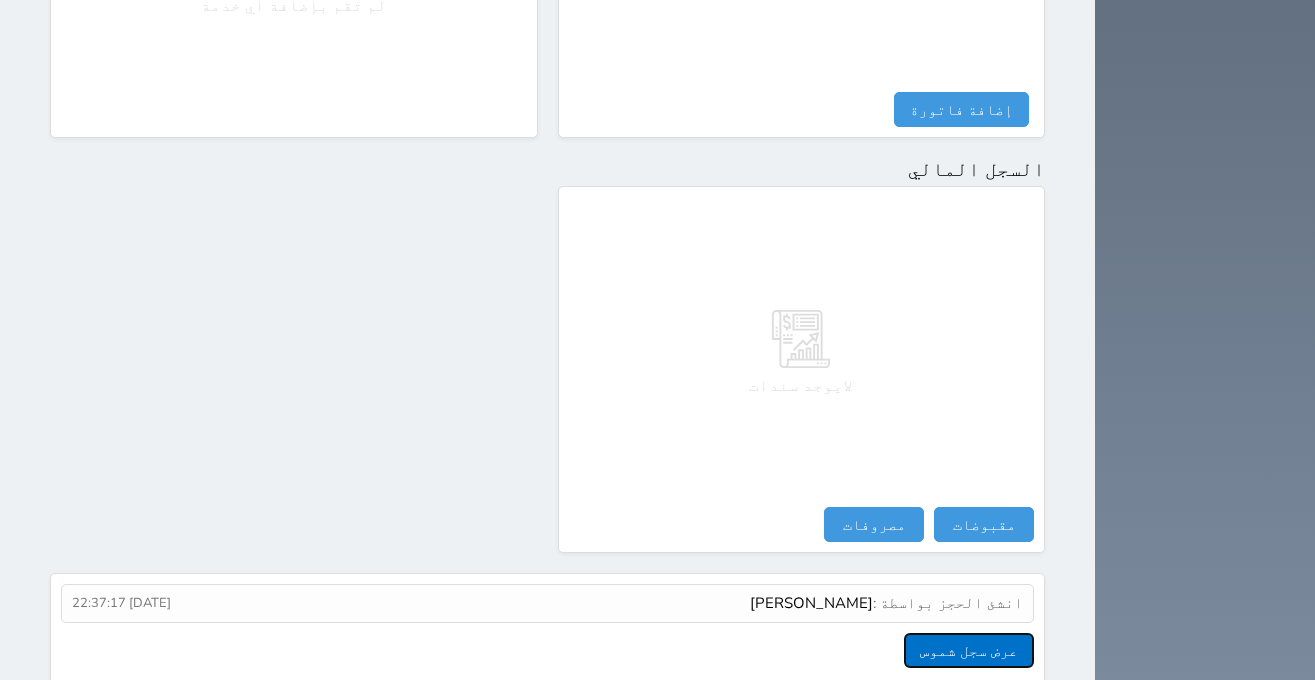 click on "عرض سجل شموس" at bounding box center (969, 650) 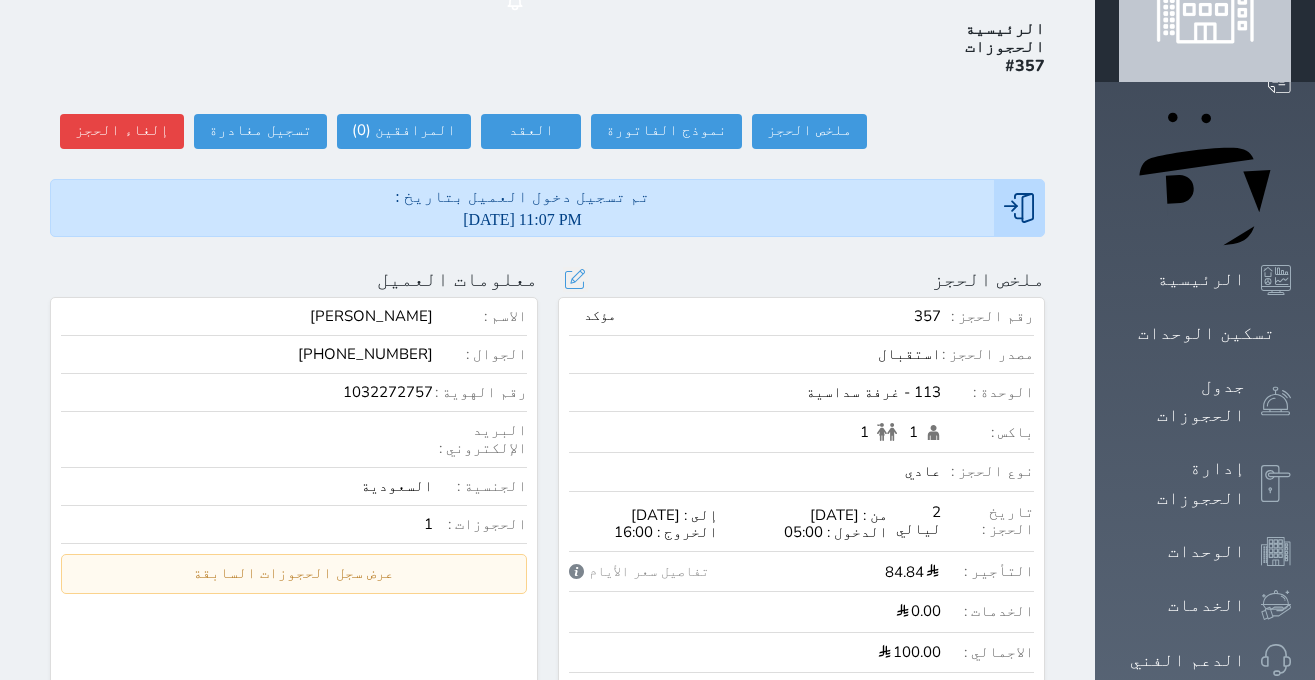 scroll, scrollTop: 0, scrollLeft: 0, axis: both 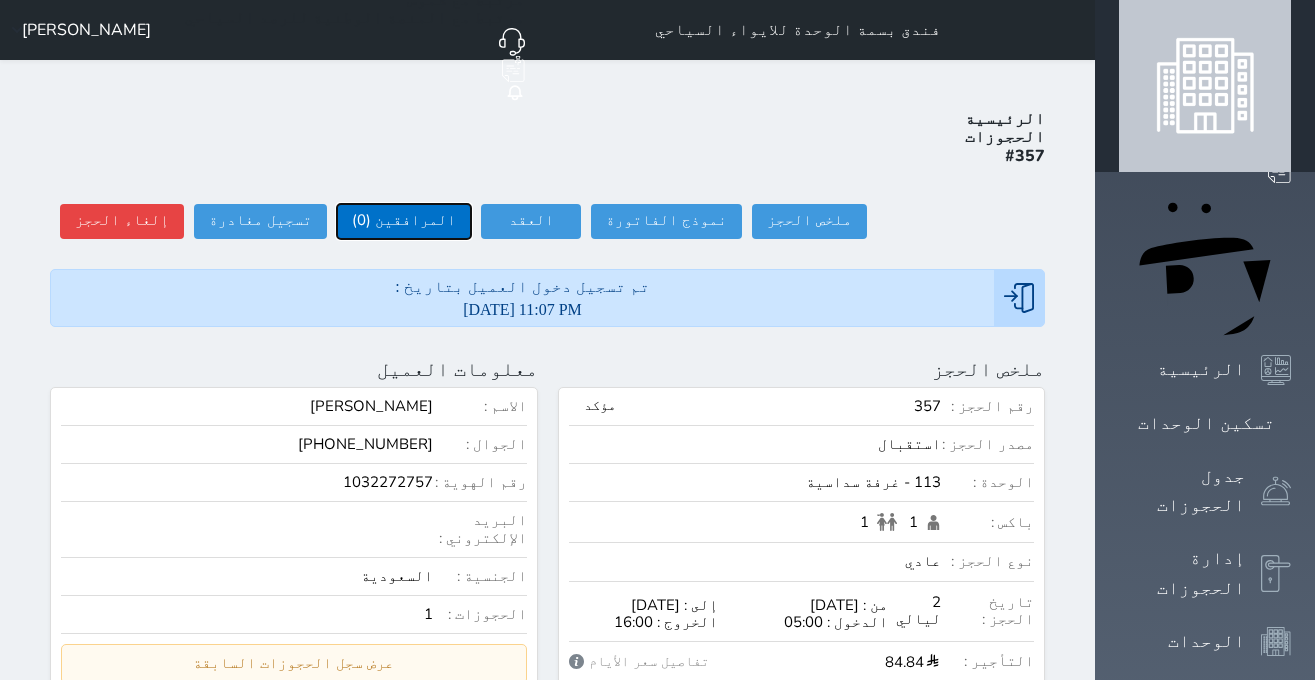 click on "المرافقين (0)" at bounding box center (404, 221) 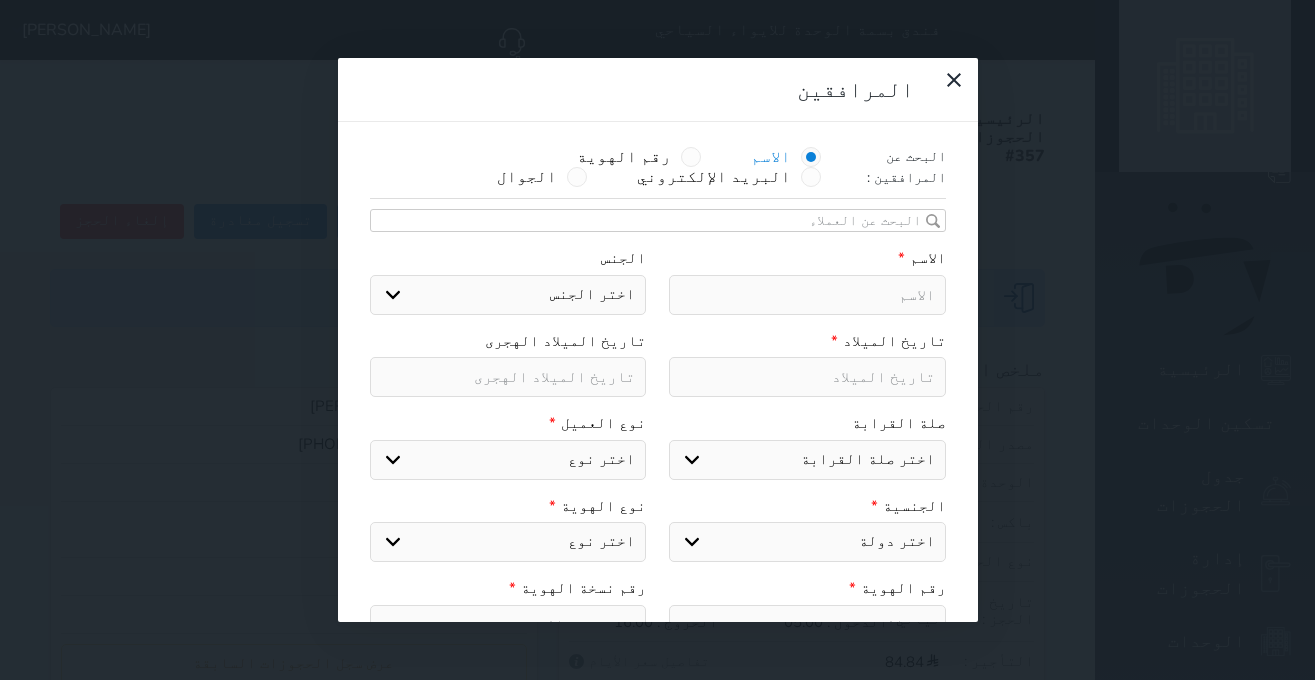 click at bounding box center [807, 295] 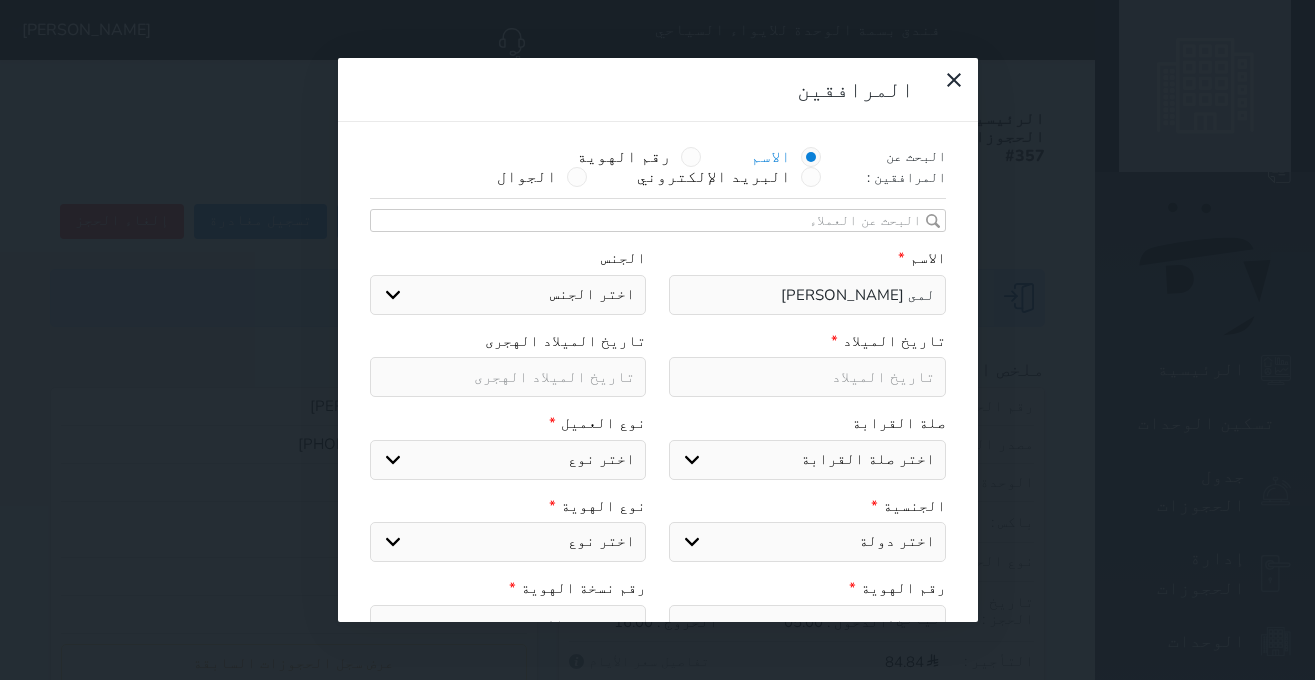 click at bounding box center [807, 377] 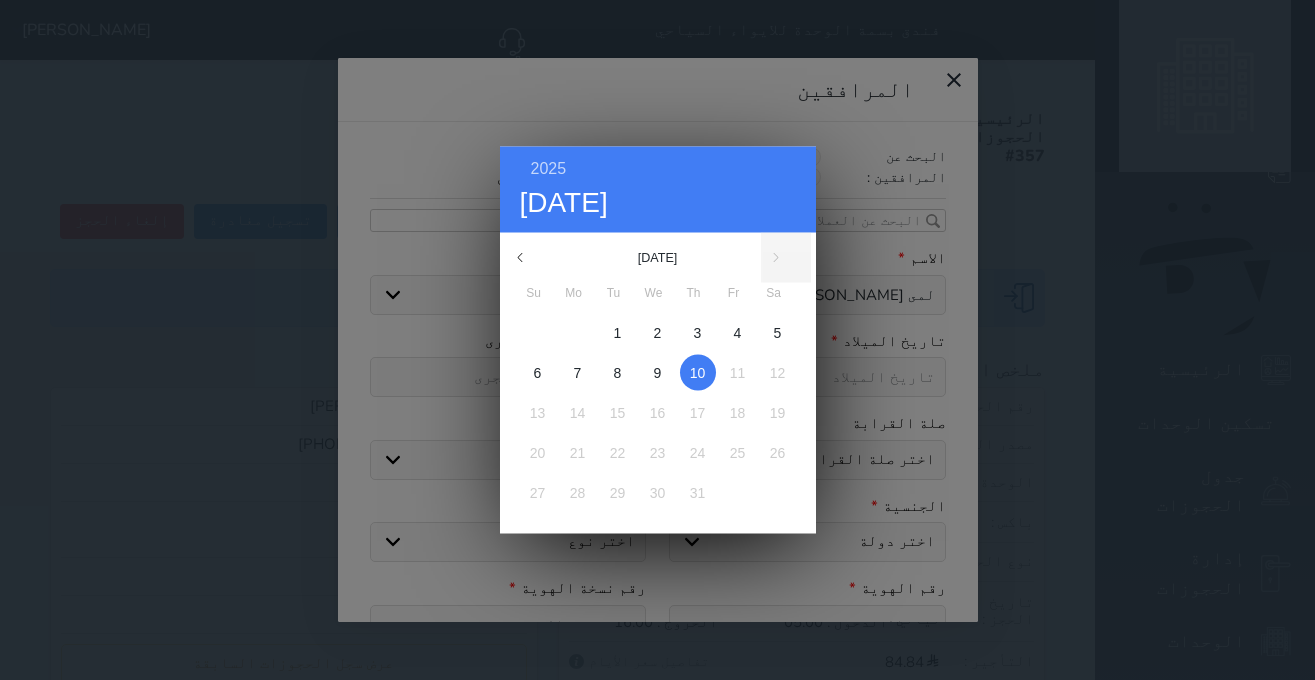 click on "2025   [DATE]         [DATE]
Su
Mo
Tu
We
Th
Fr
Sa
1   2   3   4   5   6   7   8   9   10   11   12   13   14   15   16   17   18   19   20   21   22   23   24   25   26   27   28   29   30   [DATE]
February
March
April
May
June
July
August
September
October
November" at bounding box center (658, 340) 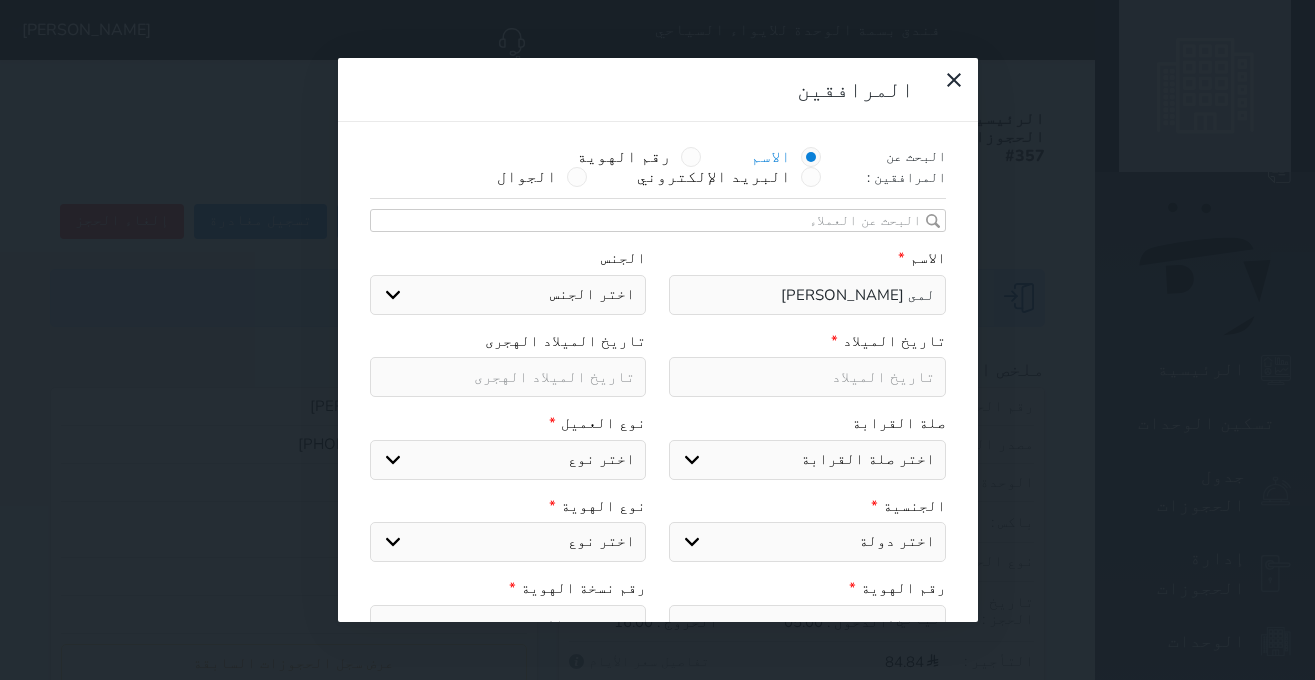 click at bounding box center [508, 377] 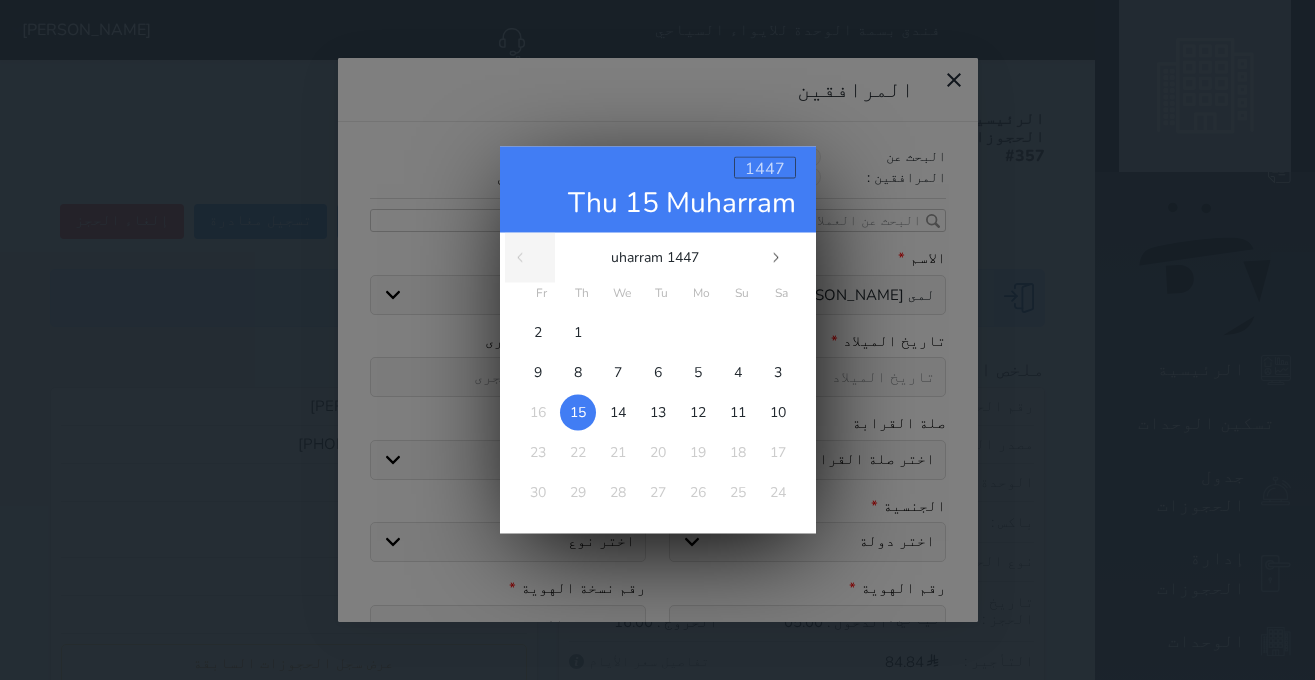click on "1447" at bounding box center [765, 168] 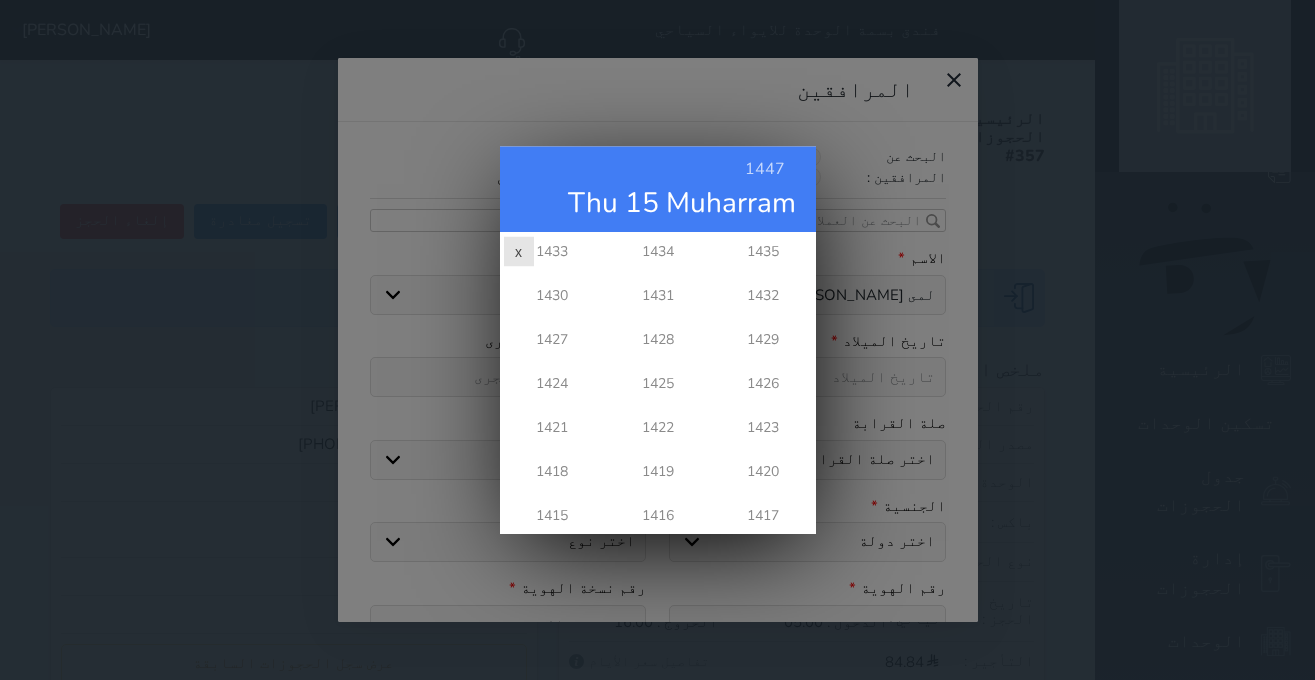 scroll, scrollTop: 144, scrollLeft: 0, axis: vertical 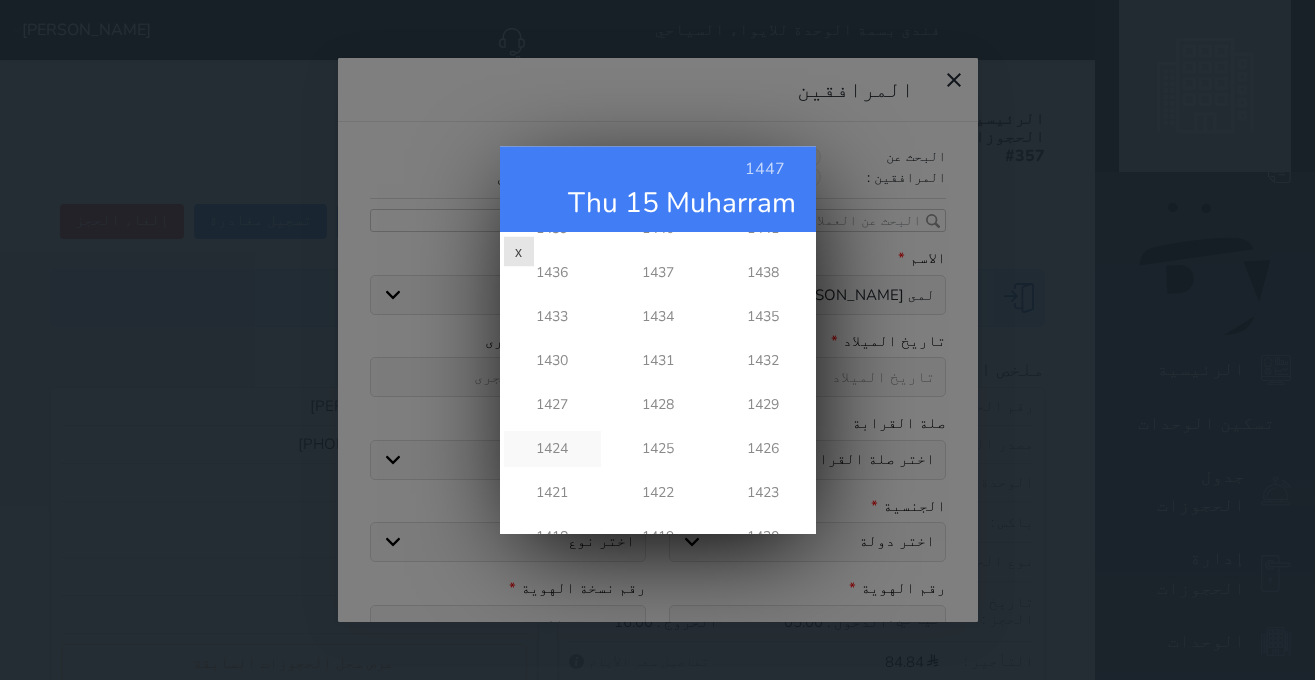 click on "1424" at bounding box center [552, 449] 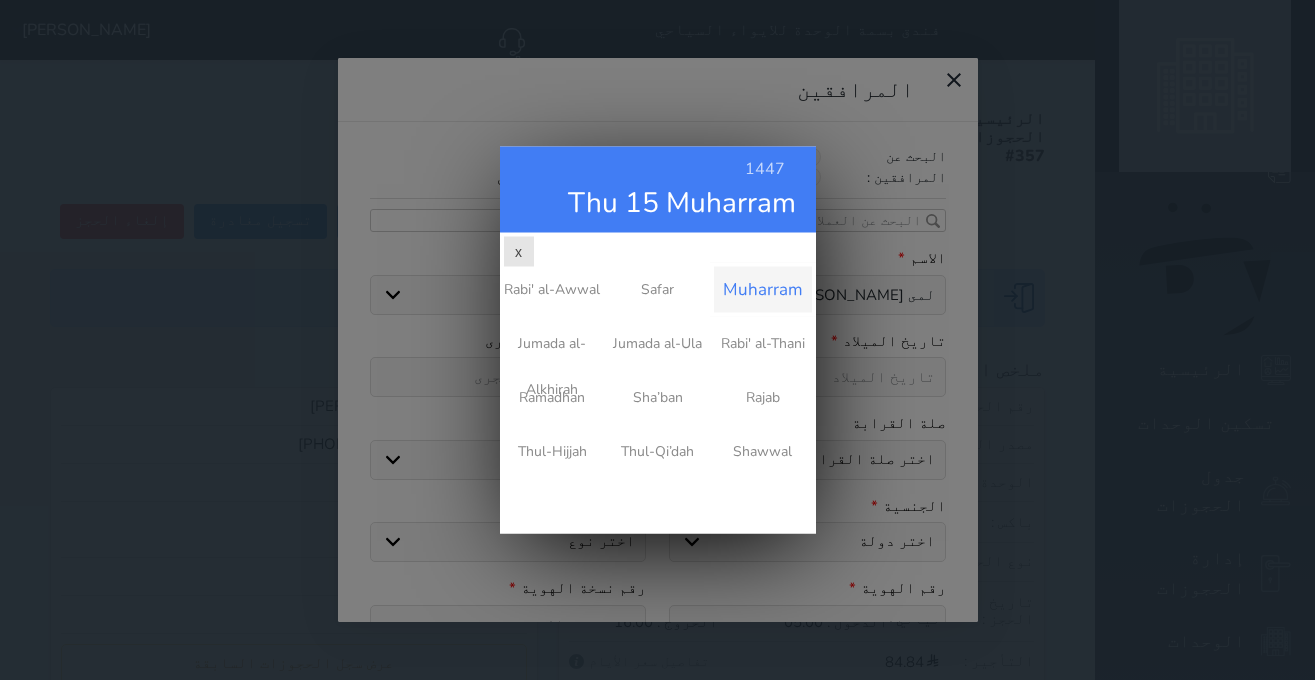 click on "Muharram" at bounding box center (762, 290) 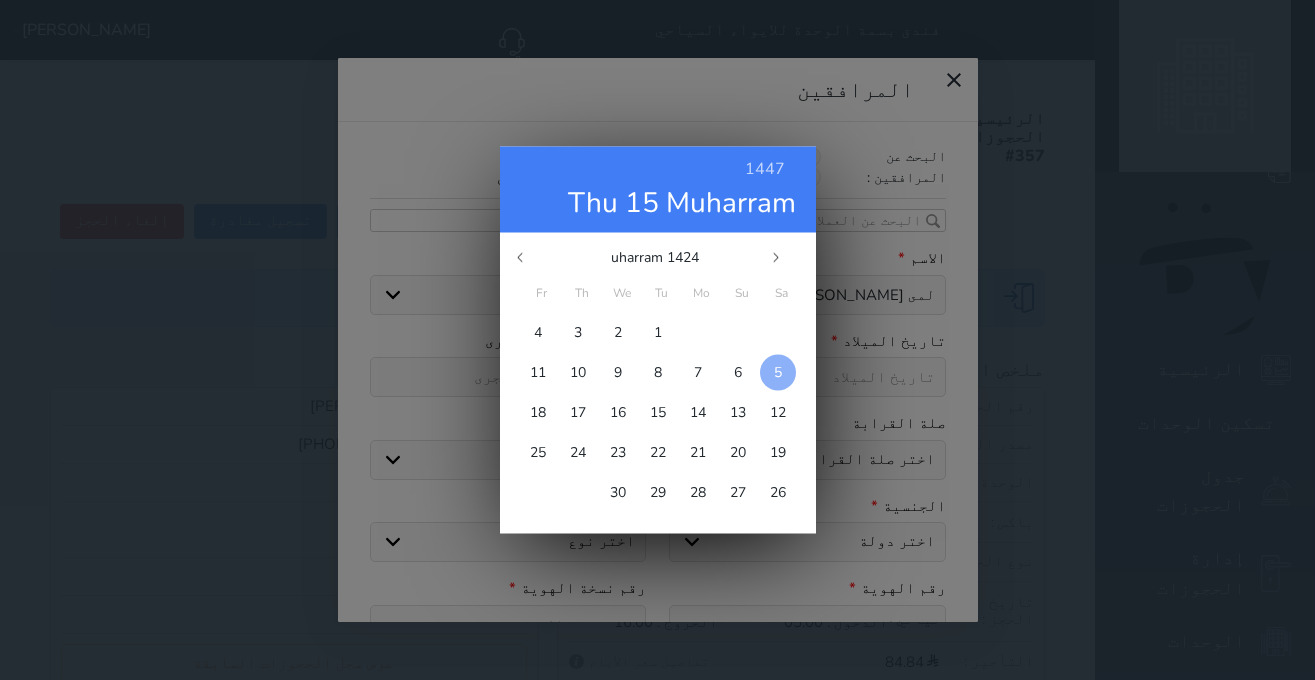 click on "5" at bounding box center (778, 372) 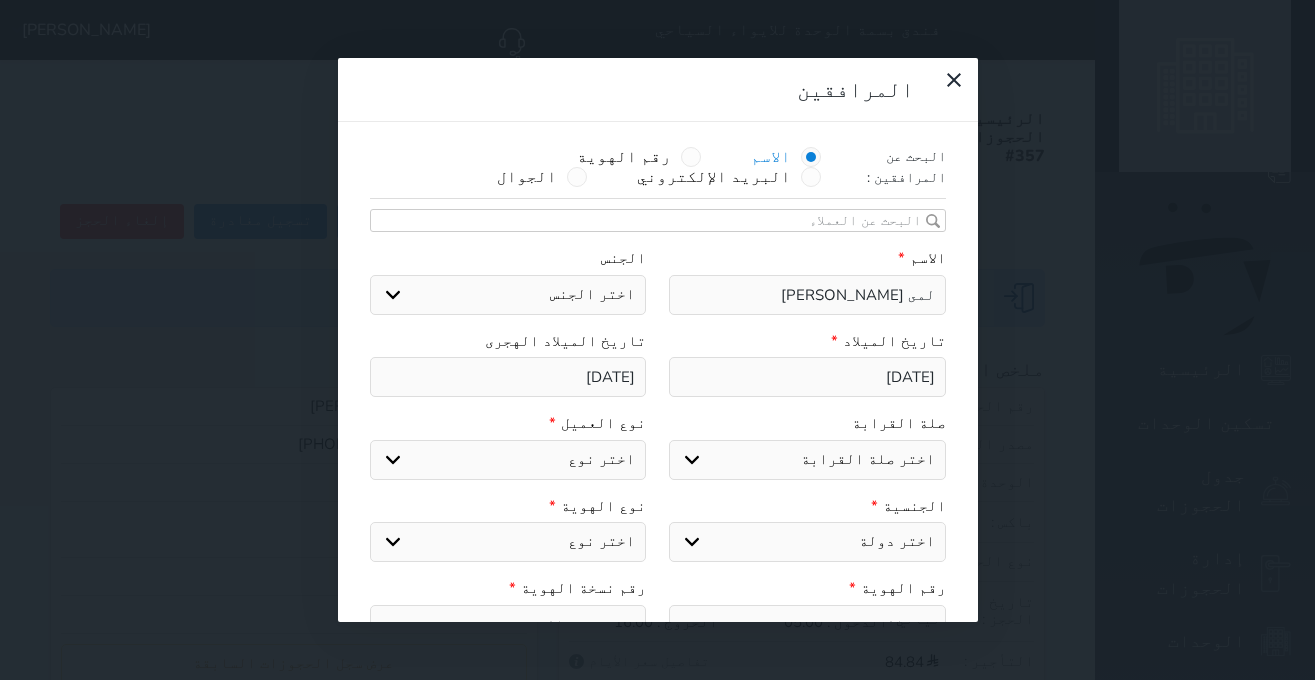 click on "اختر نوع   مواطن مواطن خليجي زائر مقيم" at bounding box center (508, 460) 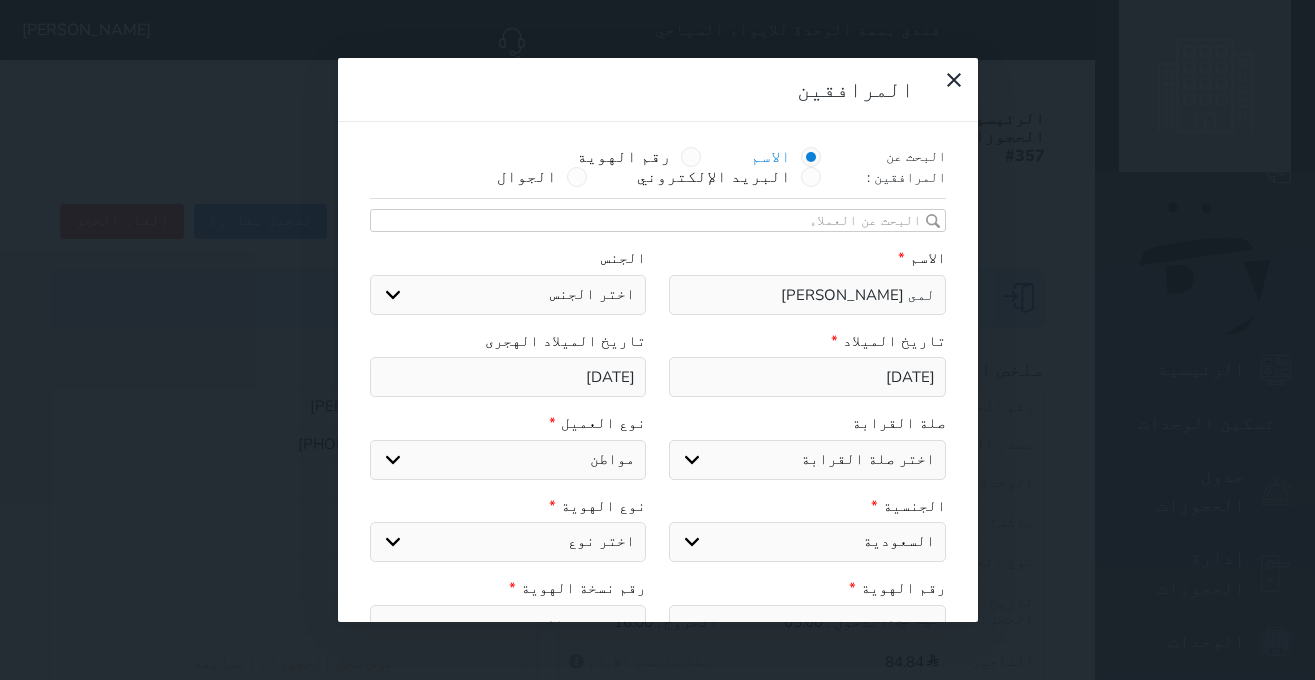 click on "اختر نوع   هوية وطنية هوية عائلية جواز السفر" at bounding box center (508, 542) 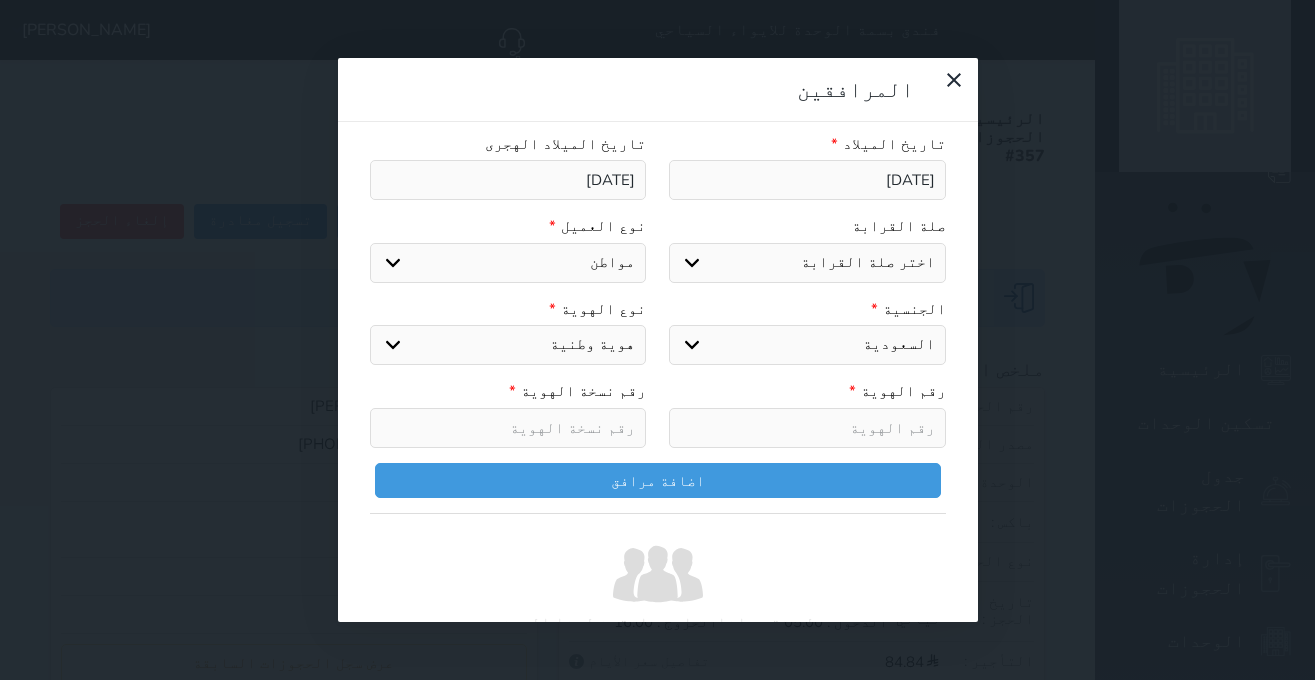 scroll, scrollTop: 232, scrollLeft: 0, axis: vertical 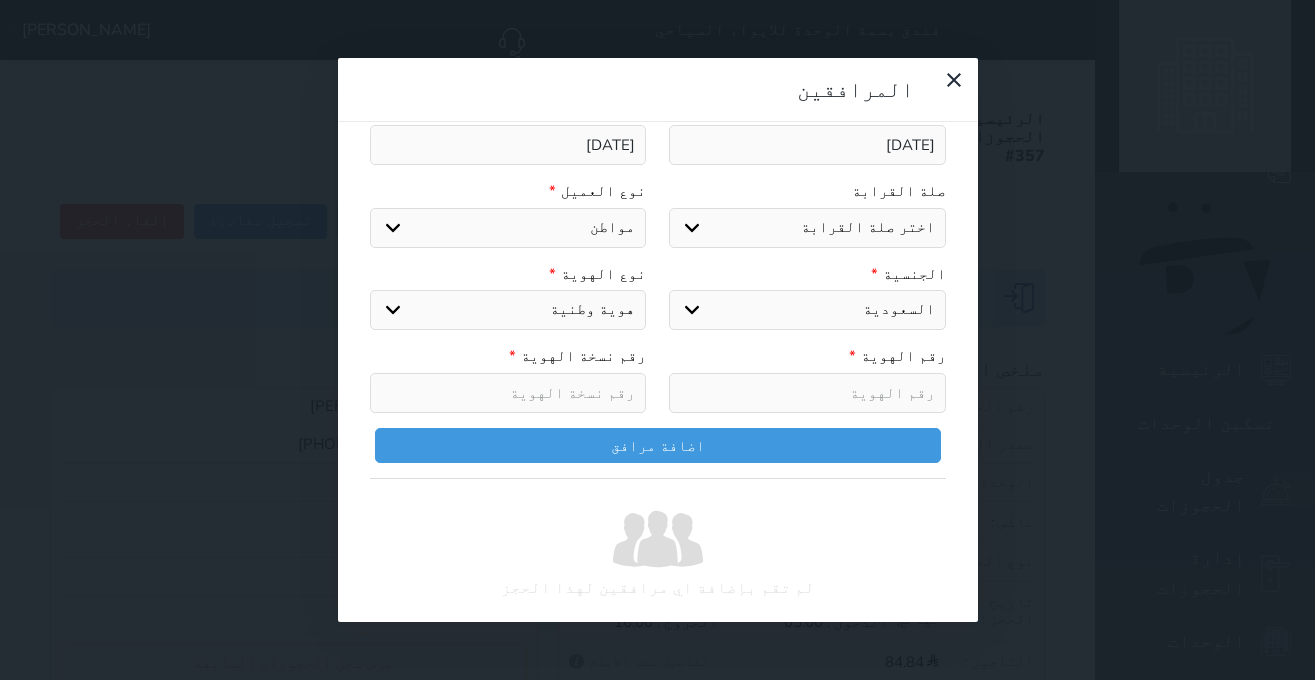 click at bounding box center [508, 393] 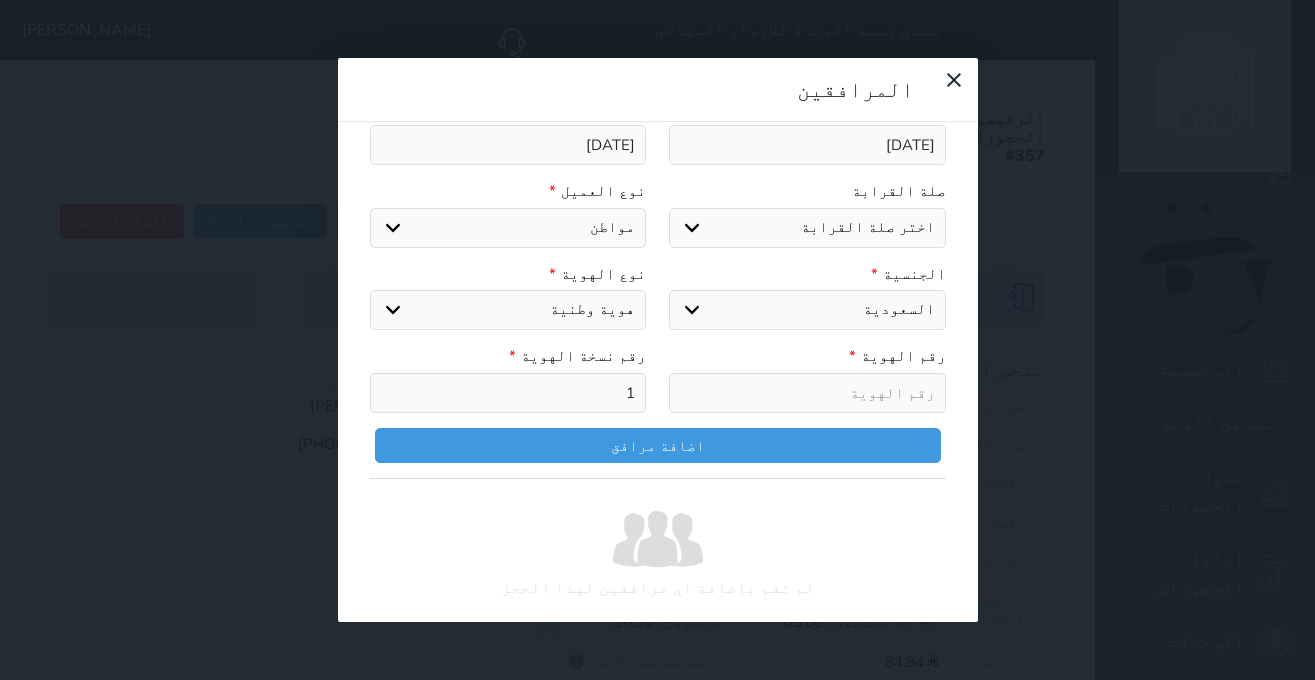 click at bounding box center (807, 393) 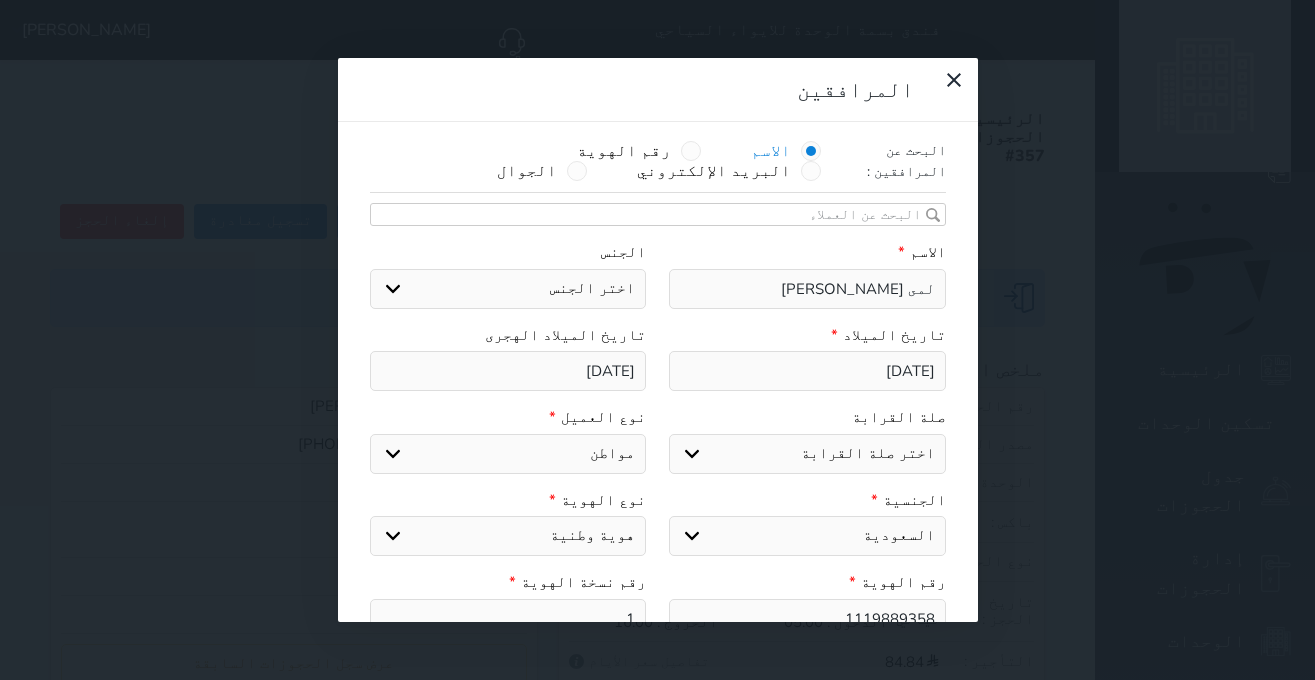 scroll, scrollTop: 0, scrollLeft: 0, axis: both 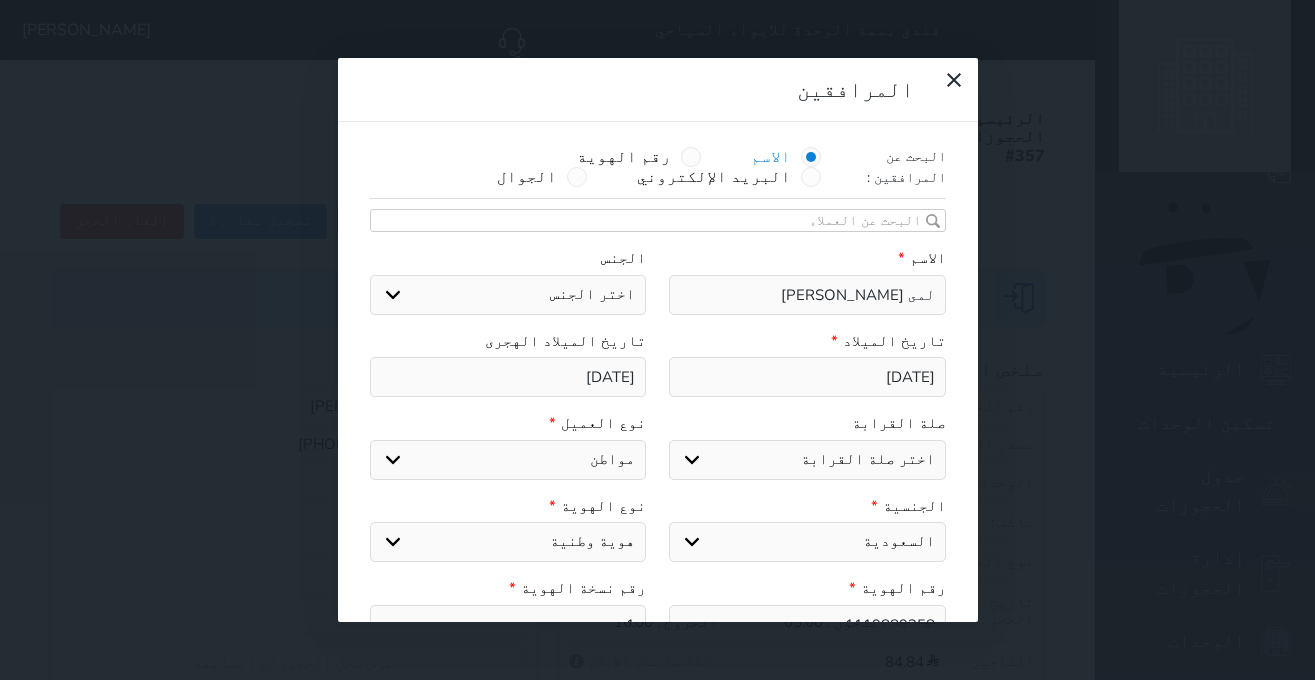 click on "اختر صلة القرابة   ابن ابنه زوجة اخ اخت اب ام زوج أخرى" at bounding box center [807, 460] 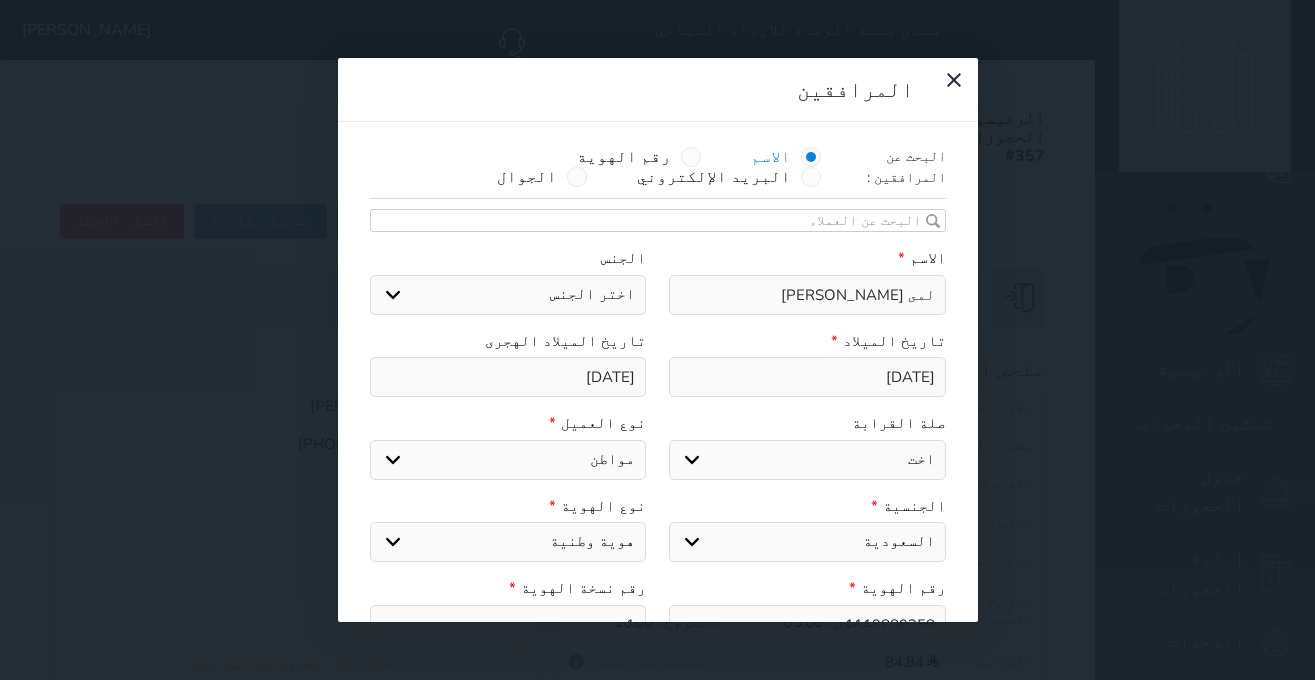 click on "اختر صلة القرابة   ابن ابنه زوجة اخ اخت اب ام زوج أخرى" at bounding box center (807, 460) 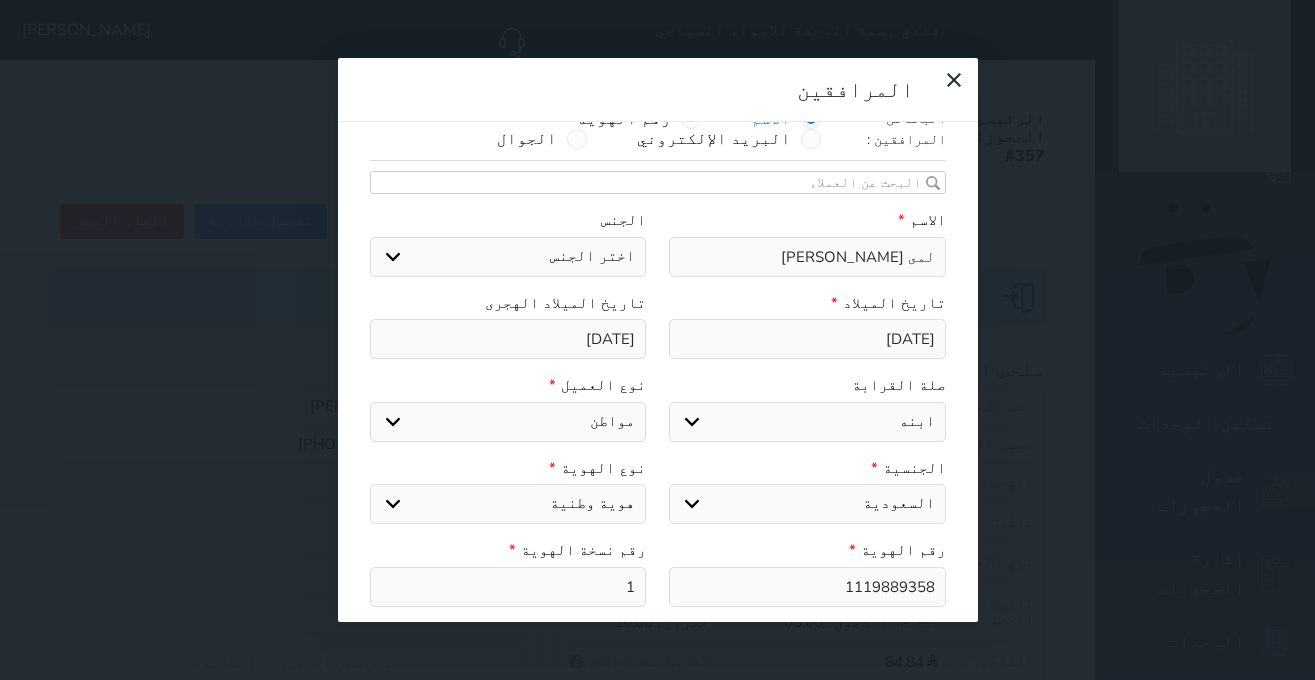 scroll, scrollTop: 0, scrollLeft: 0, axis: both 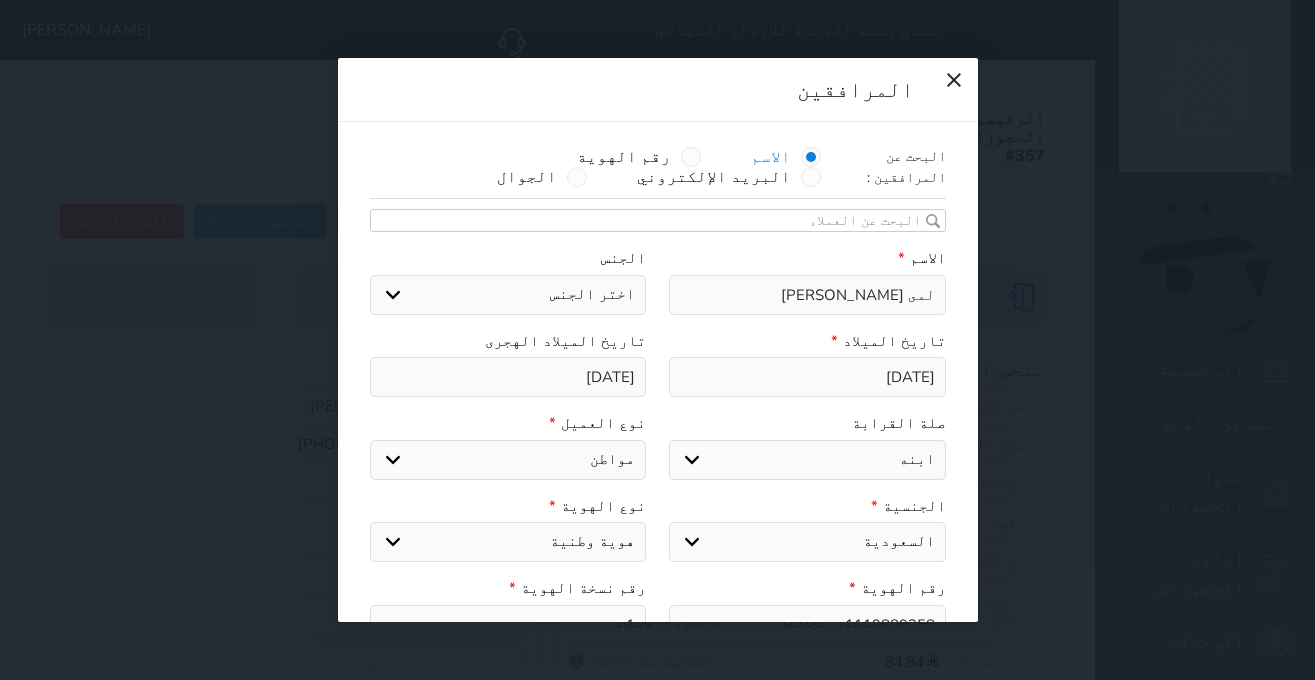 click on "اختر الجنس   ذكر انثى" at bounding box center [508, 295] 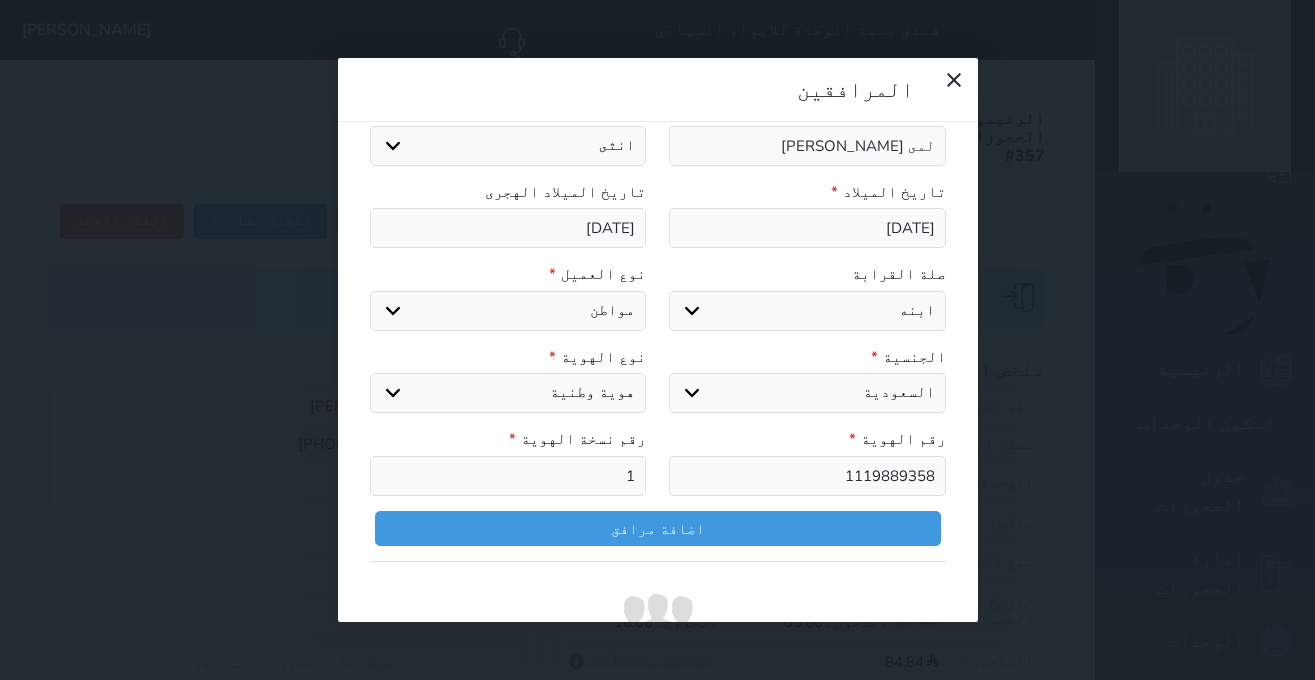 scroll, scrollTop: 232, scrollLeft: 0, axis: vertical 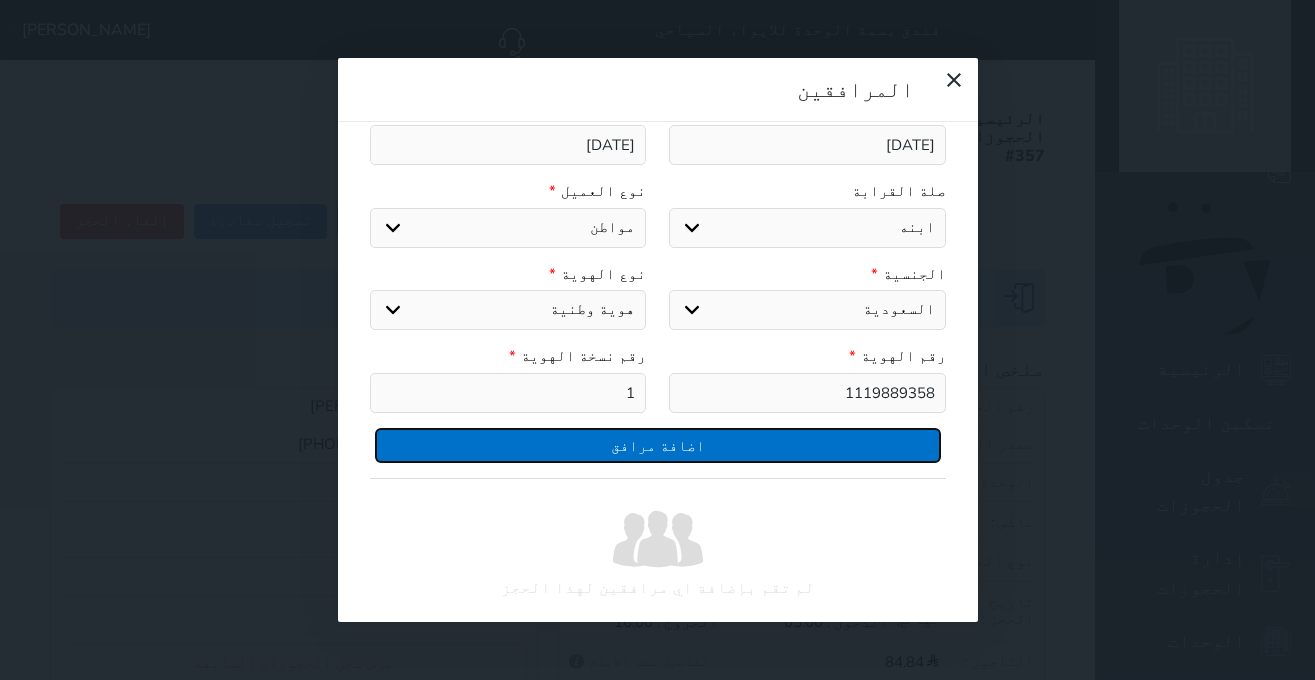 click on "اضافة مرافق" at bounding box center [658, 445] 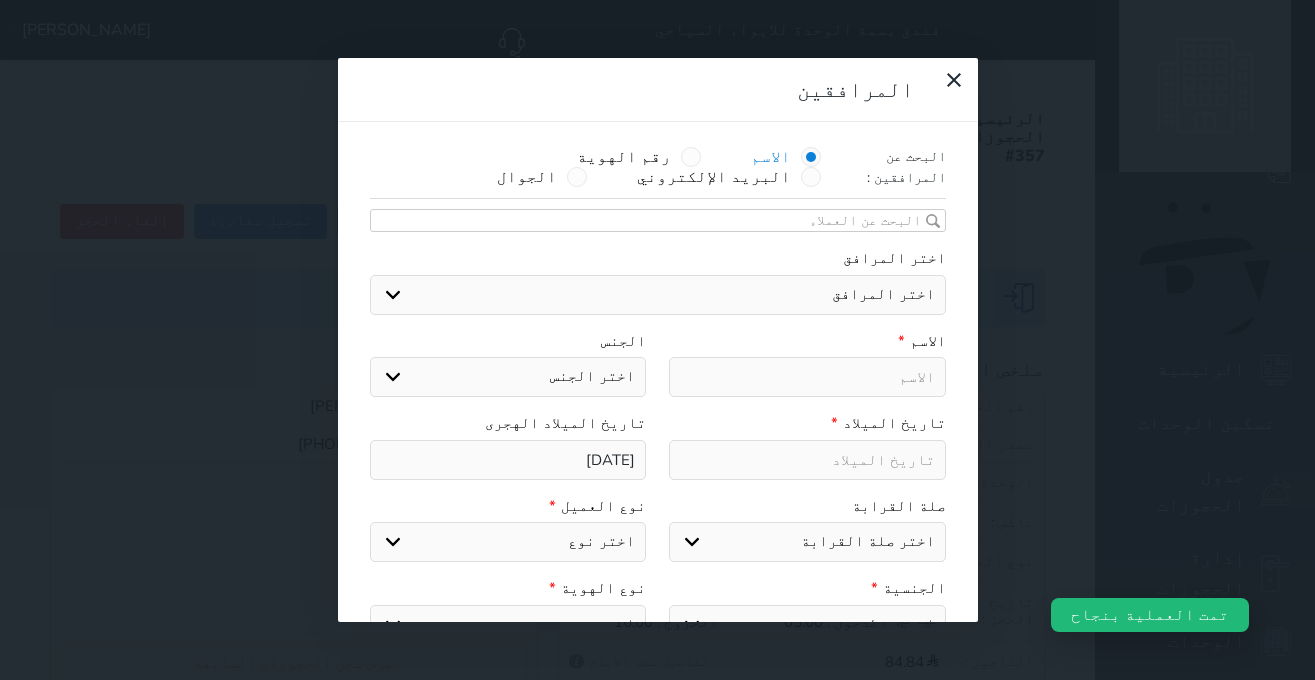 scroll, scrollTop: 359, scrollLeft: 0, axis: vertical 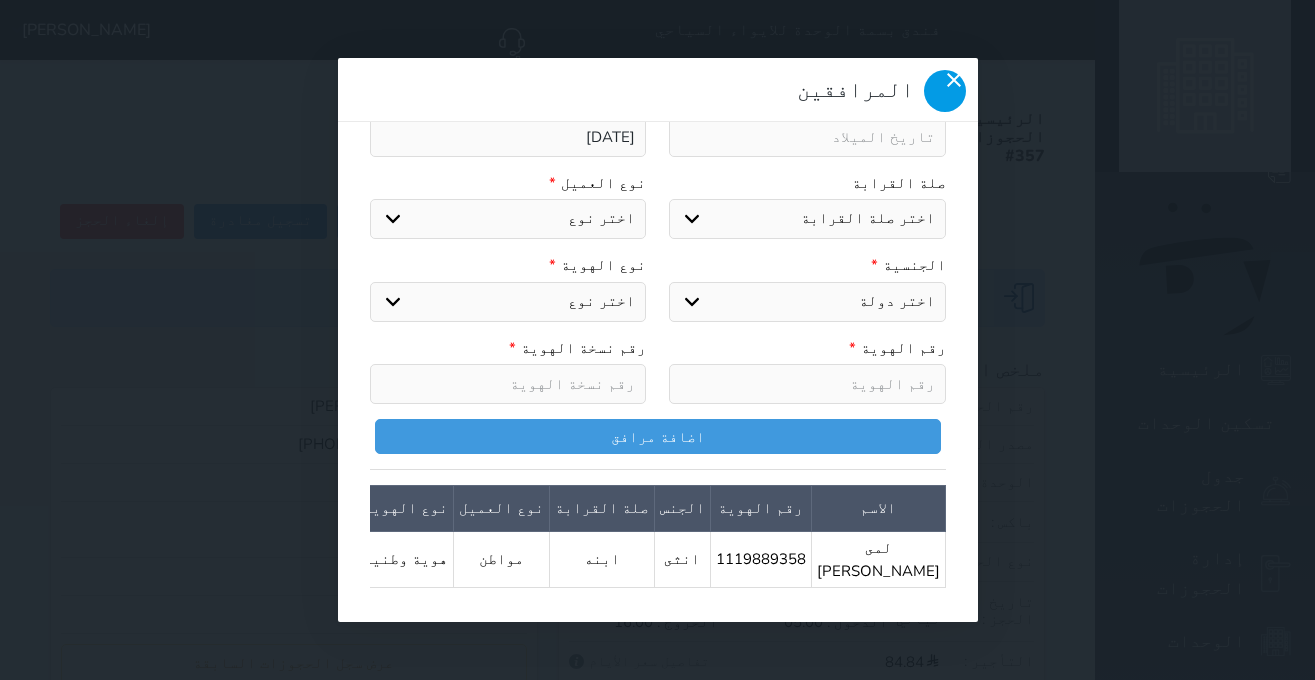 click 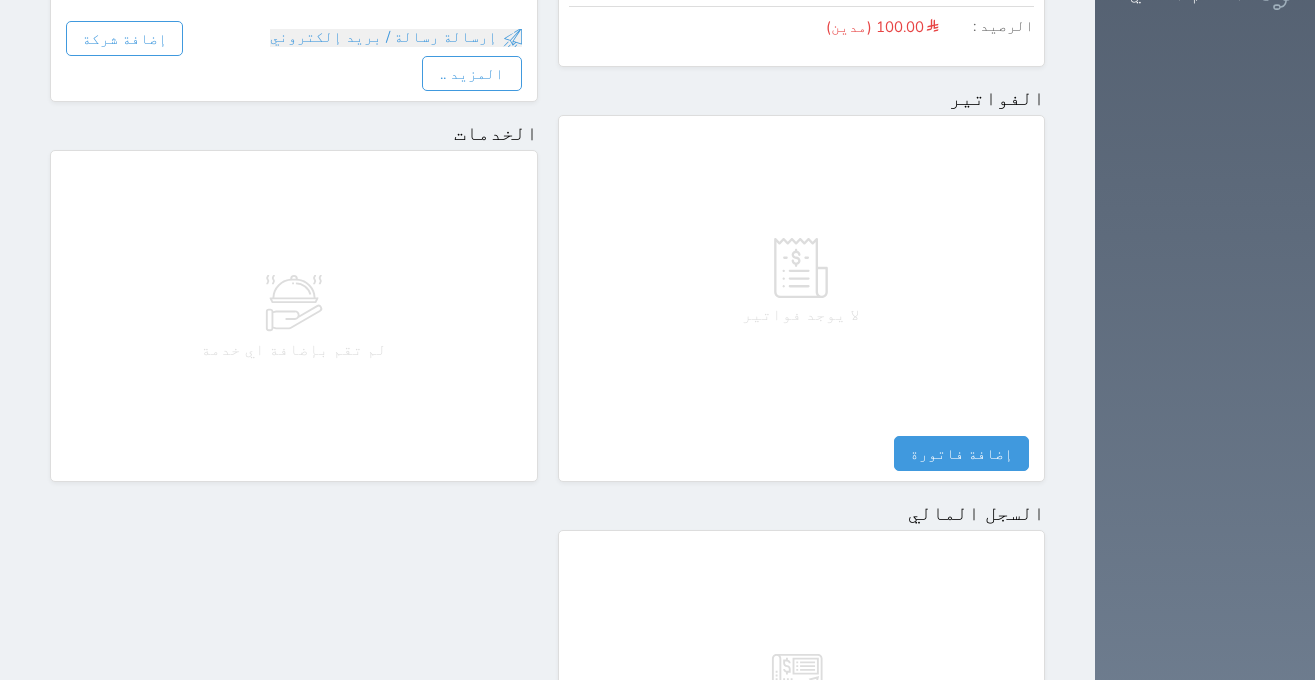 scroll, scrollTop: 1149, scrollLeft: 0, axis: vertical 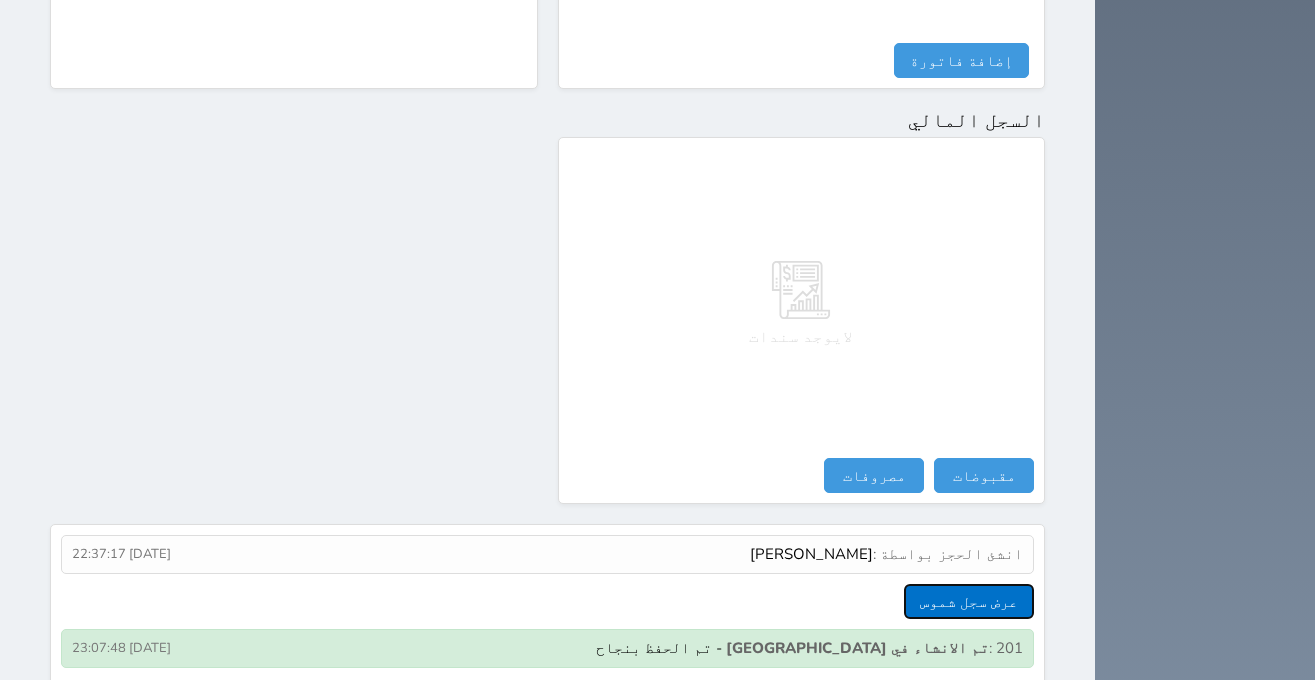 click on "عرض سجل شموس" at bounding box center [969, 601] 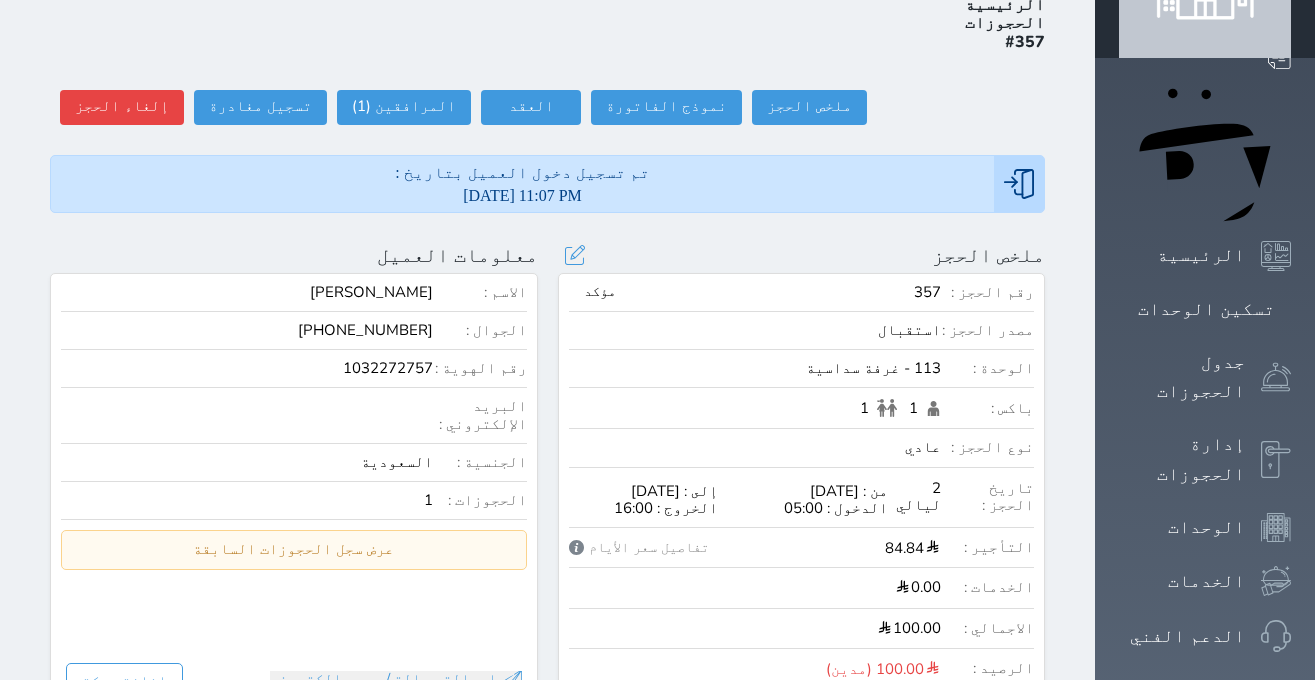 scroll, scrollTop: 126, scrollLeft: 0, axis: vertical 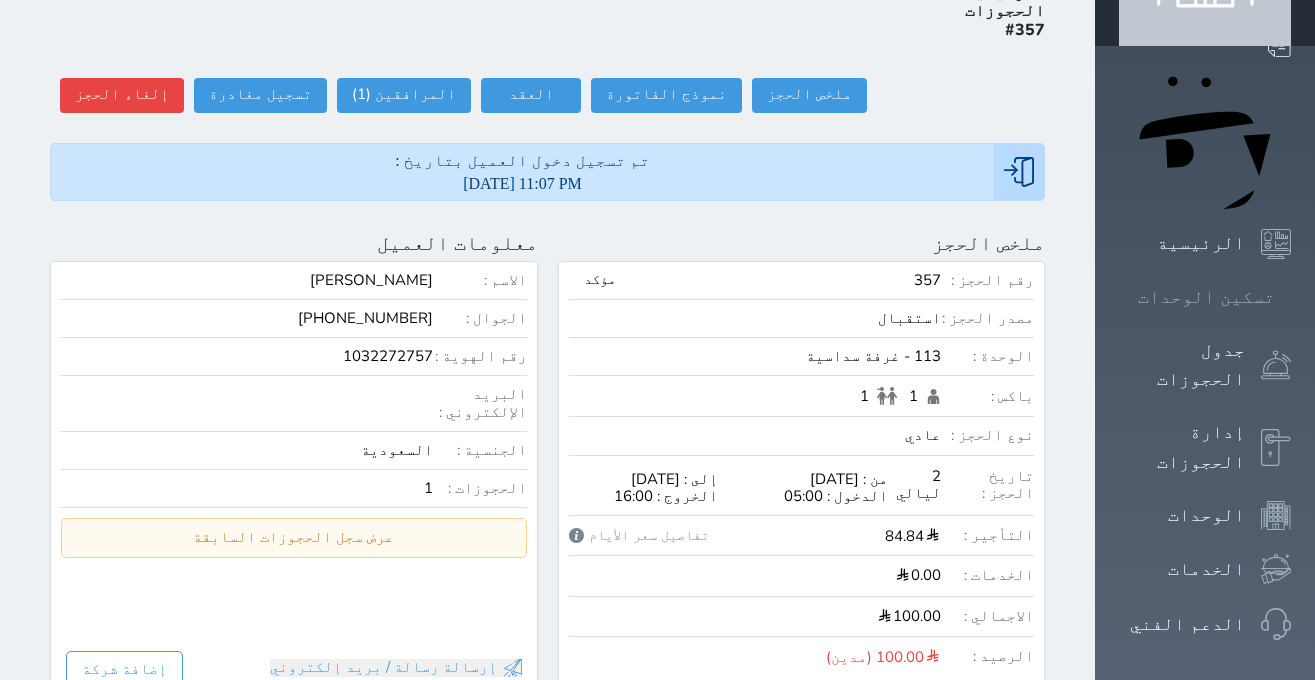 click 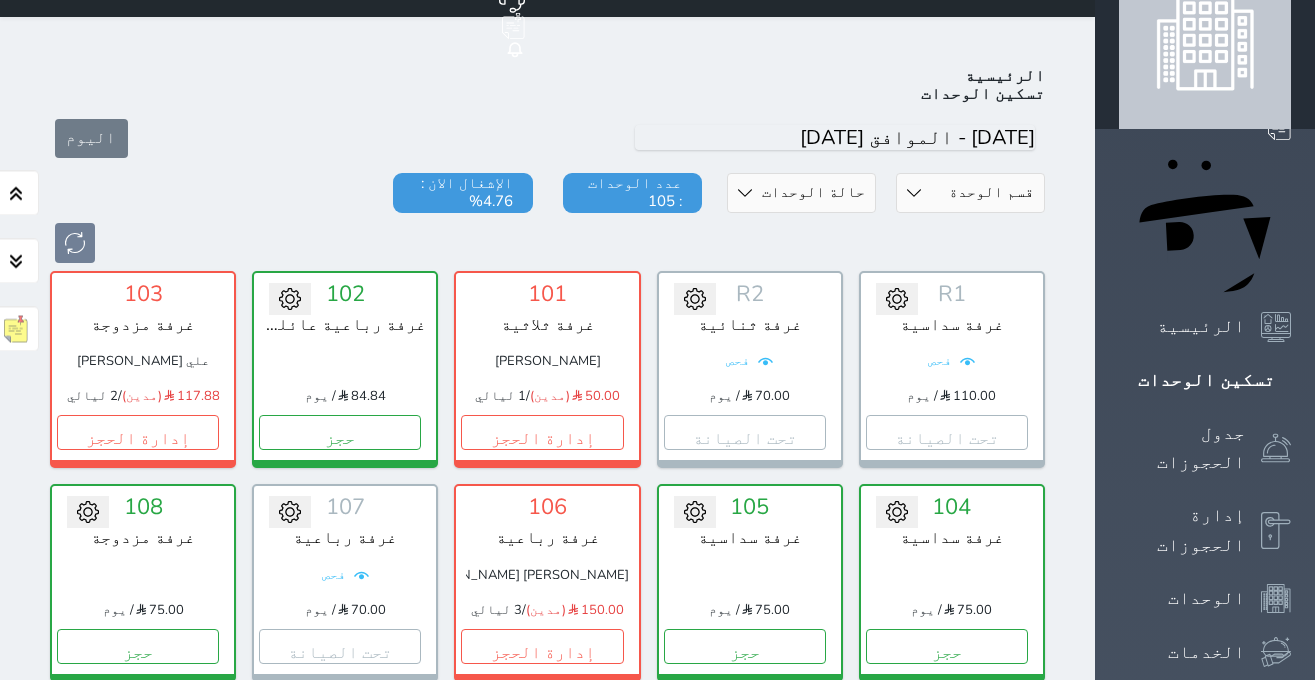 scroll, scrollTop: 0, scrollLeft: 0, axis: both 